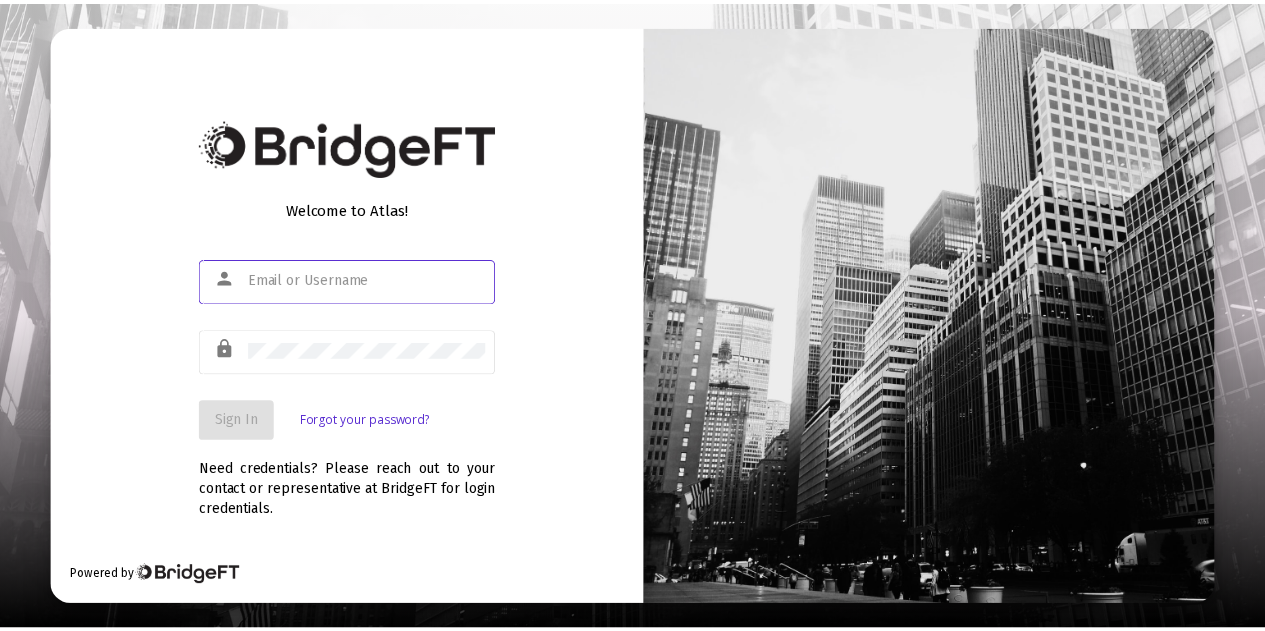 scroll, scrollTop: 0, scrollLeft: 0, axis: both 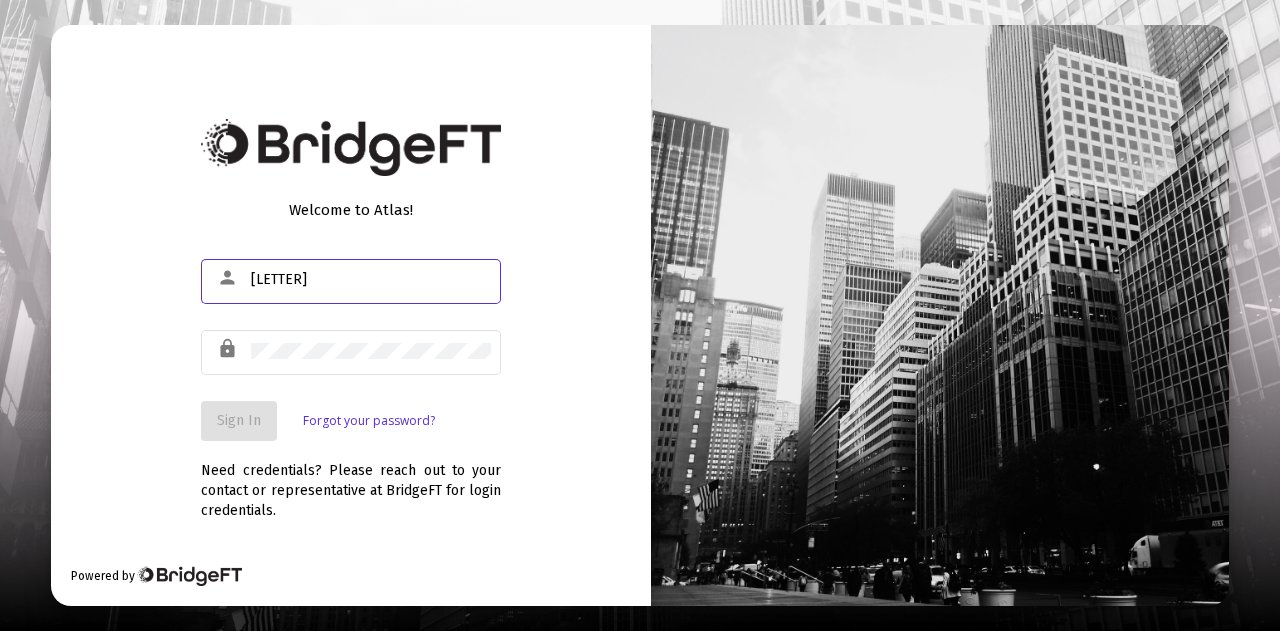 type on "[LETTER]" 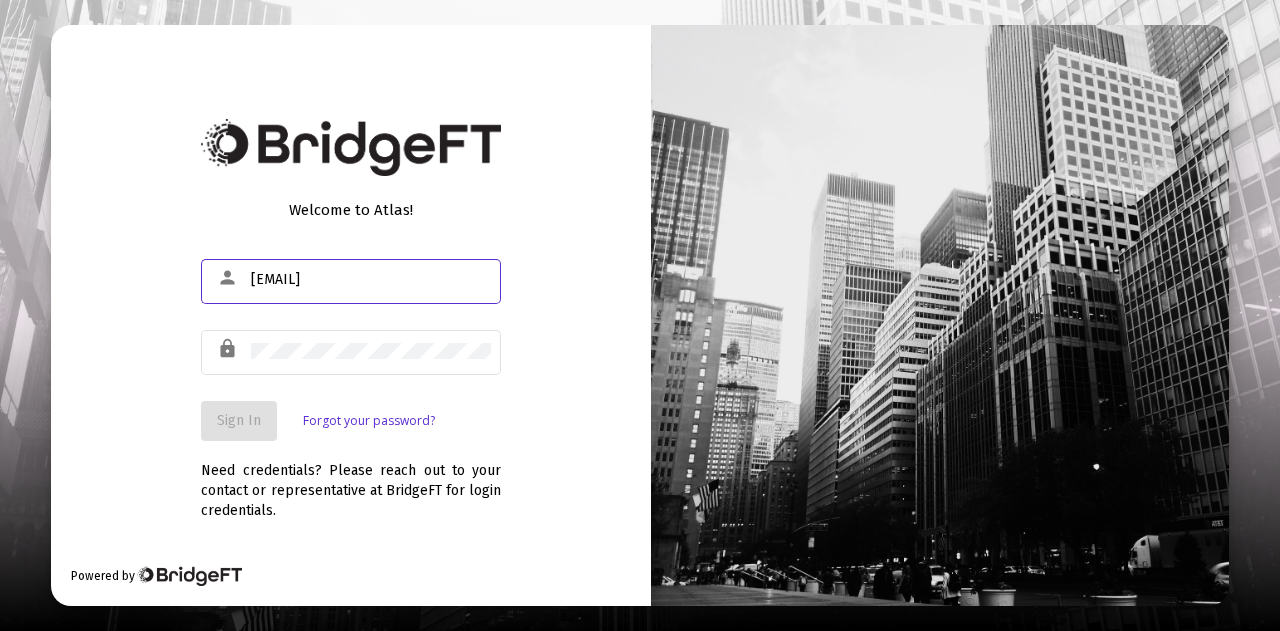 type on "[EMAIL]" 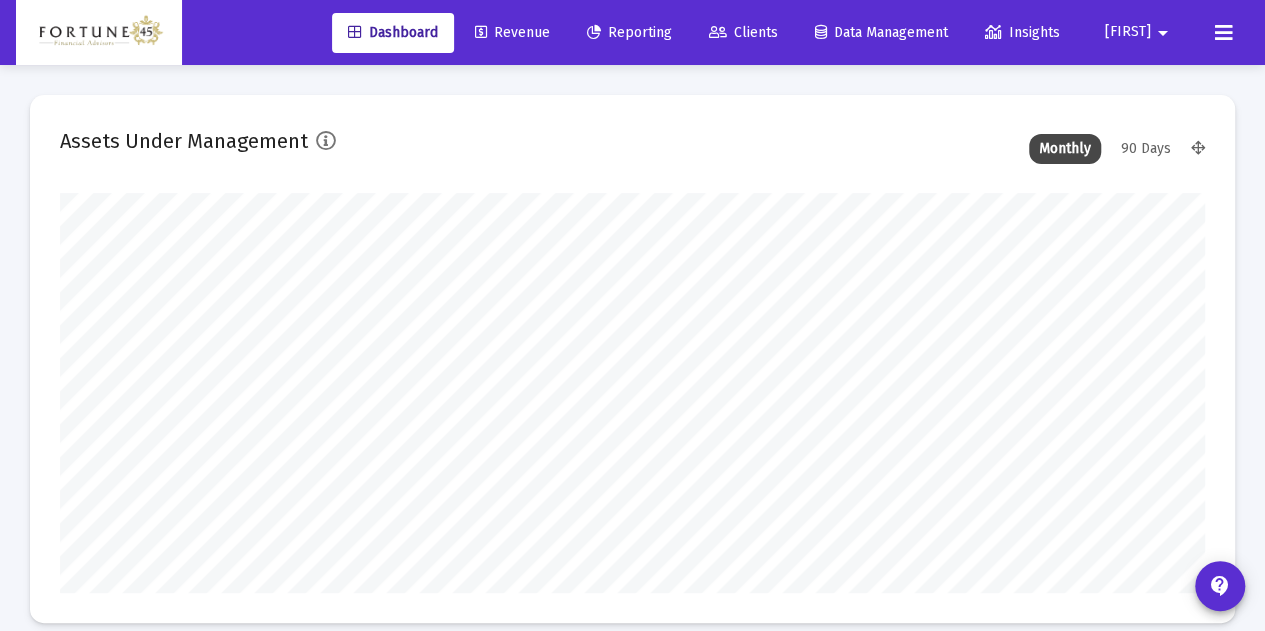 scroll, scrollTop: 999600, scrollLeft: 998855, axis: both 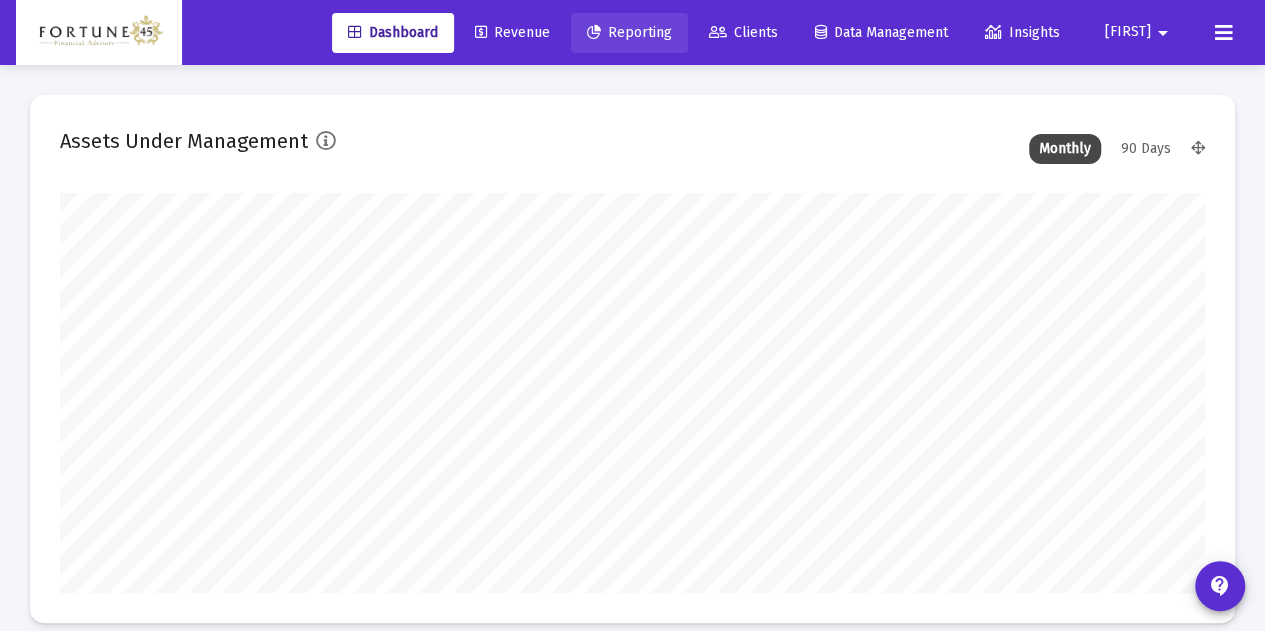 click on "Reporting" 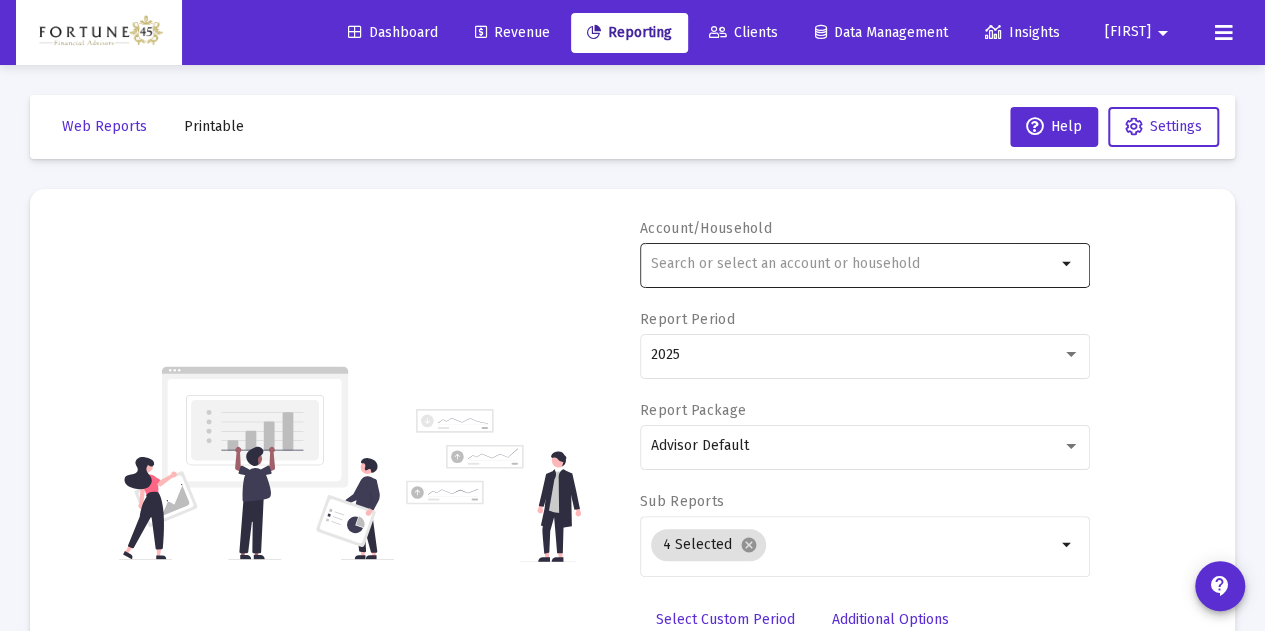 click at bounding box center [853, 264] 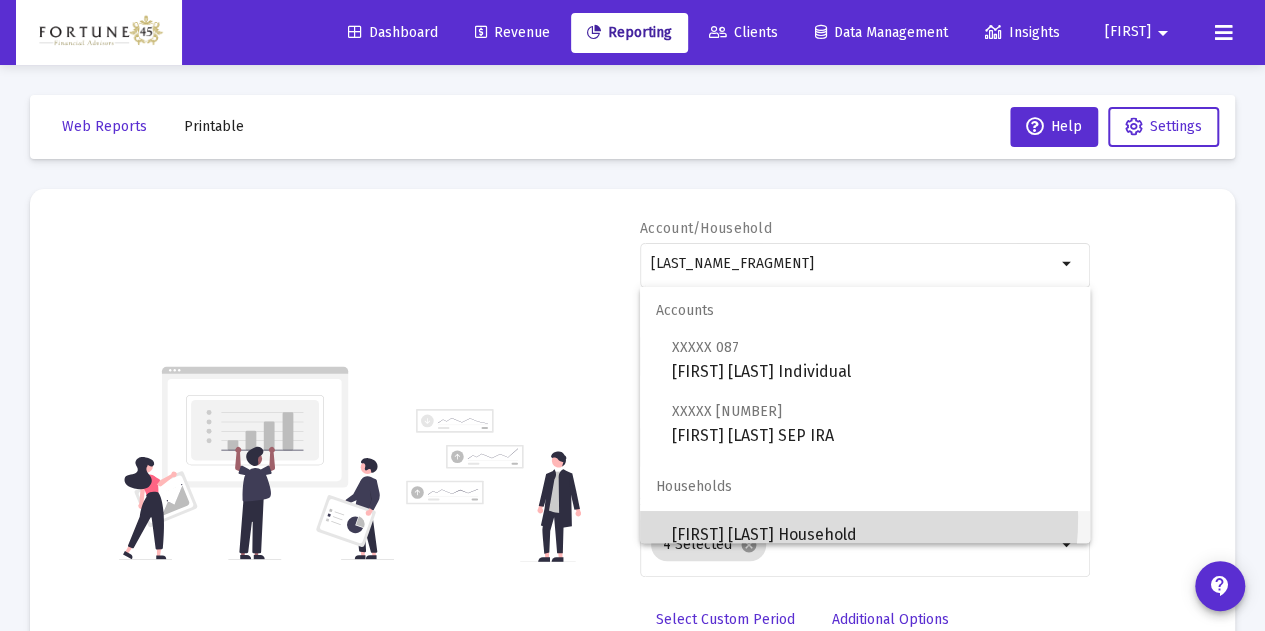click on "[FIRST] [LAST] Household" at bounding box center (873, 535) 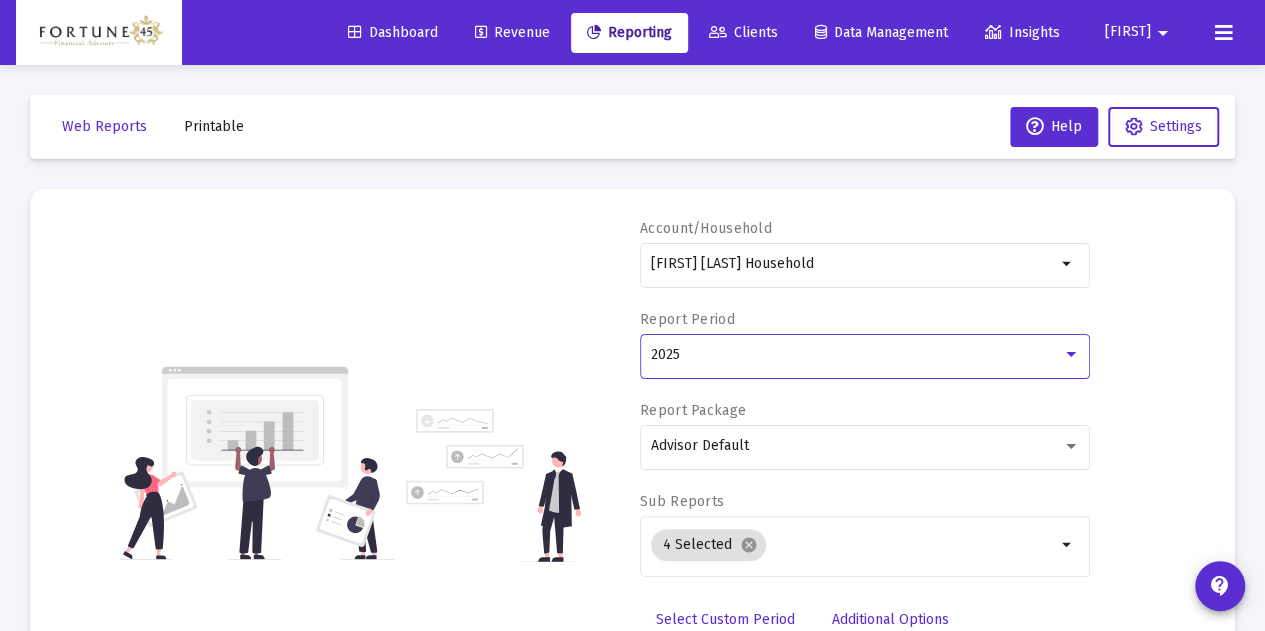 click on "2025" at bounding box center [856, 355] 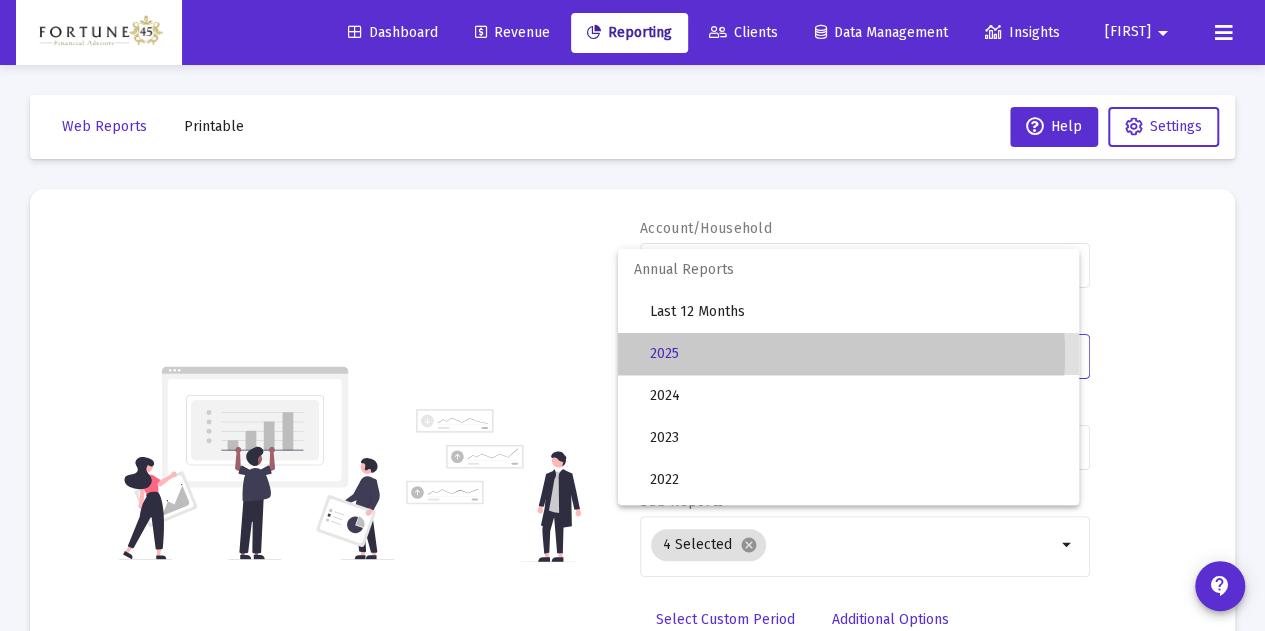 click on "2025" at bounding box center (856, 354) 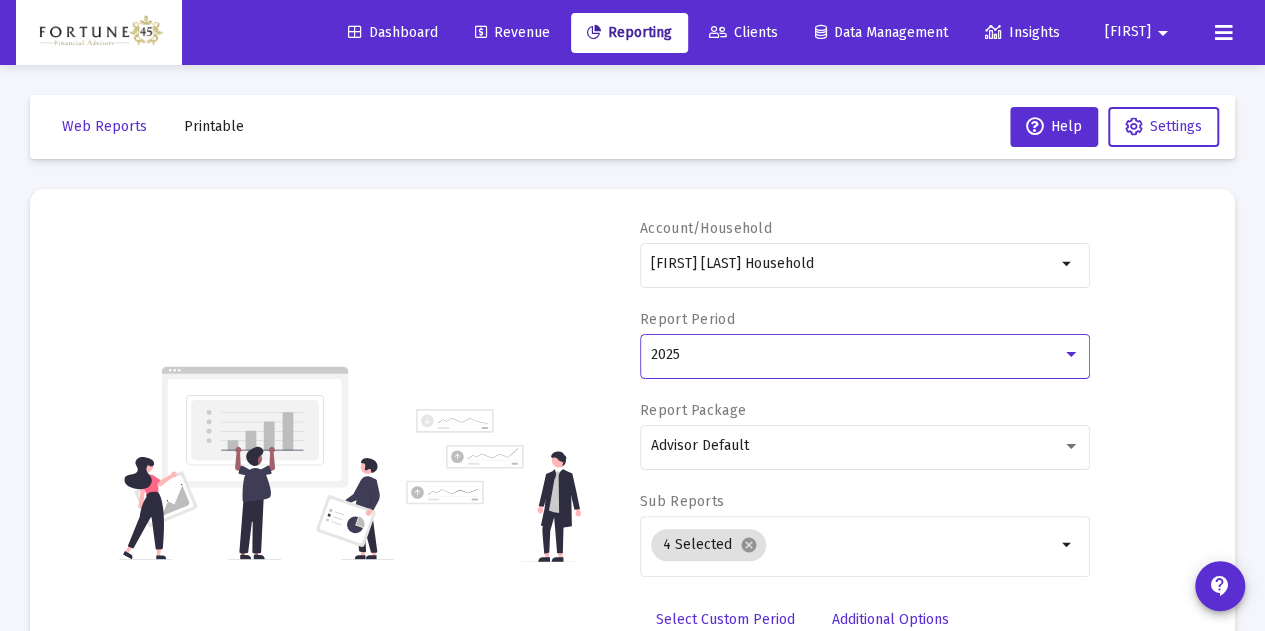 scroll, scrollTop: 134, scrollLeft: 0, axis: vertical 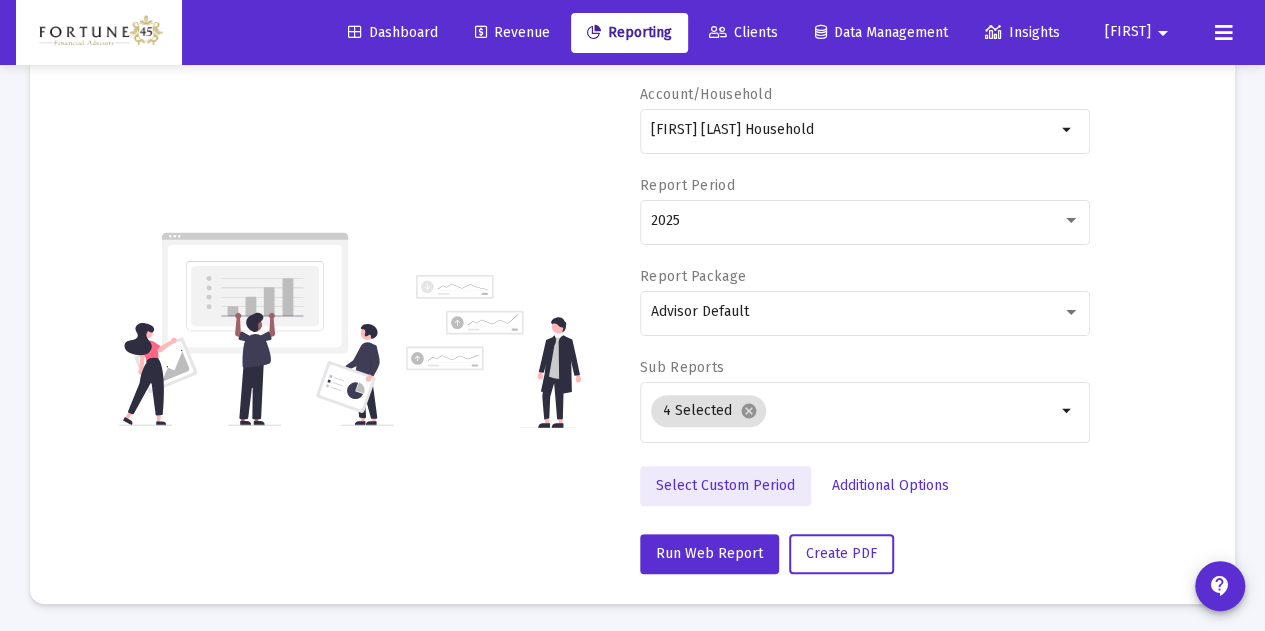 click on "Select Custom Period" 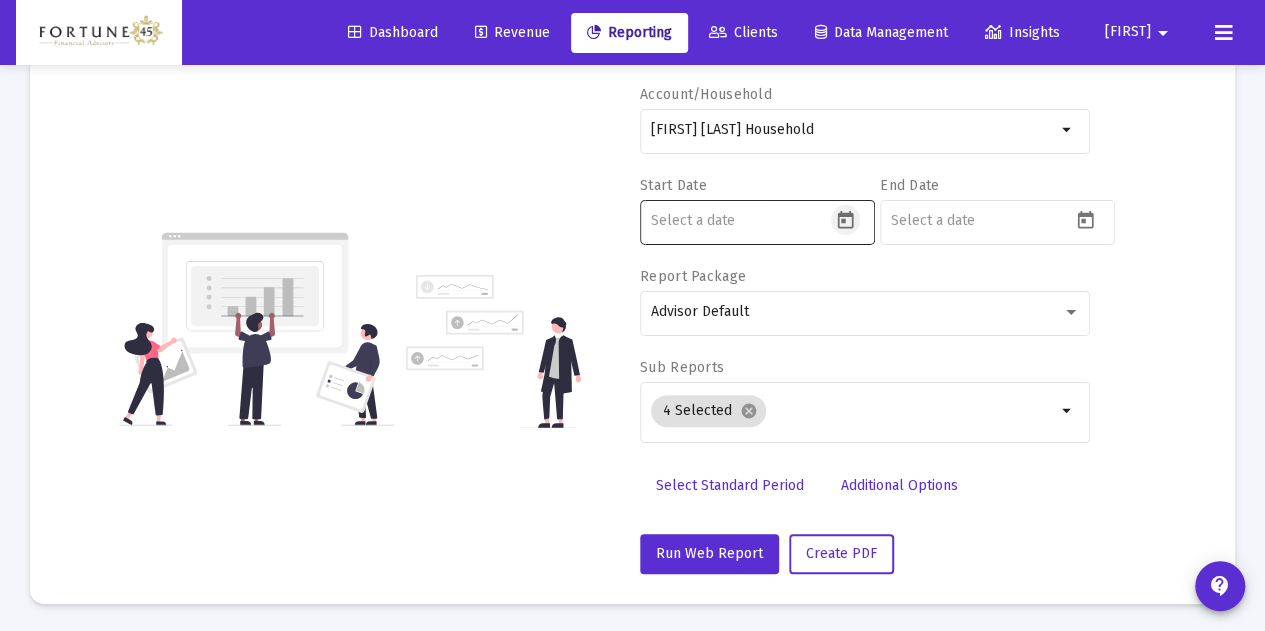 click 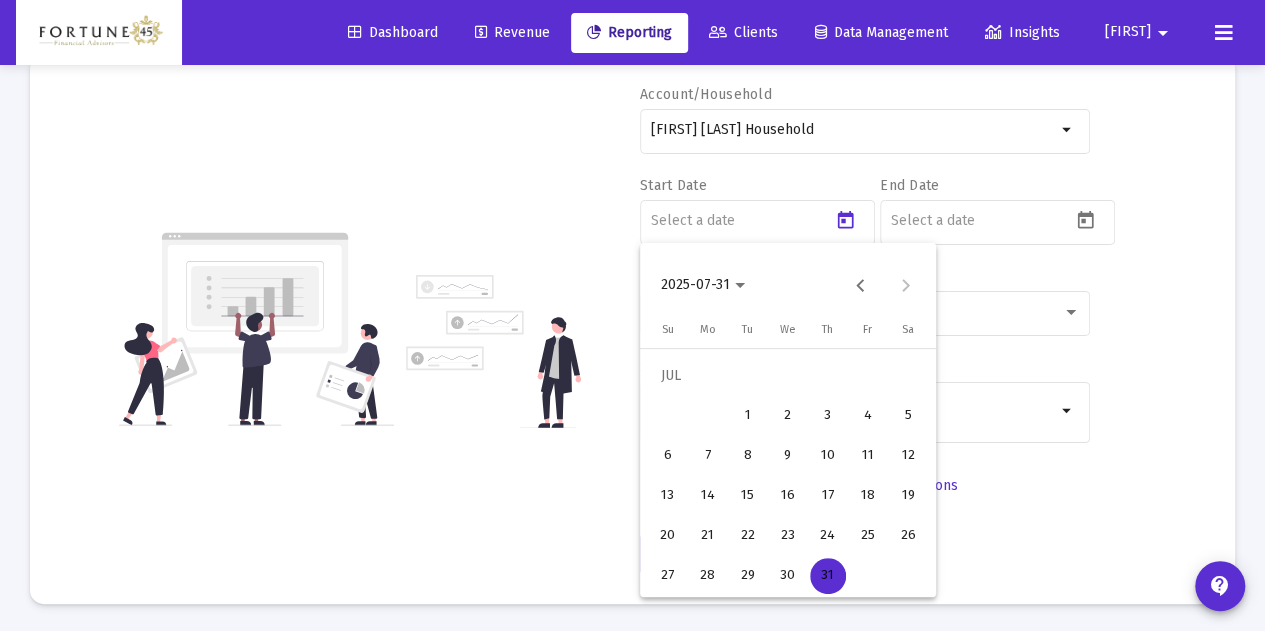 click on "2025-07-31" at bounding box center [703, 284] 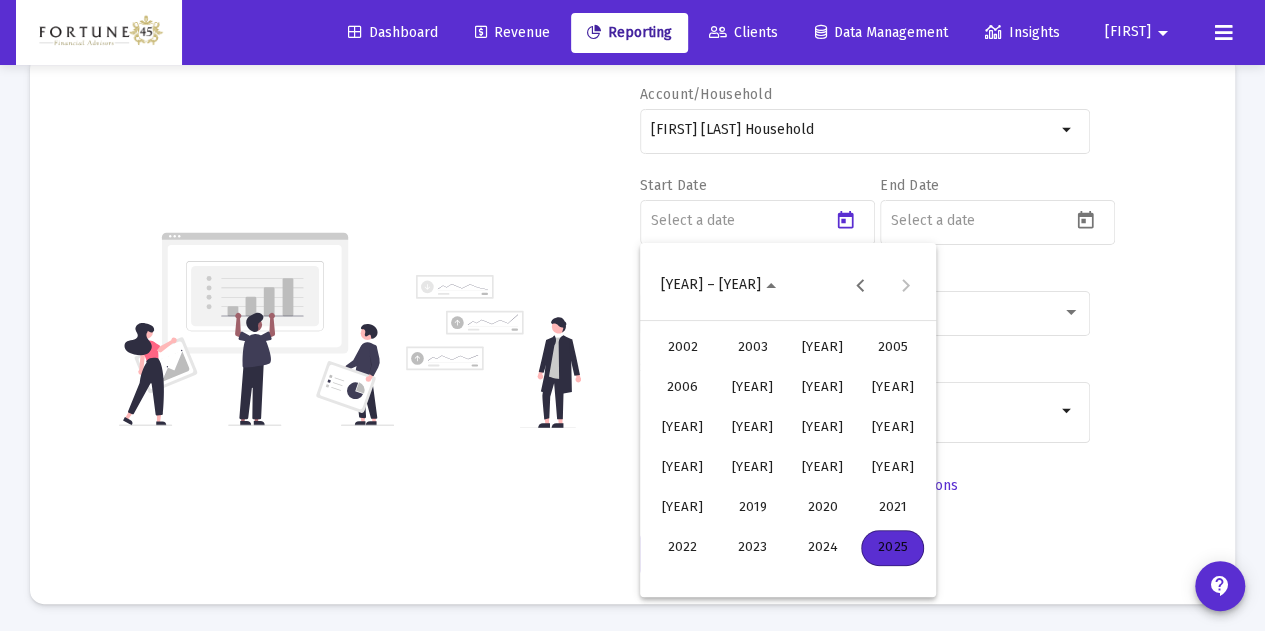 click on "2025" at bounding box center (892, 548) 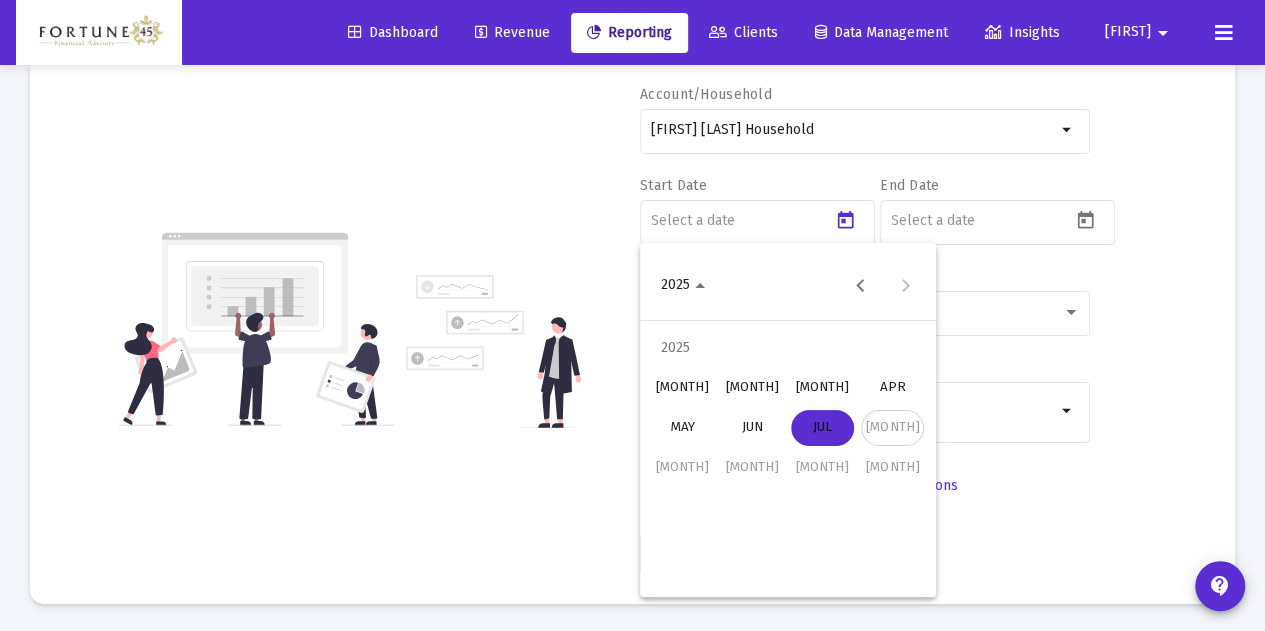 click on "JAN" at bounding box center (682, 388) 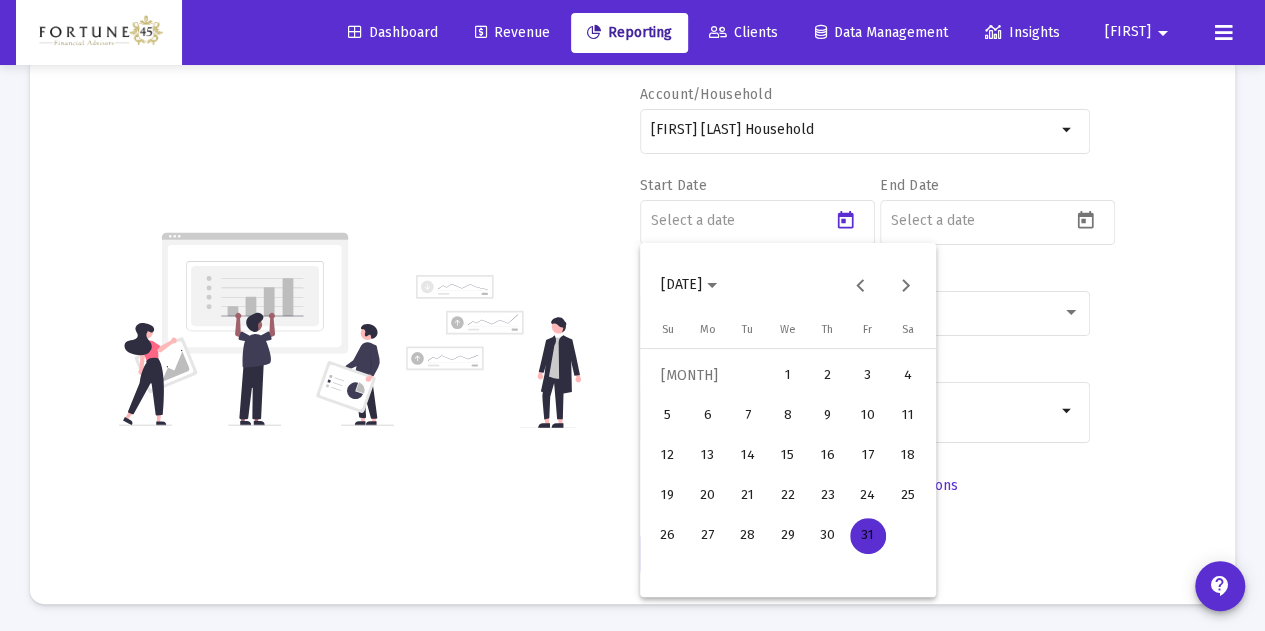 click on "1" at bounding box center [788, 376] 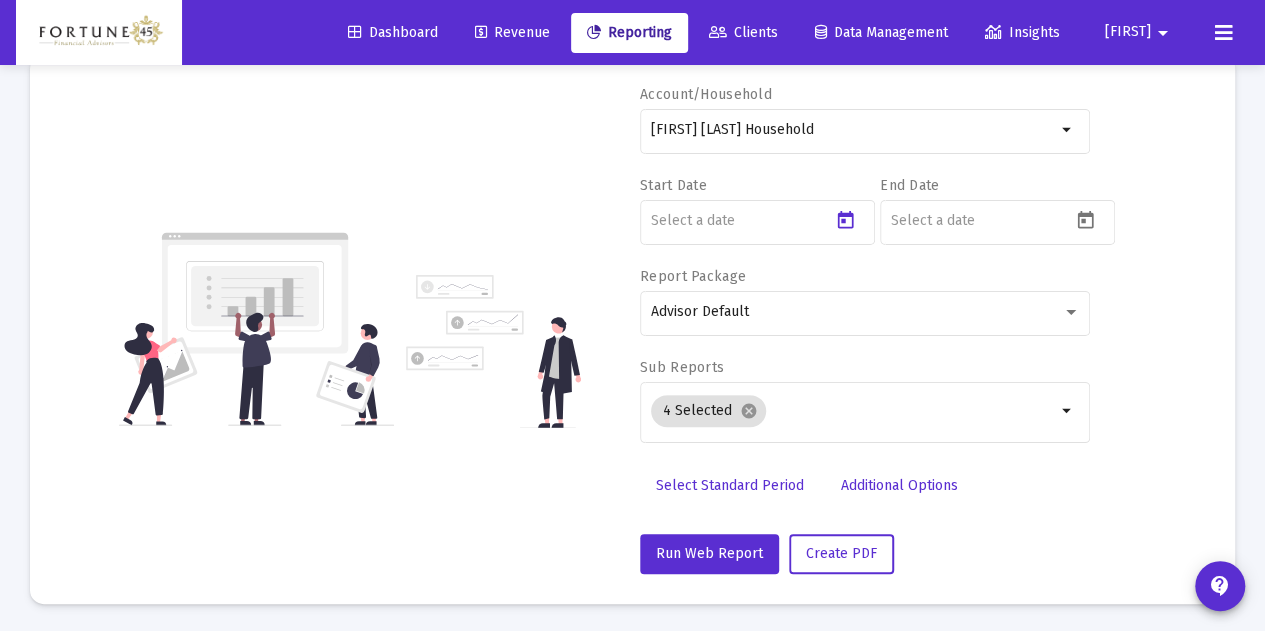 type on "2025-01-01" 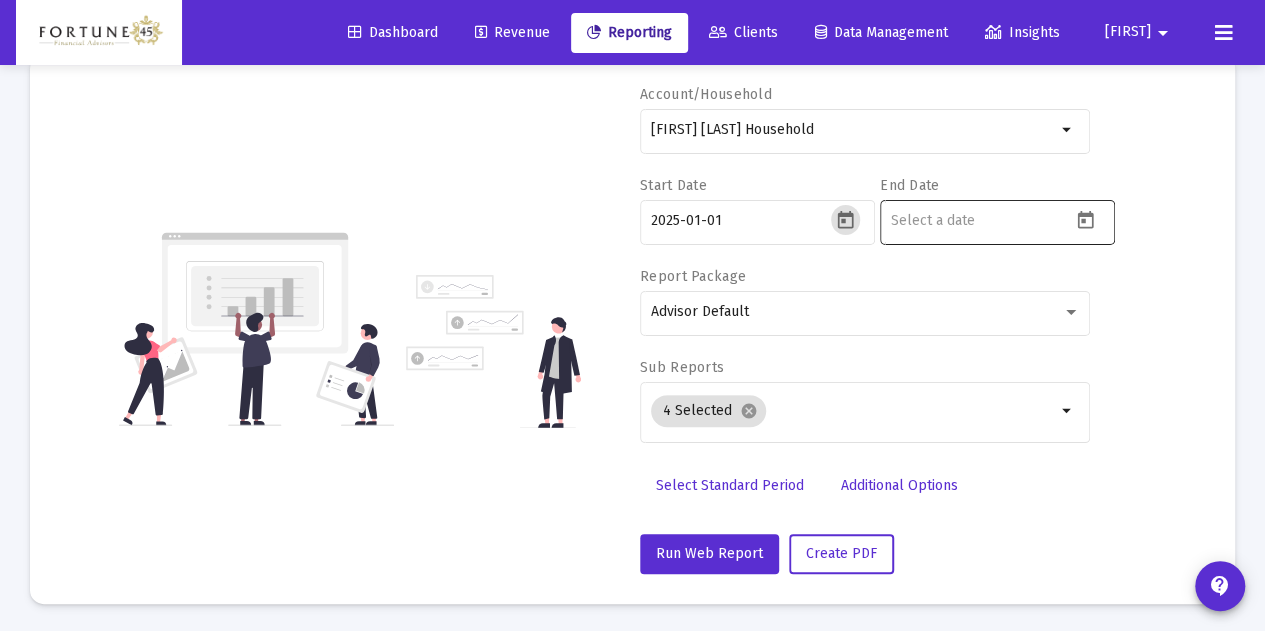 click 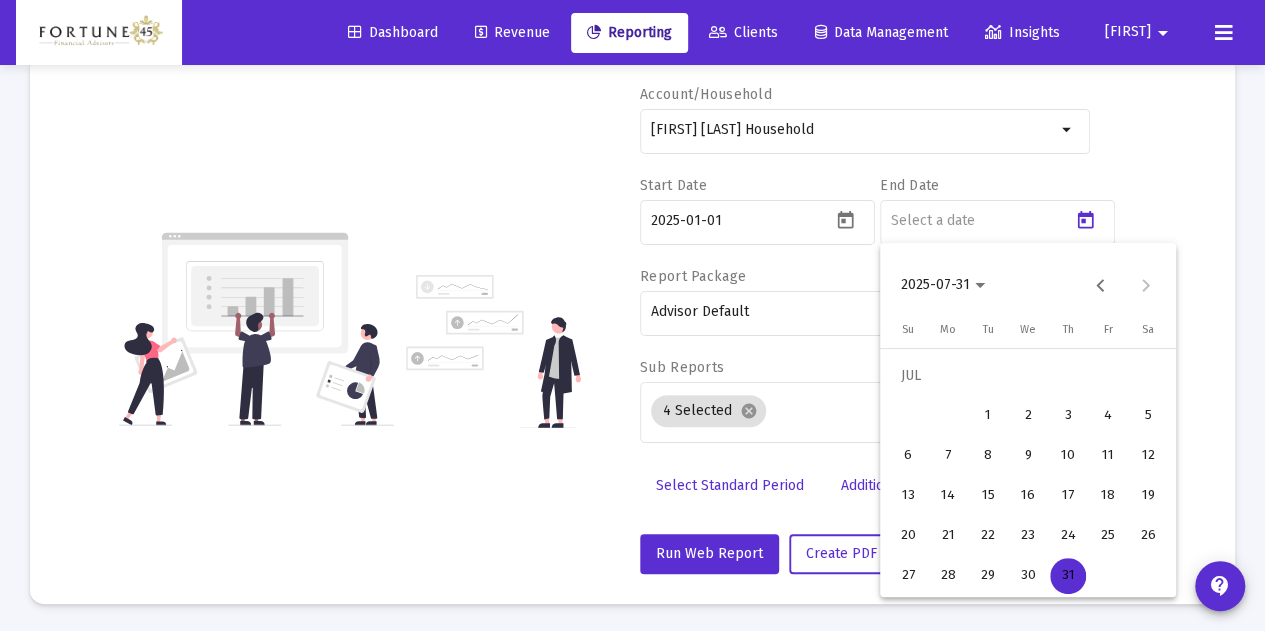 click on "31" at bounding box center [1068, 576] 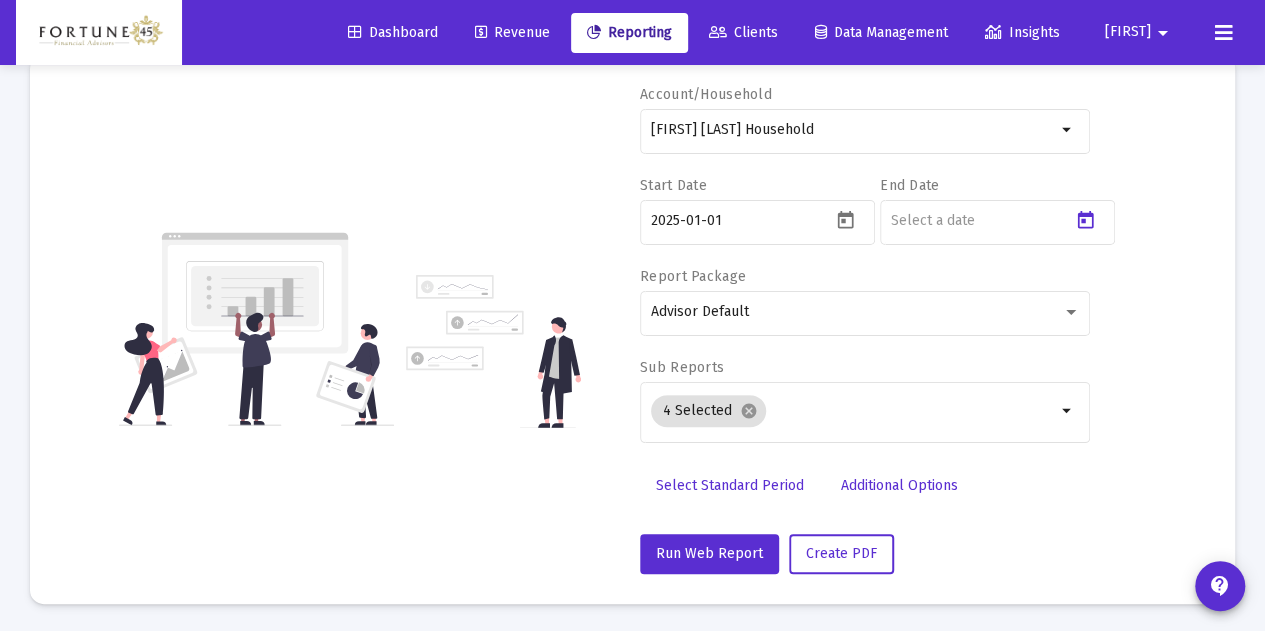 type on "2025-07-31" 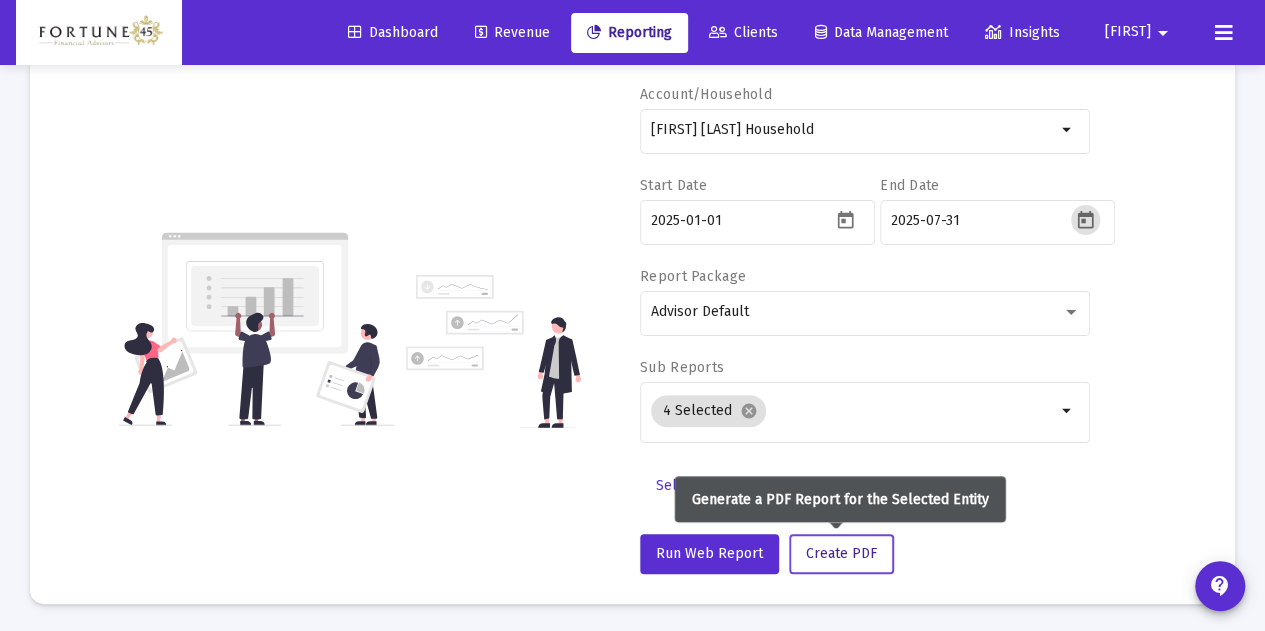 click on "Create PDF" 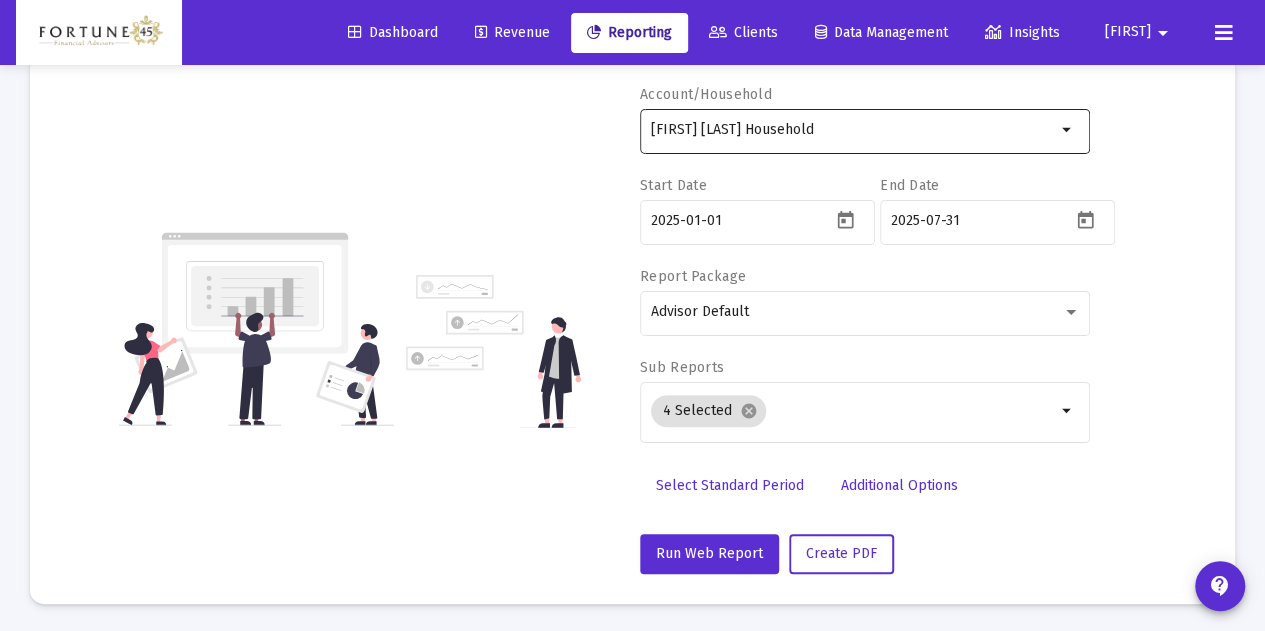 click on "Lura Laborde-Wight Household" 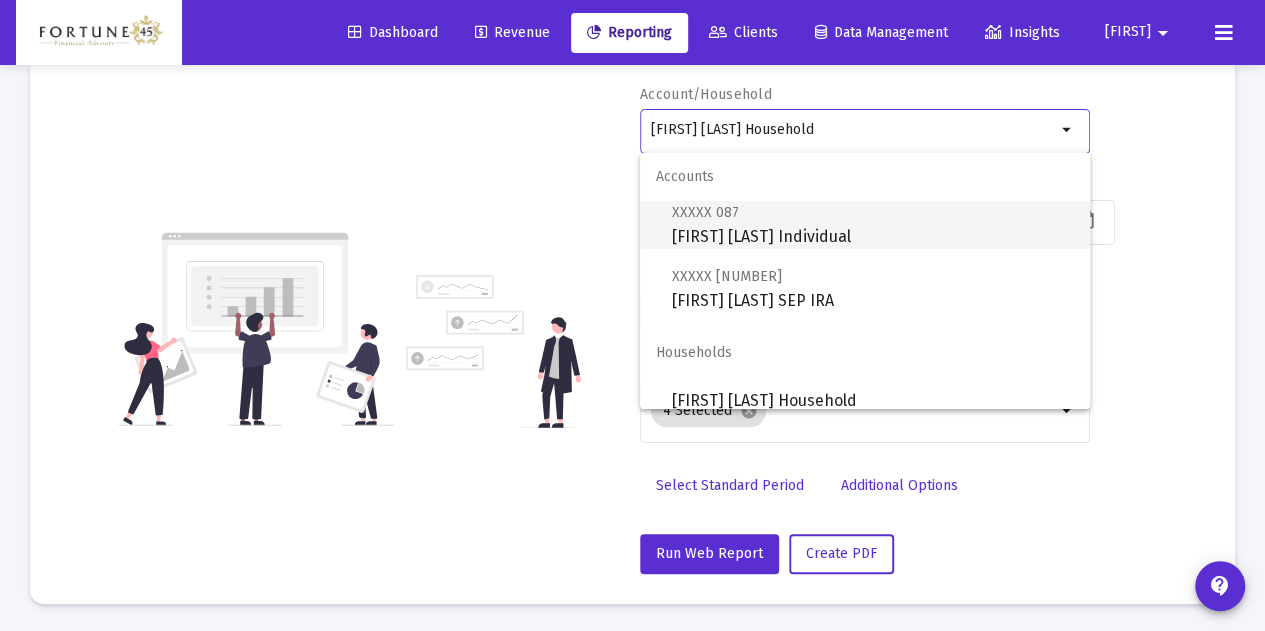 click on "XXXXX 087  Lura Laborde-Wight Individual" at bounding box center (873, 224) 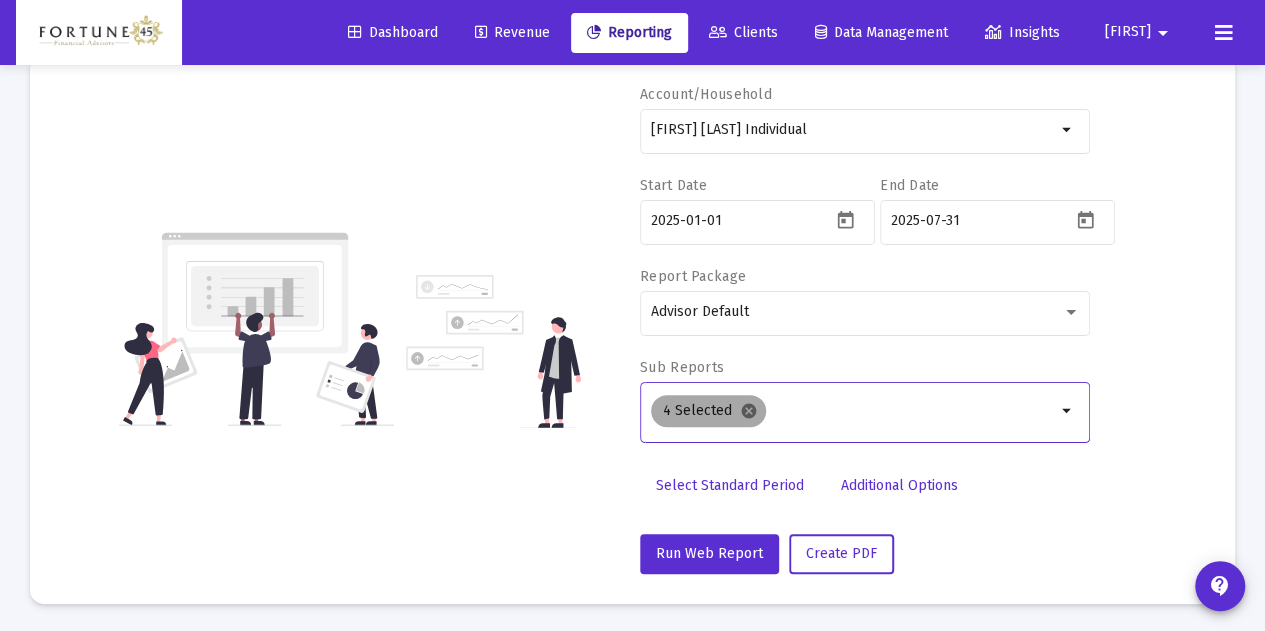 click on "cancel" at bounding box center (749, 411) 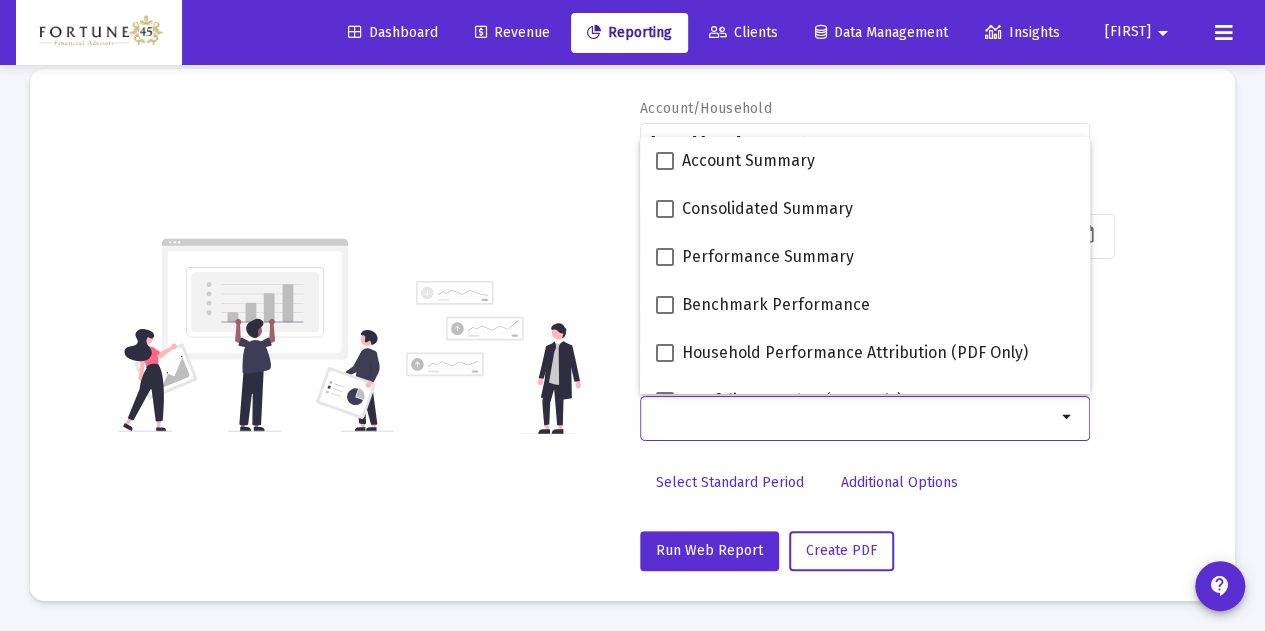 scroll, scrollTop: 118, scrollLeft: 0, axis: vertical 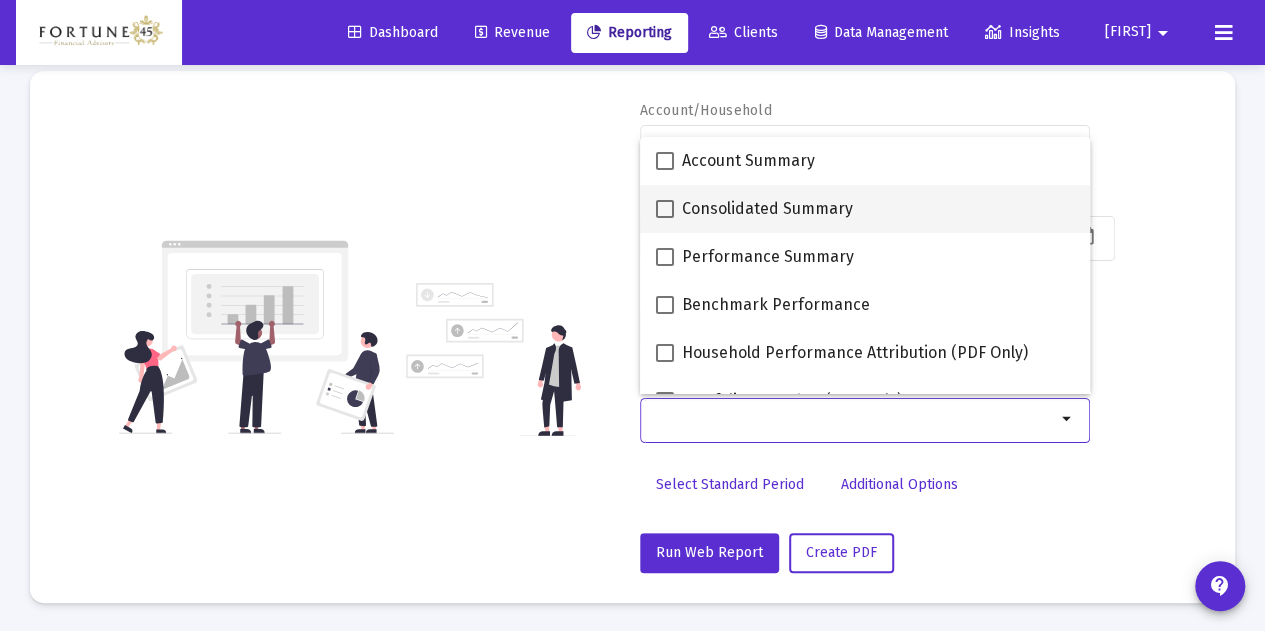 click on "Consolidated Summary" at bounding box center [754, 209] 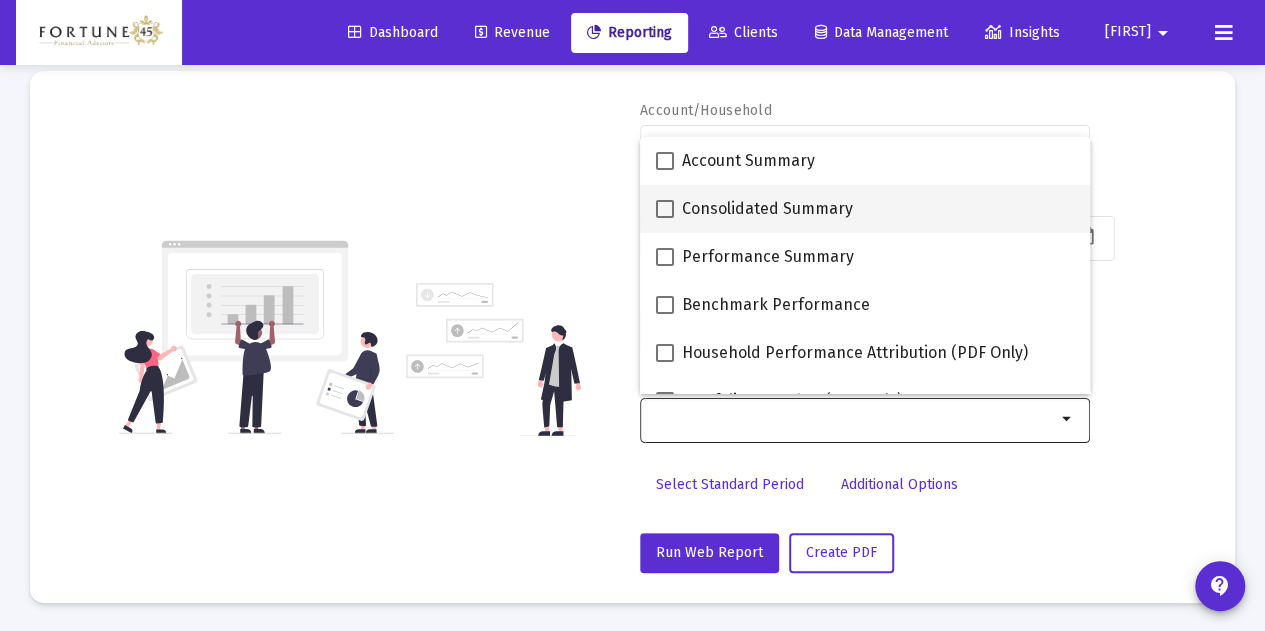 click at bounding box center (665, 209) 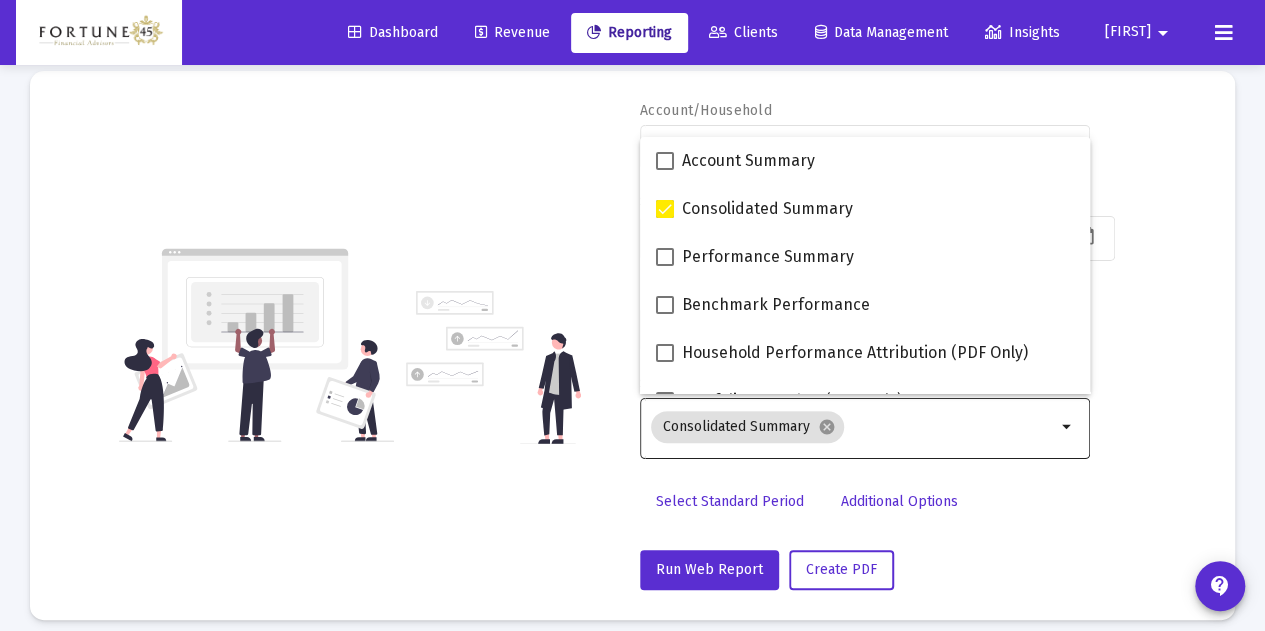 click on "Account/Household Lura Laborde-Wight Individual arrow_drop_down Start Date 2025-01-01 End Date 2025-07-31 Report Package Advisor Default Sub Reports  Consolidated Summary  cancel arrow_drop_down  Select Standard Period   Additional Options   Run Web Report   Create PDF" 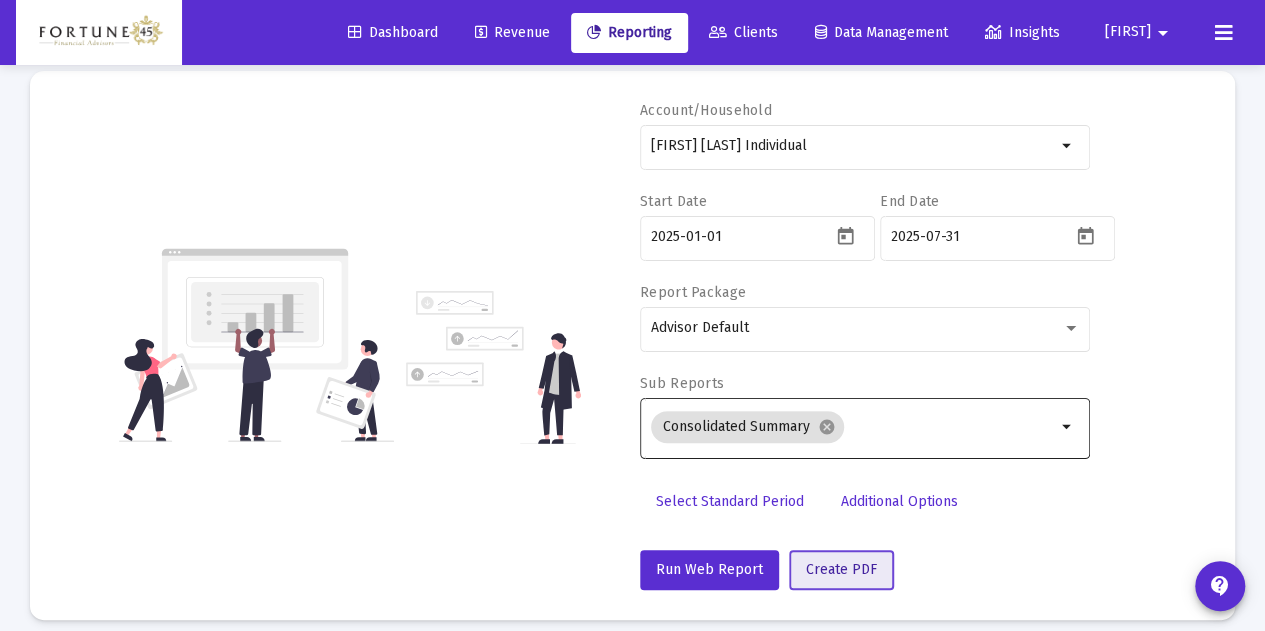 click on "Create PDF" 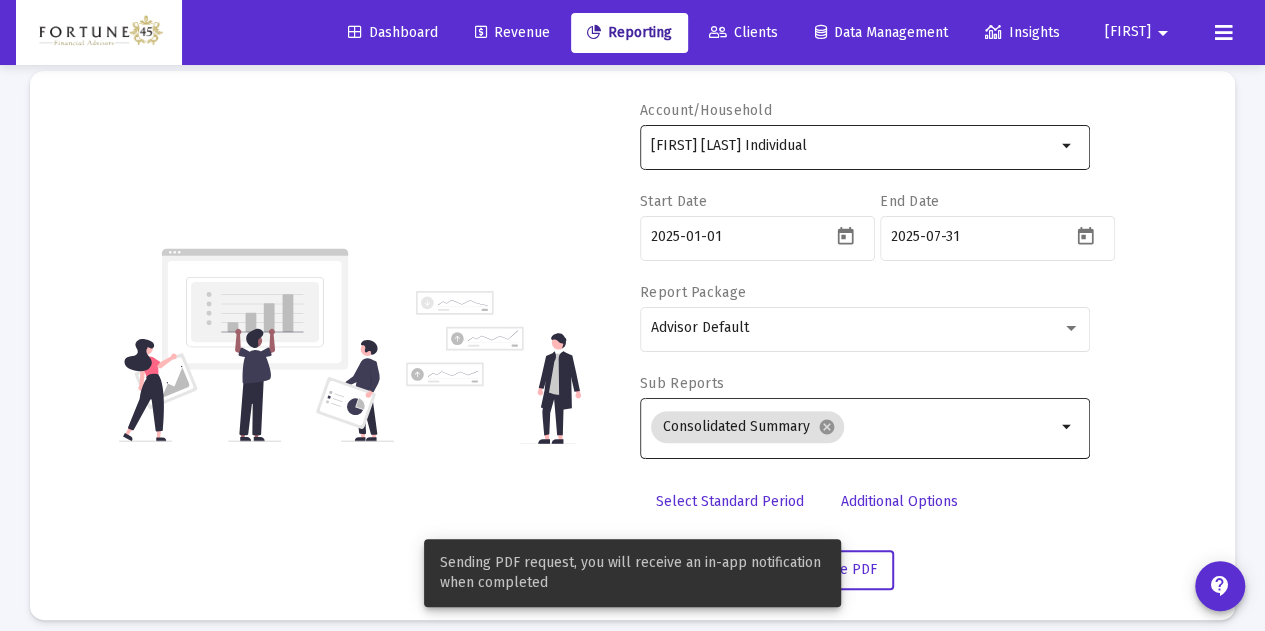 click on "Lura Laborde-Wight Individual" 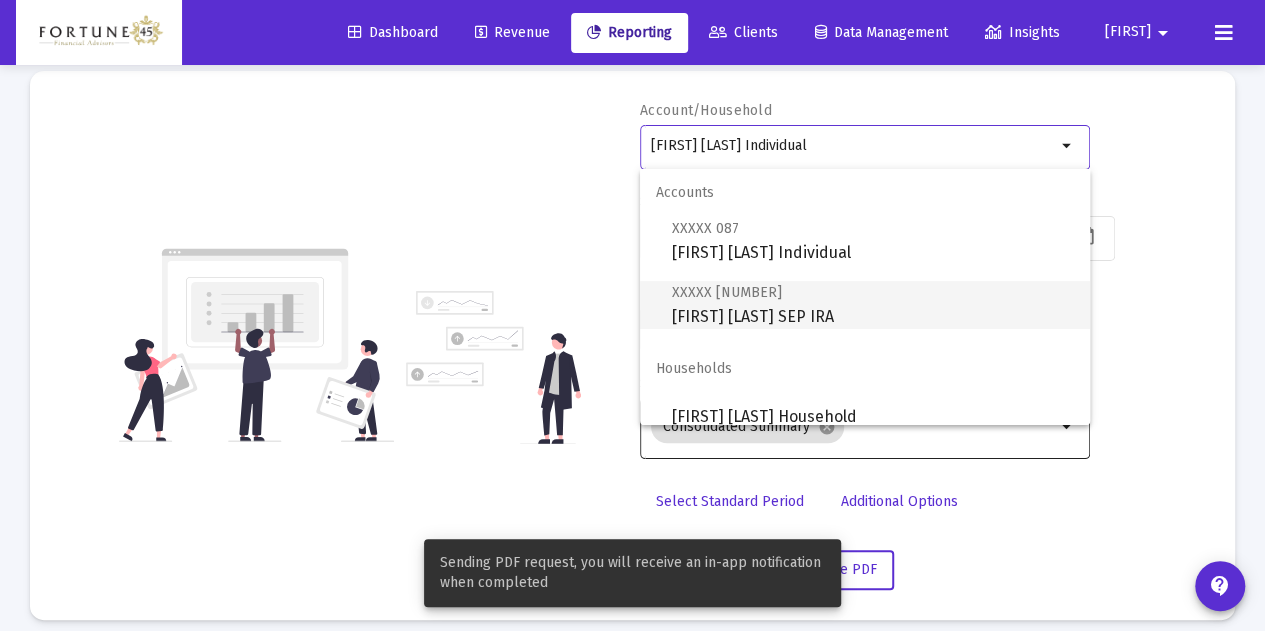 click on "XXXXX 978  Lura Laborde-Wight SEP IRA" at bounding box center (873, 304) 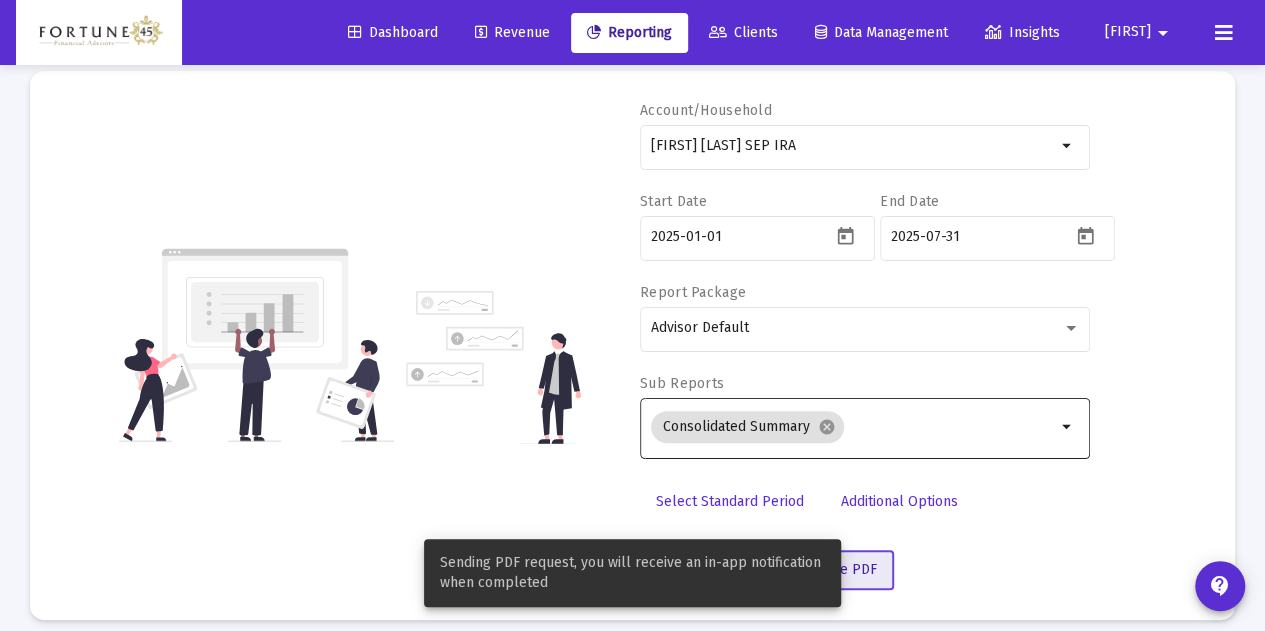 click on "Create PDF" 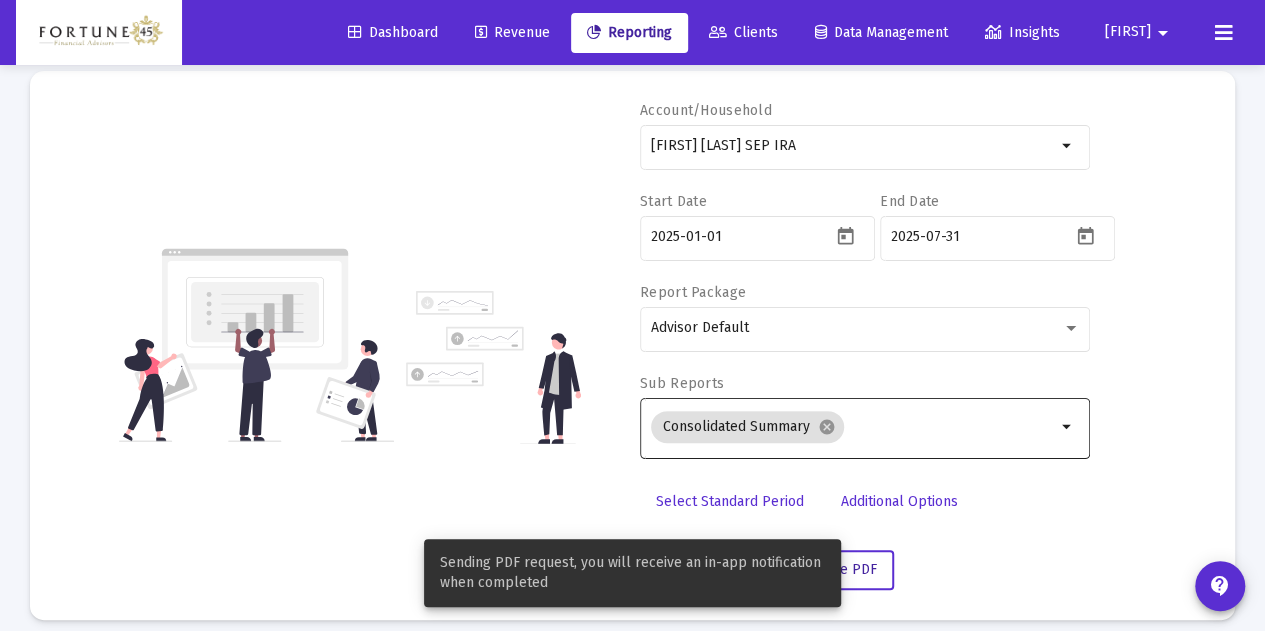 scroll, scrollTop: 0, scrollLeft: 0, axis: both 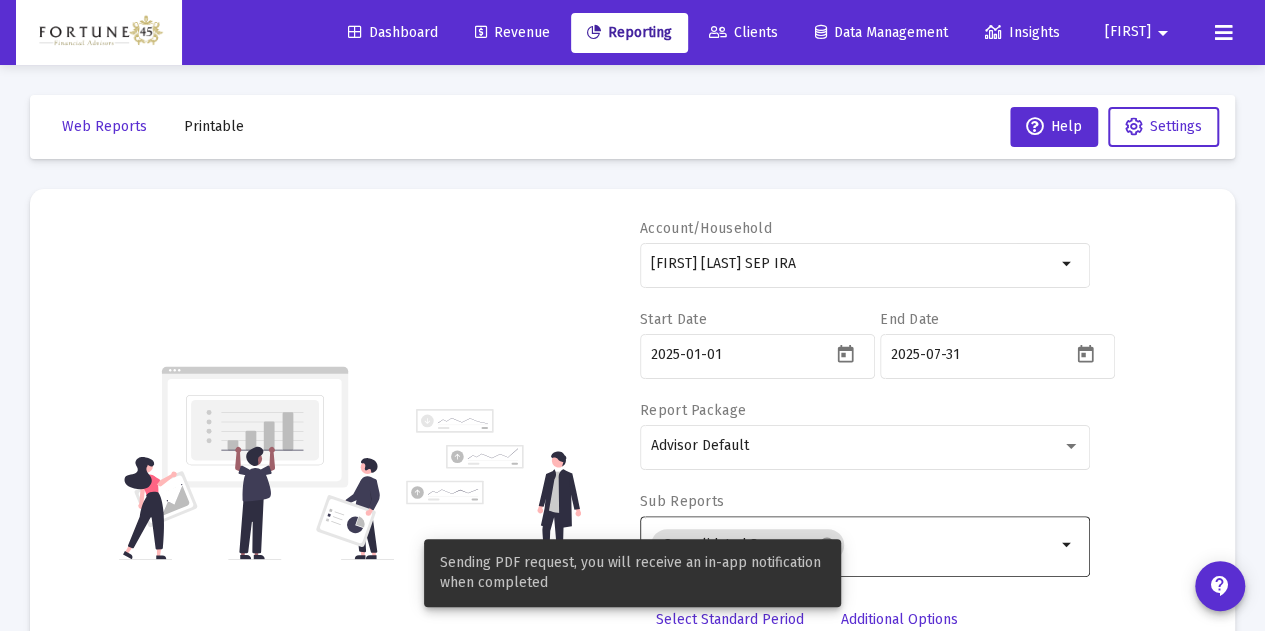click on "Printable" 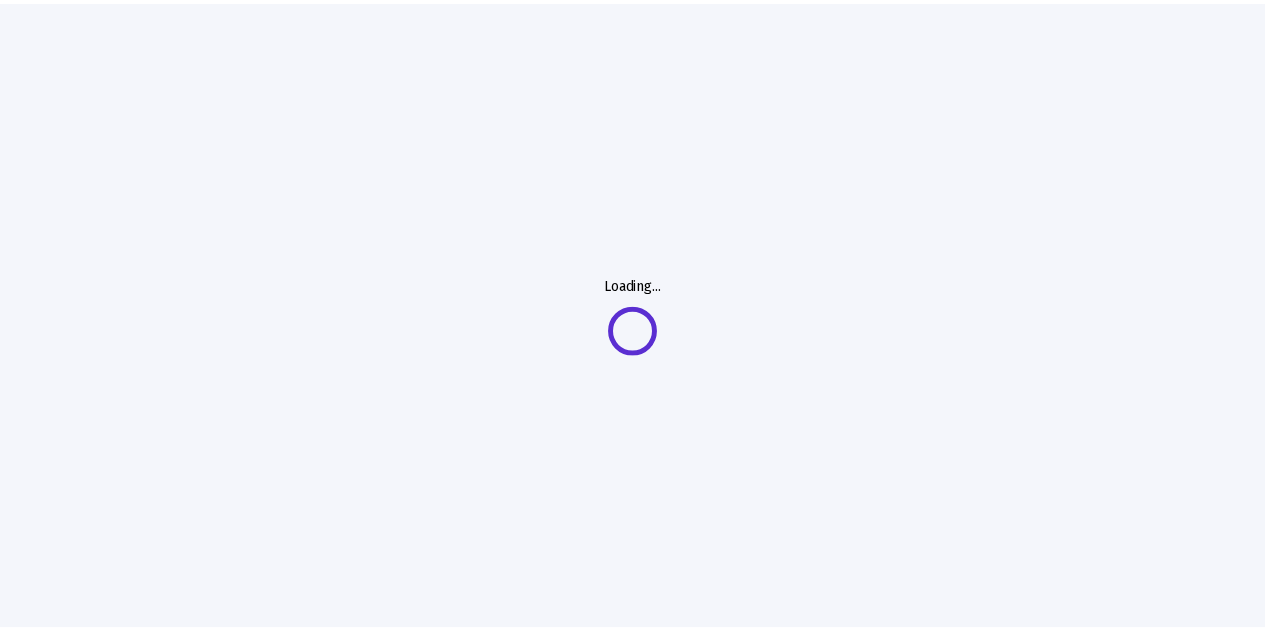 scroll, scrollTop: 0, scrollLeft: 0, axis: both 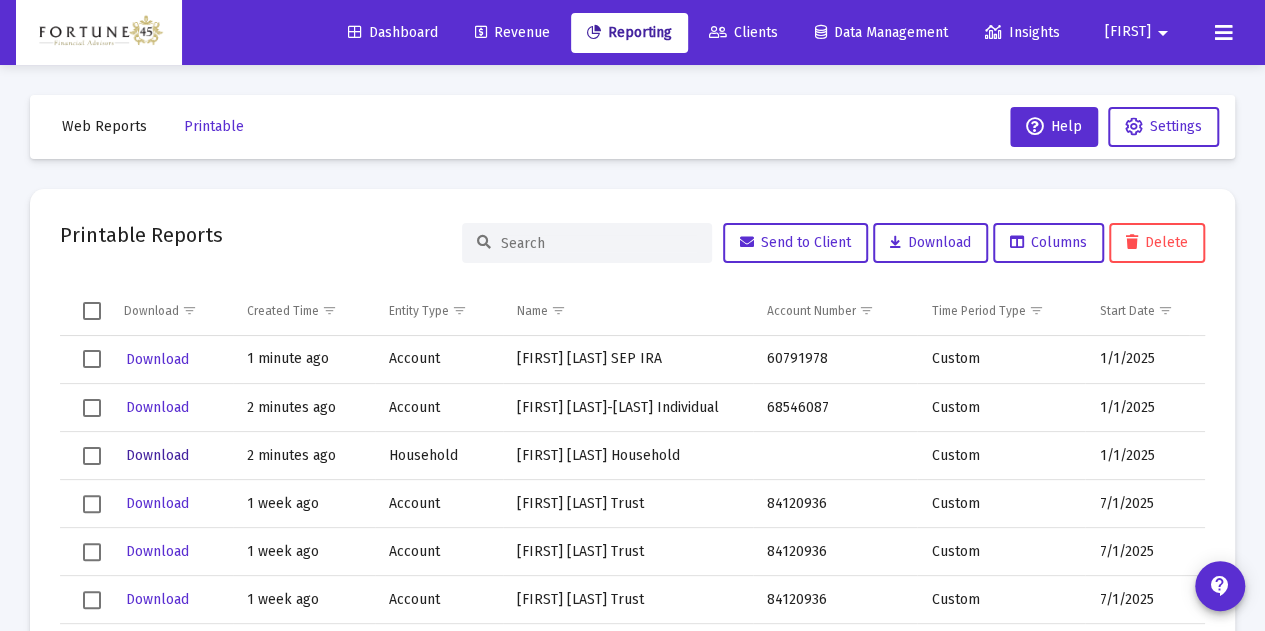 click on "Download" 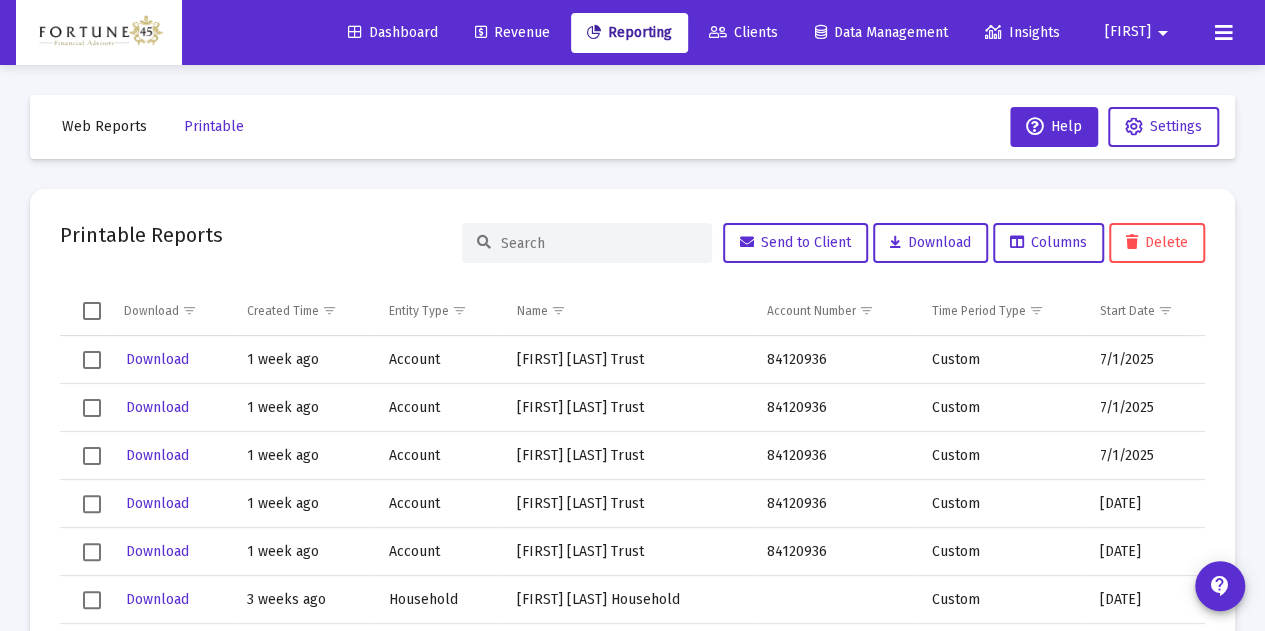 scroll, scrollTop: 0, scrollLeft: 0, axis: both 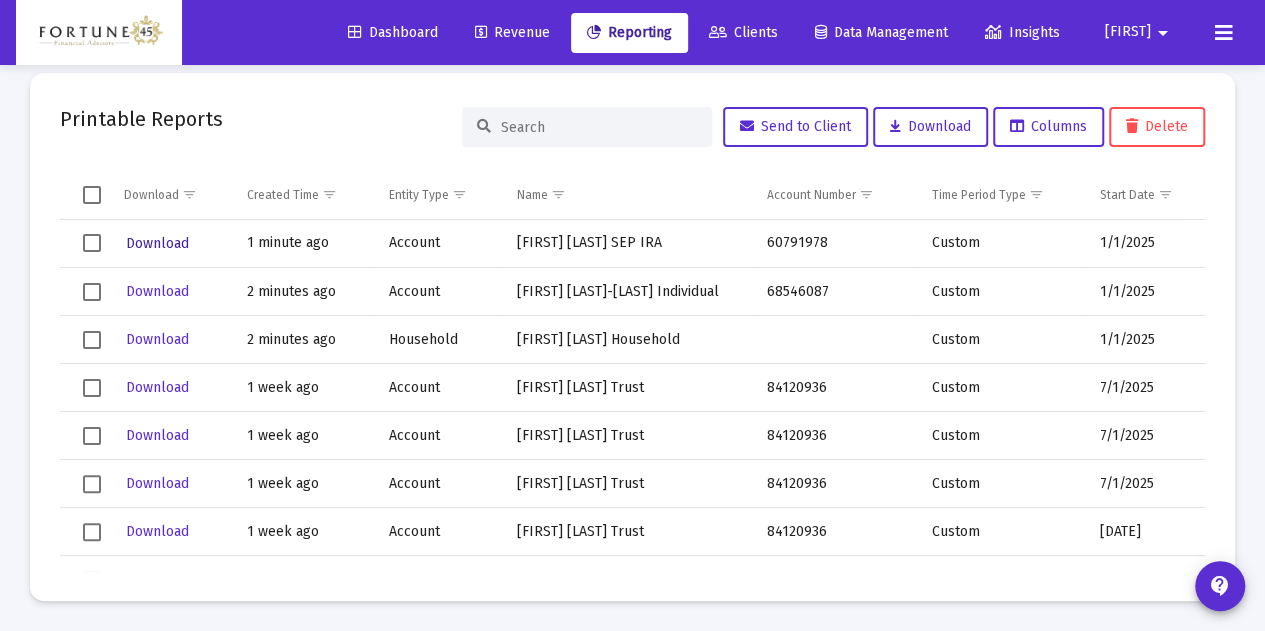 click on "Download" 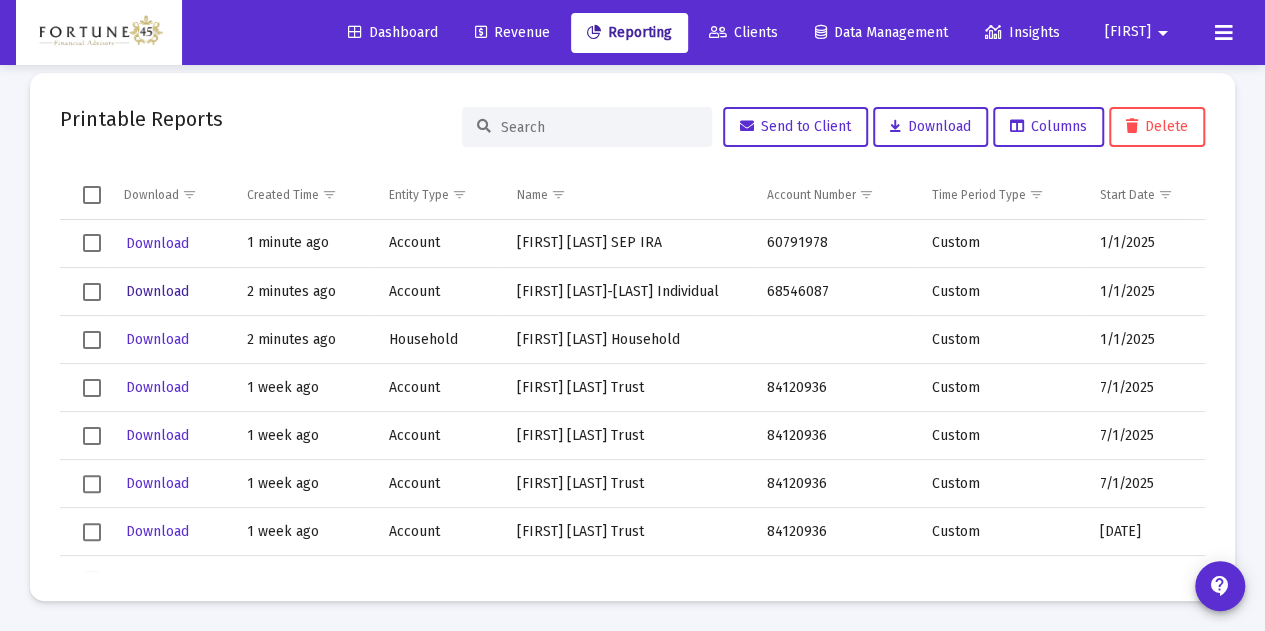 click on "Download" 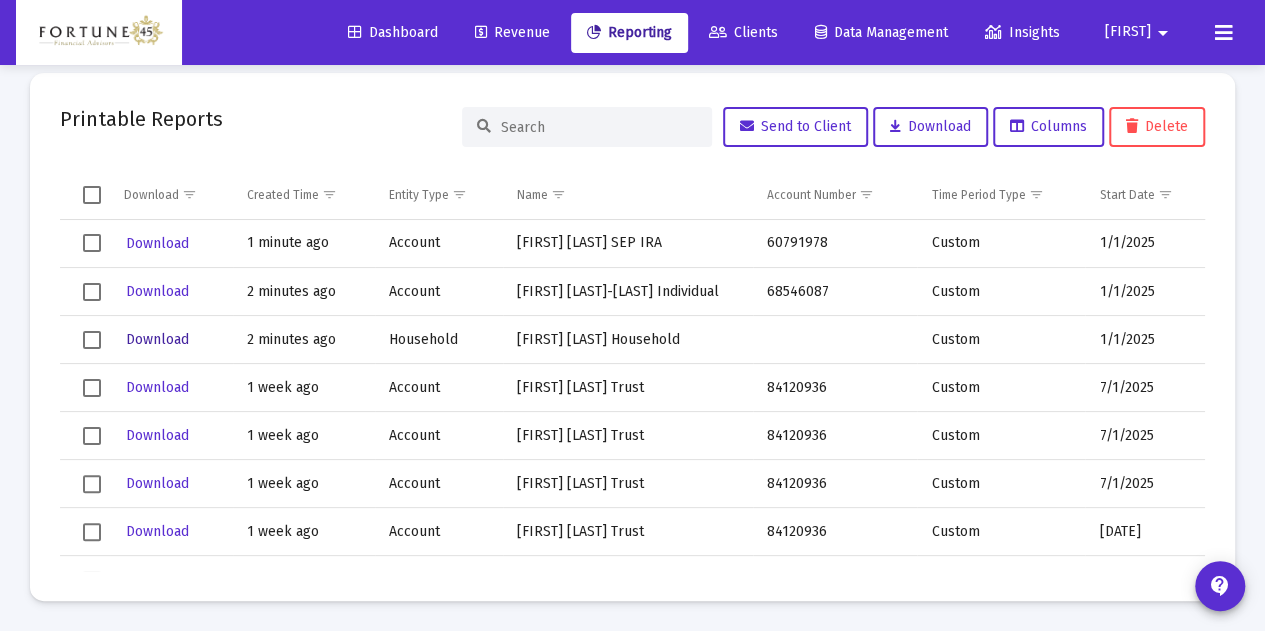 click on "Download" 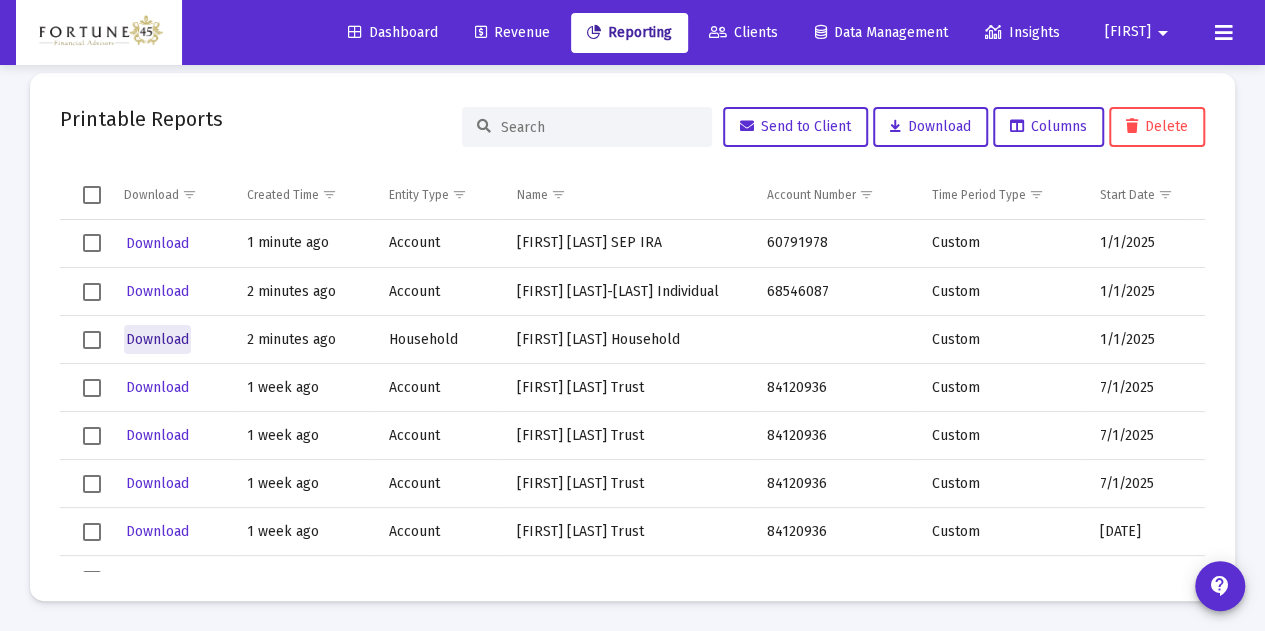 click on "Download" 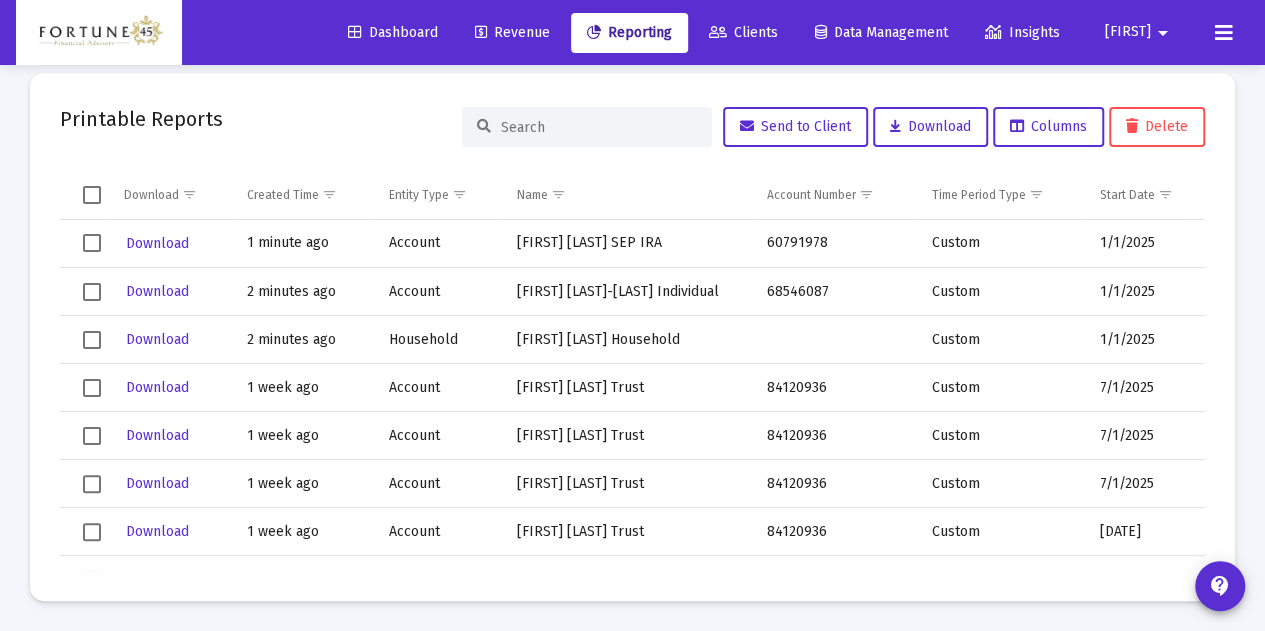 click on "Printable Reports  Send to Client   Download   Columns   Delete  Download Created Time Entity Type Name Account Number Time Period Type Start Date End Date Download 1 minute ago Account Lura Laborde-Wight SEP IRA 60791978 Custom 1/1/2025 7/31/2025 Download 2 minutes ago Account Lura Laborde-Wight Individual 68546087 Custom 1/1/2025 7/31/2025 Download 2 minutes ago Household Lura Laborde-Wight Household   Custom 1/1/2025 7/31/2025 Download 1 week ago Account Brandon Billeaudeau Trust 84120936 Custom 7/1/2025 7/31/2025 Download 1 week ago Account Brandon Billeaudeau Trust 84120936 Custom 7/1/2025 7/31/2025 Download 1 week ago Account Brandon Billeaudeau Trust 84120936 Custom 7/1/2025 7/31/2025 Download 1 week ago Account Brandon Billeaudeau Trust 84120936 Custom 4/1/2025 6/30/2025 Download 1 week ago Account Brandon Billeaudeau Trust 84120936 Custom 4/1/2025 6/30/2025 Loading..." 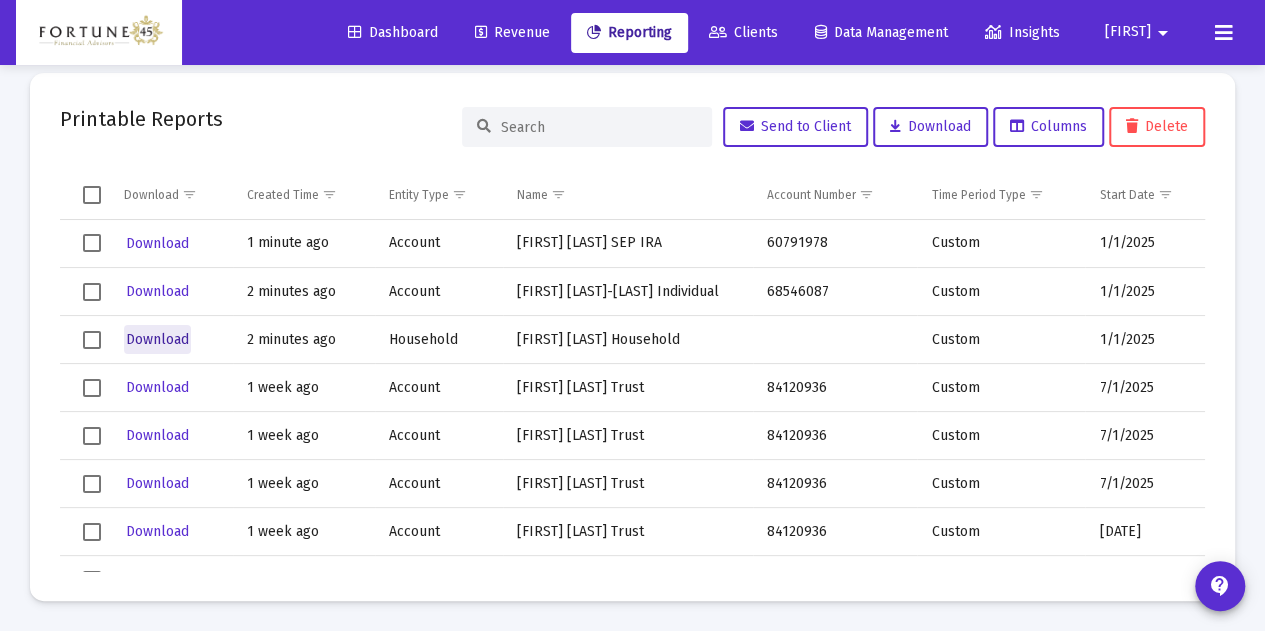 click on "Download" 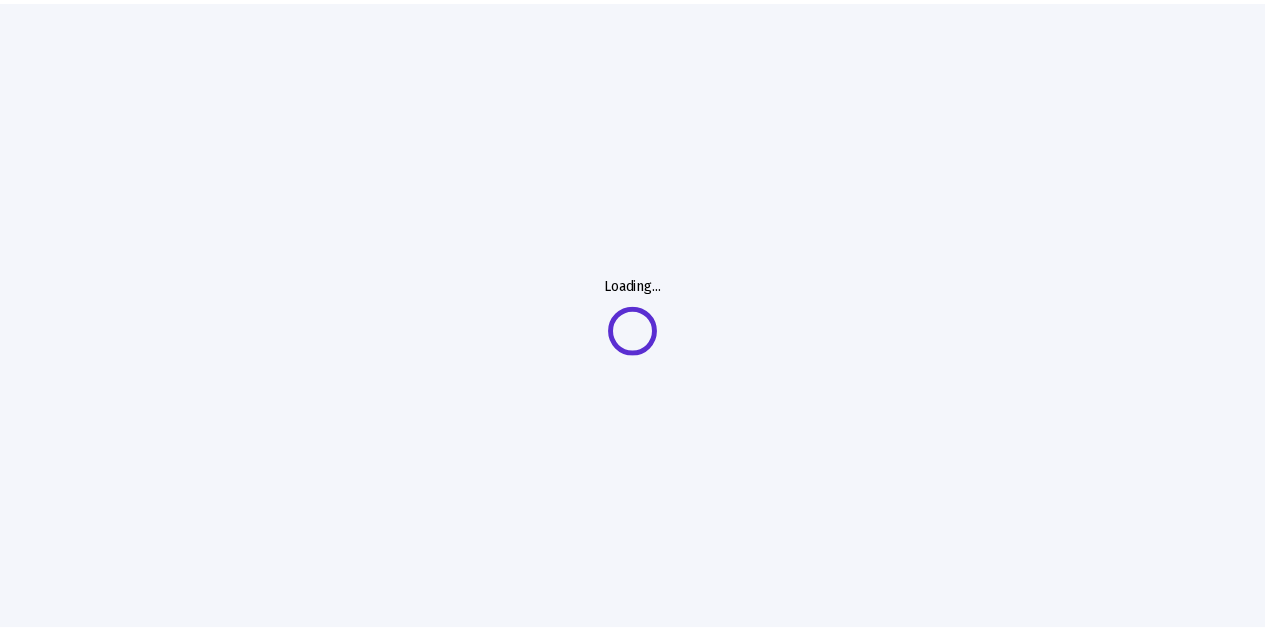 scroll, scrollTop: 0, scrollLeft: 0, axis: both 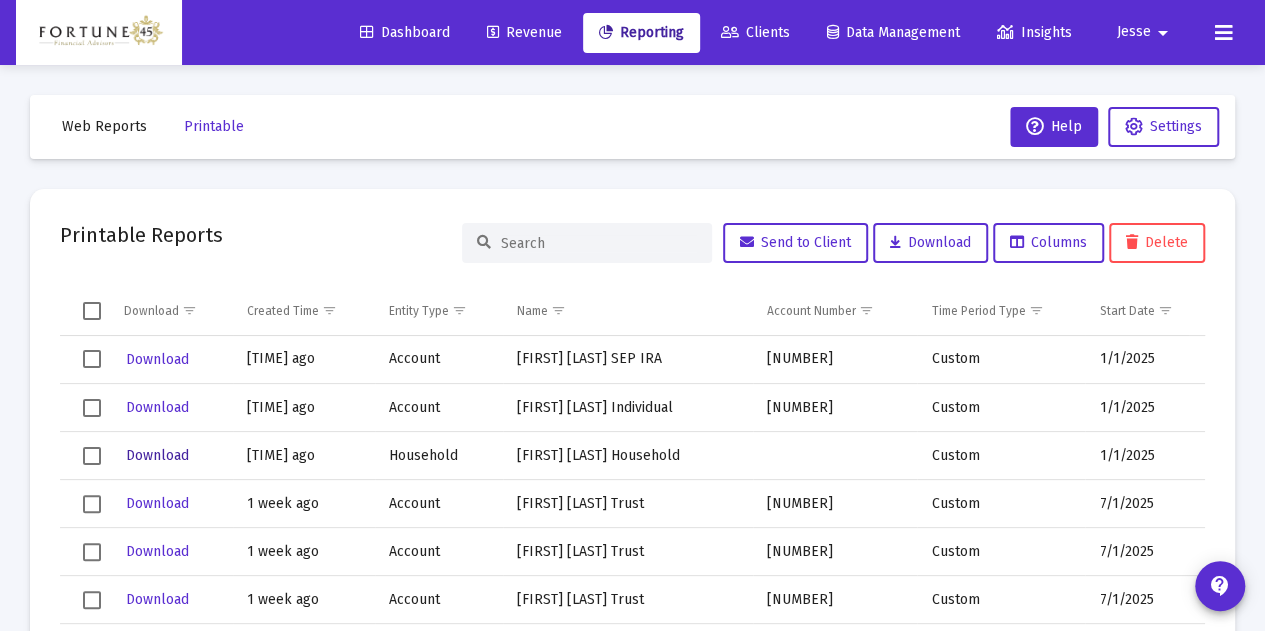 click on "Download" 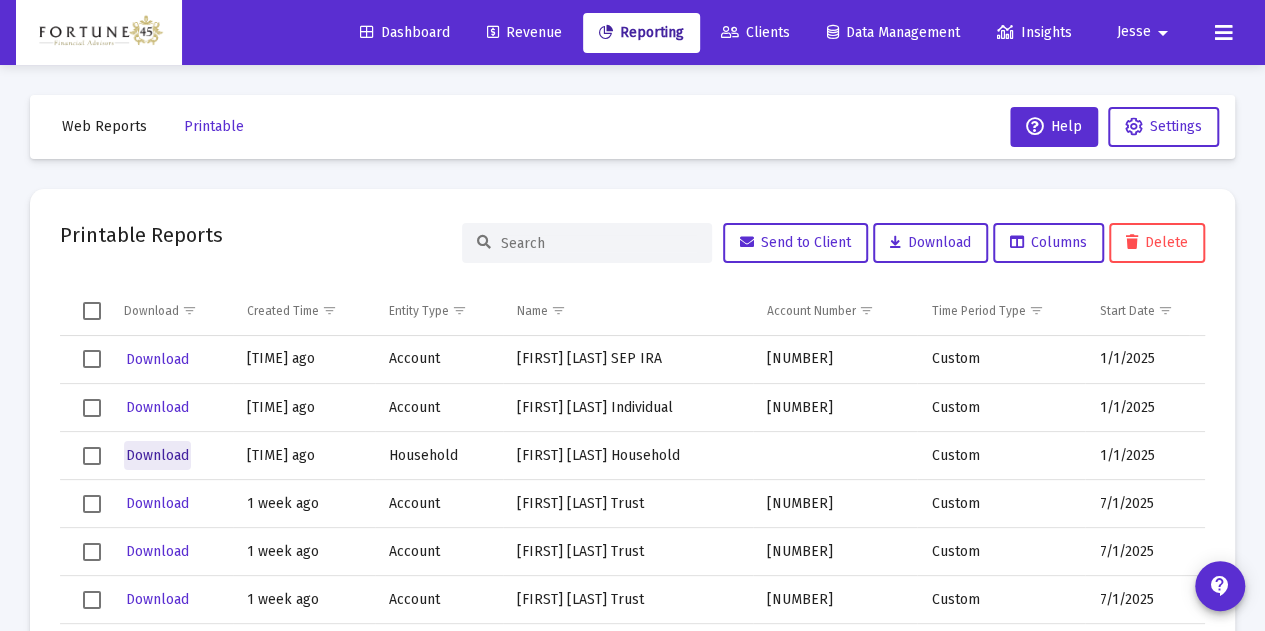 click on "Download" 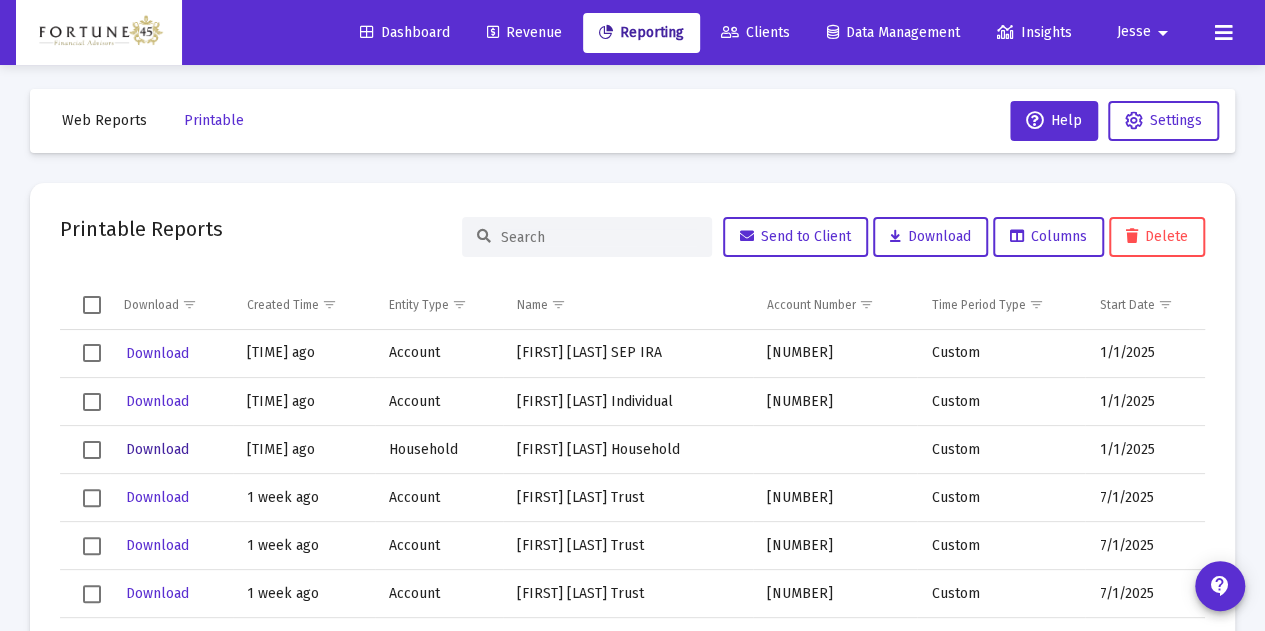 scroll, scrollTop: 7, scrollLeft: 0, axis: vertical 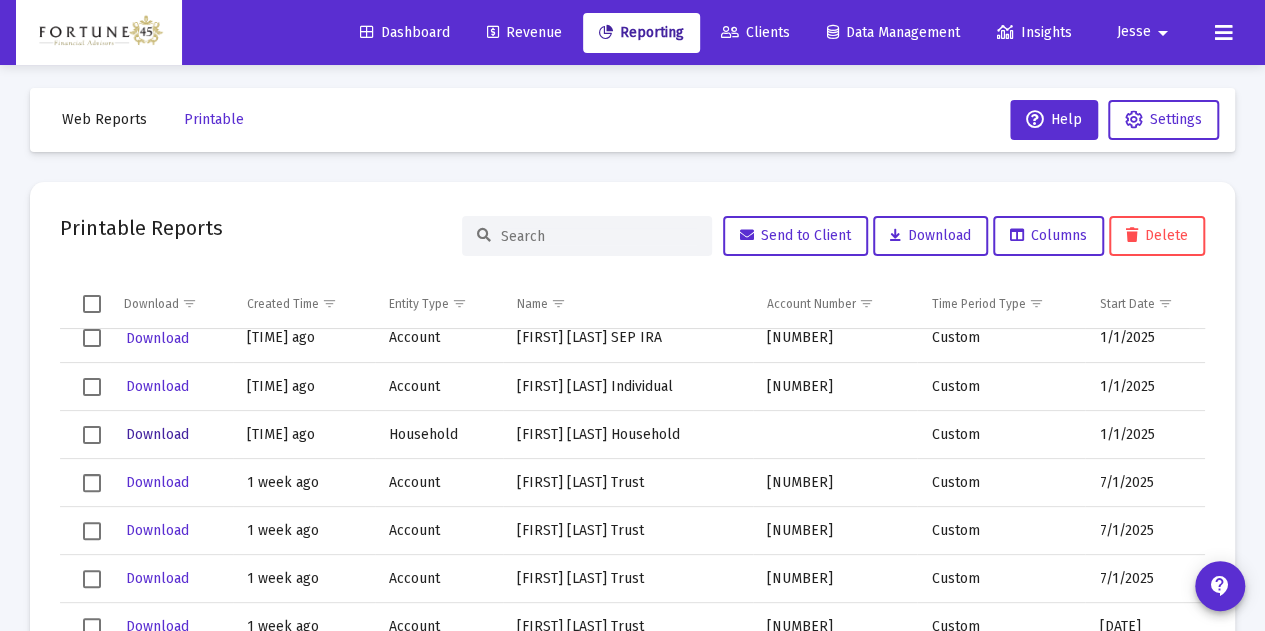 click on "Download" 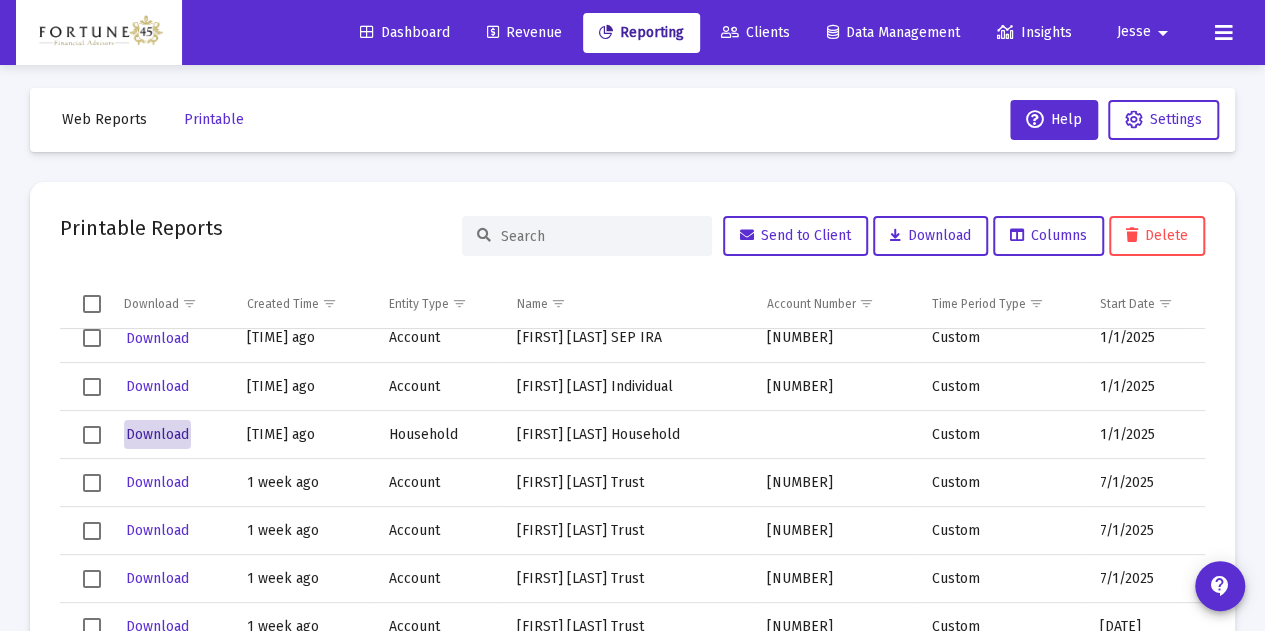 click on "Download" 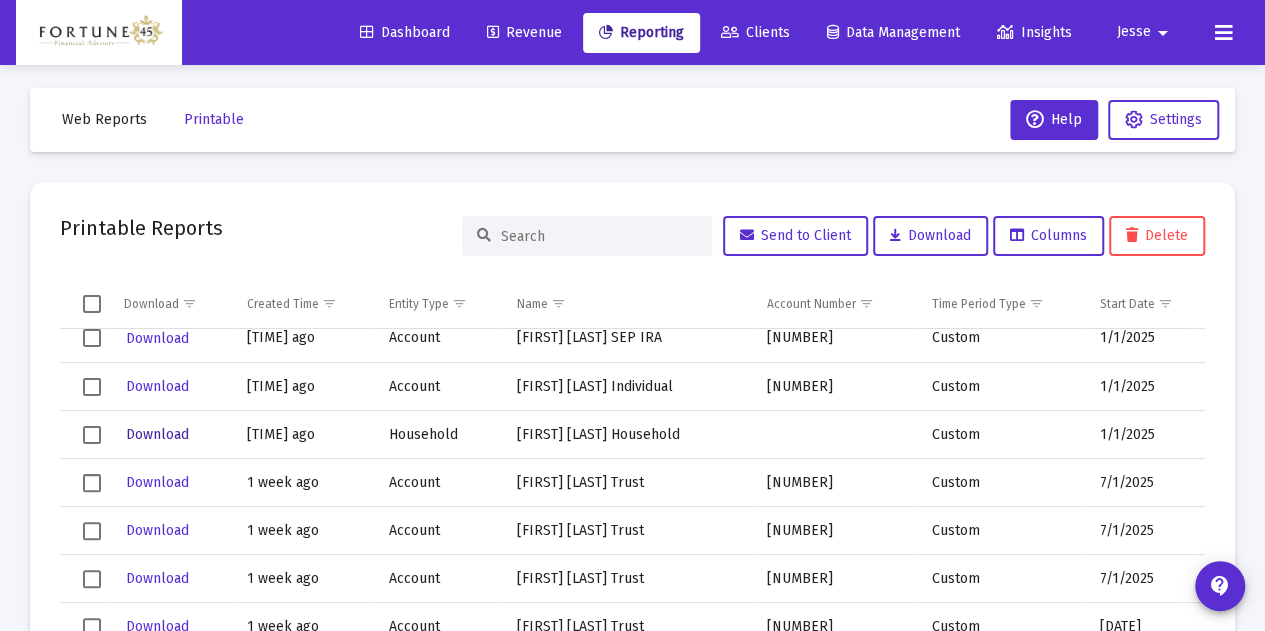 scroll, scrollTop: 0, scrollLeft: 0, axis: both 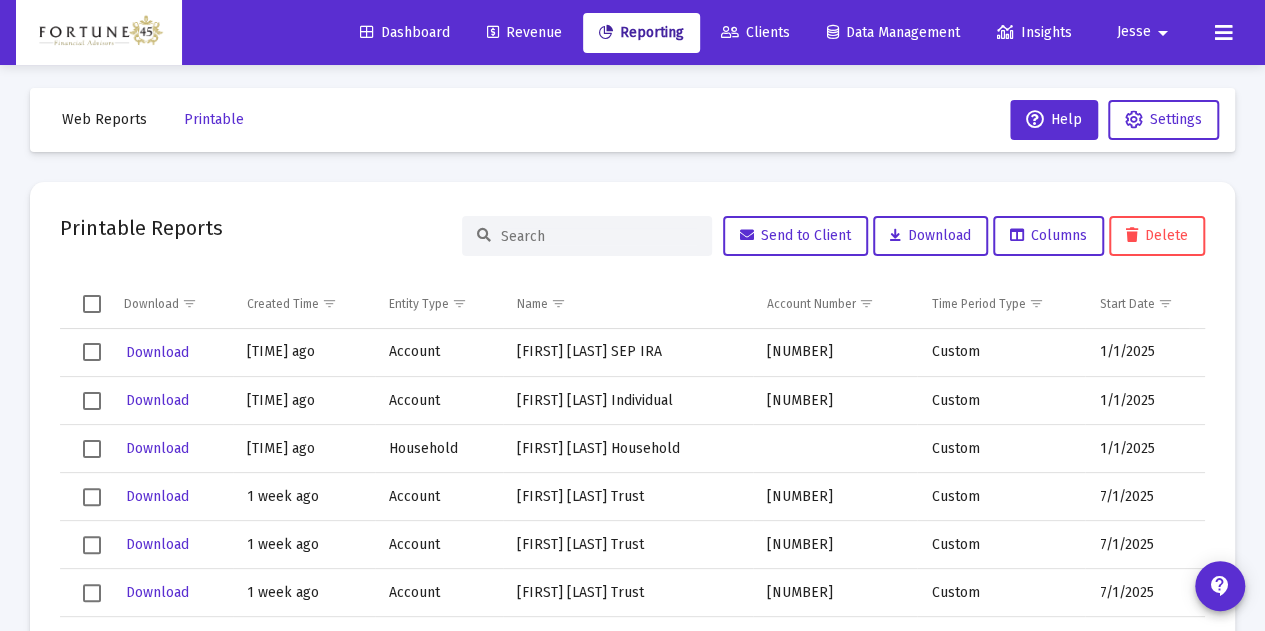 click on "Web Reports" 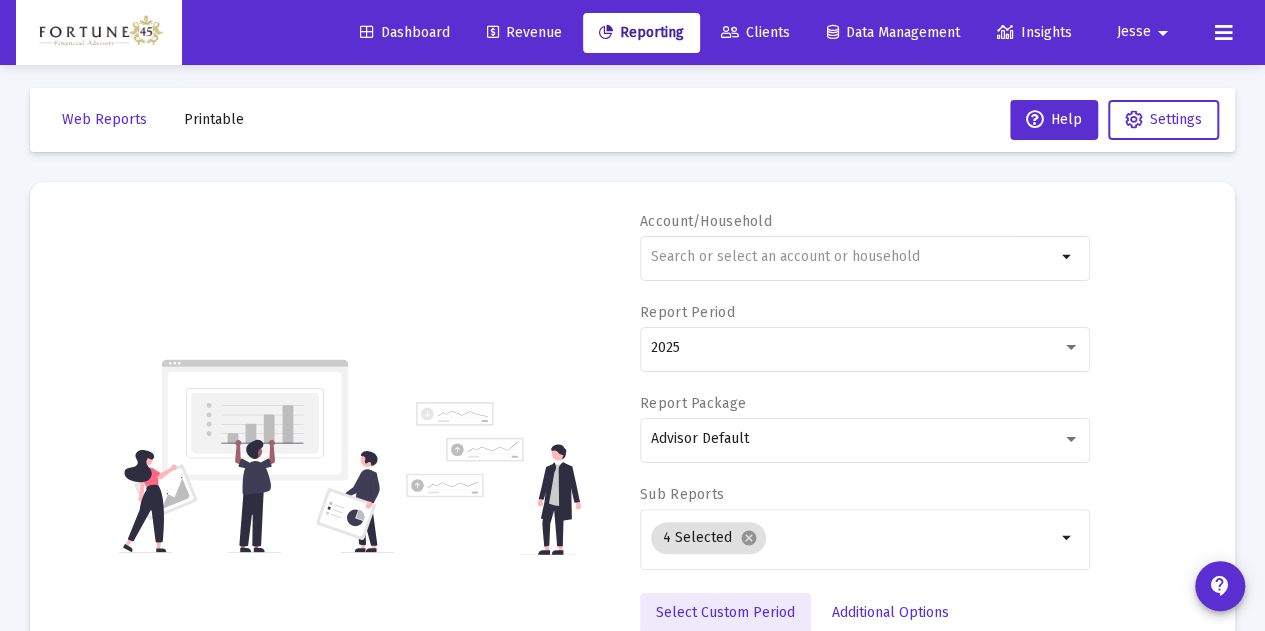 click on "Select Custom Period" 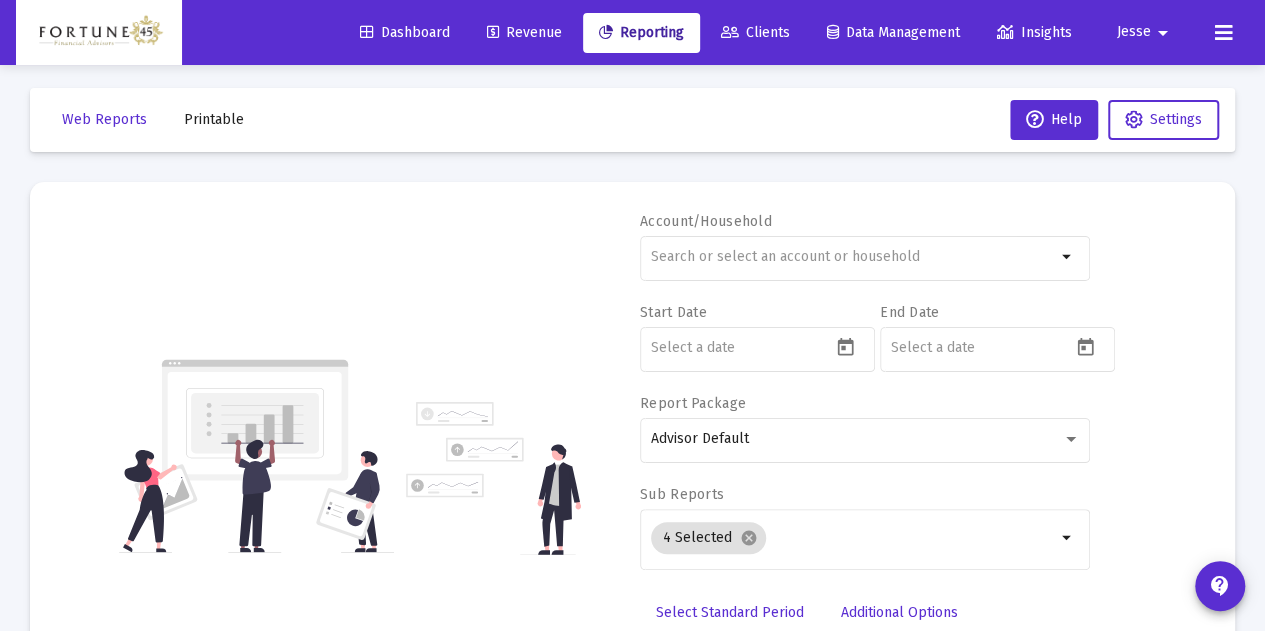 click on "Account/Household arrow_drop_down Start Date End Date Report Package Advisor Default Sub Reports  4 Selected  cancel arrow_drop_down  Select Standard Period   Additional Options   Run Web Report   Create PDF" 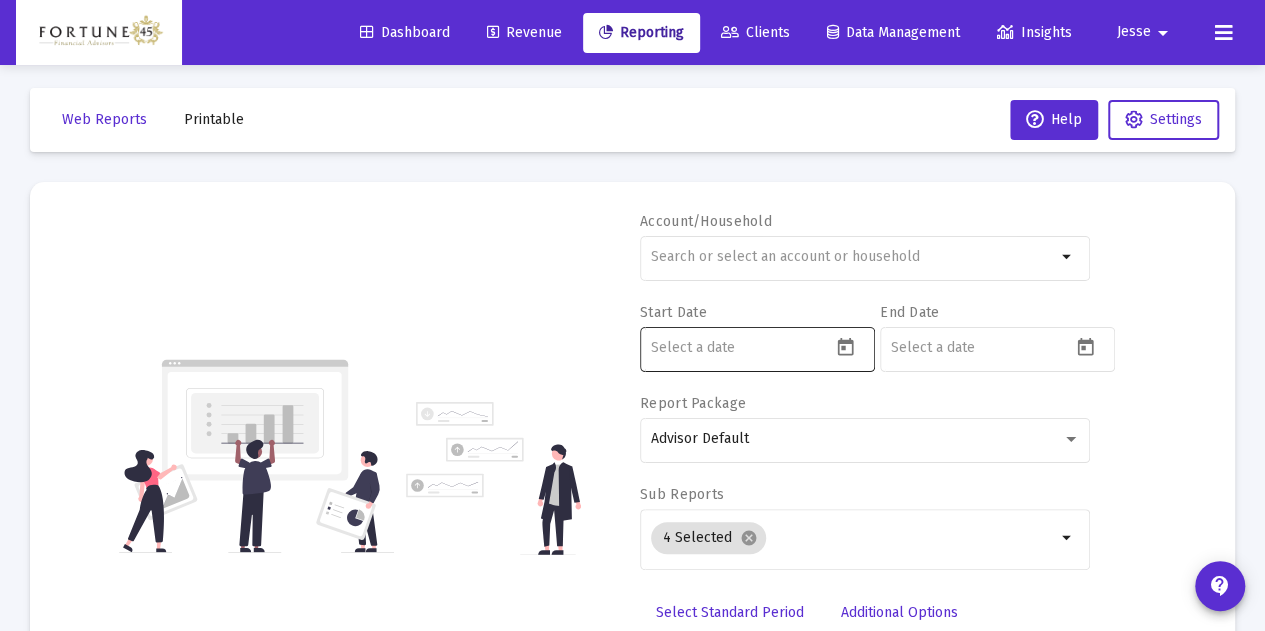 click 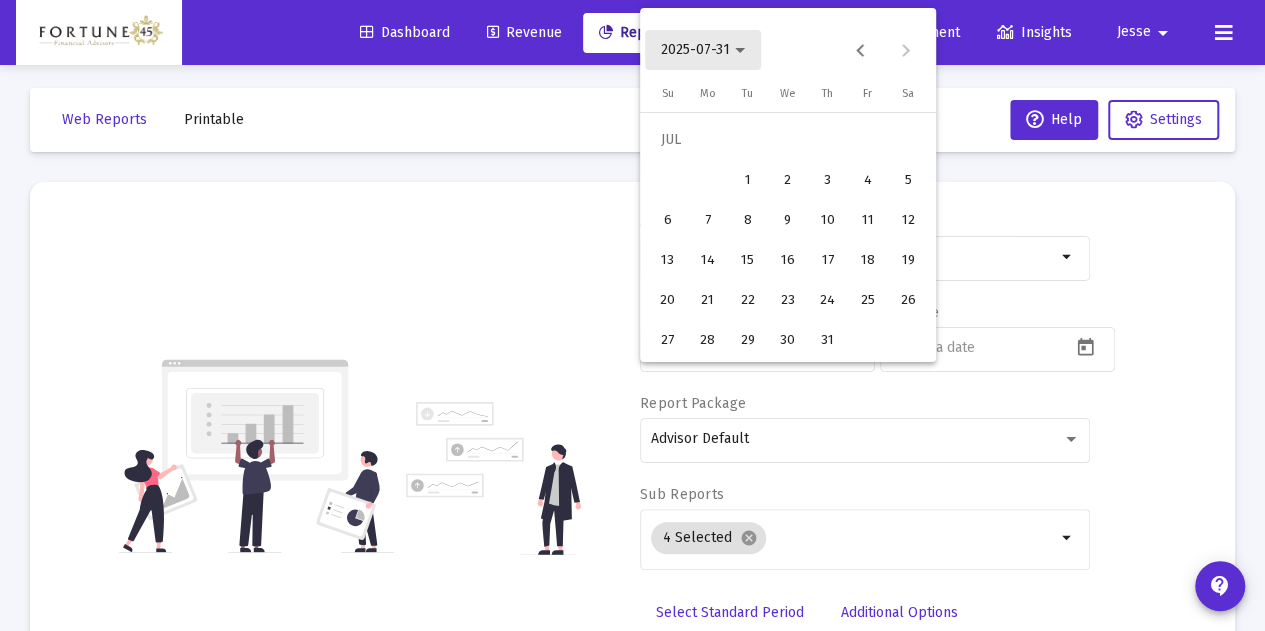 click on "2025-07-31" at bounding box center (695, 49) 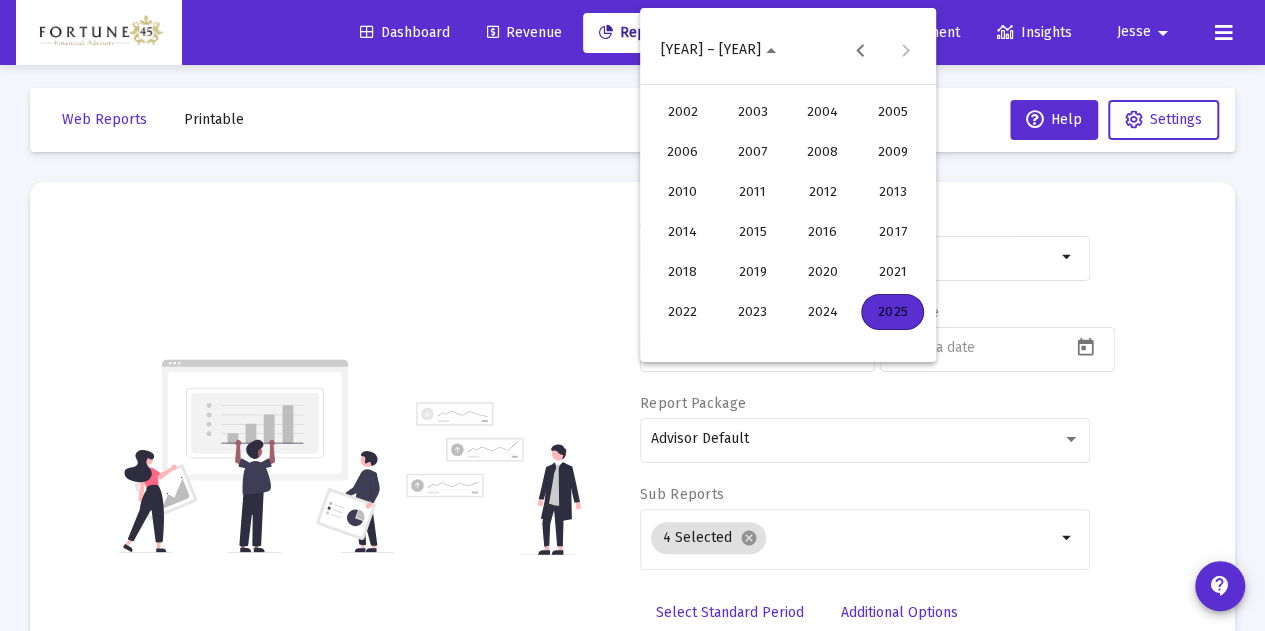 click on "2025" at bounding box center (892, 312) 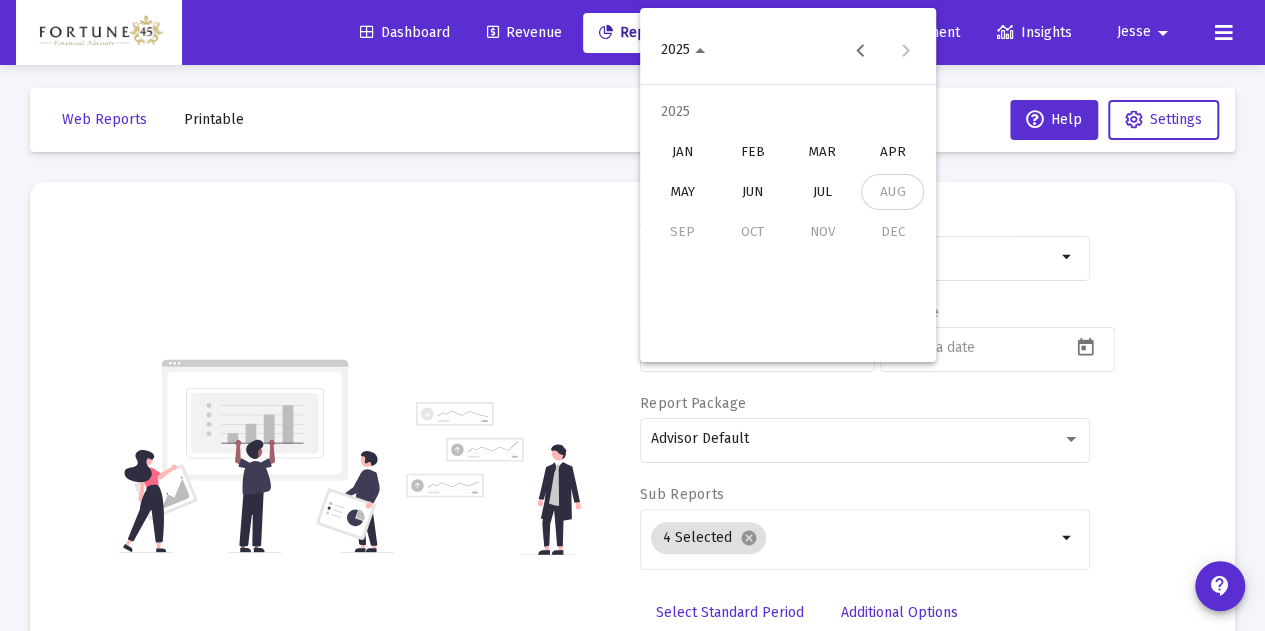 click on "JAN" at bounding box center [682, 152] 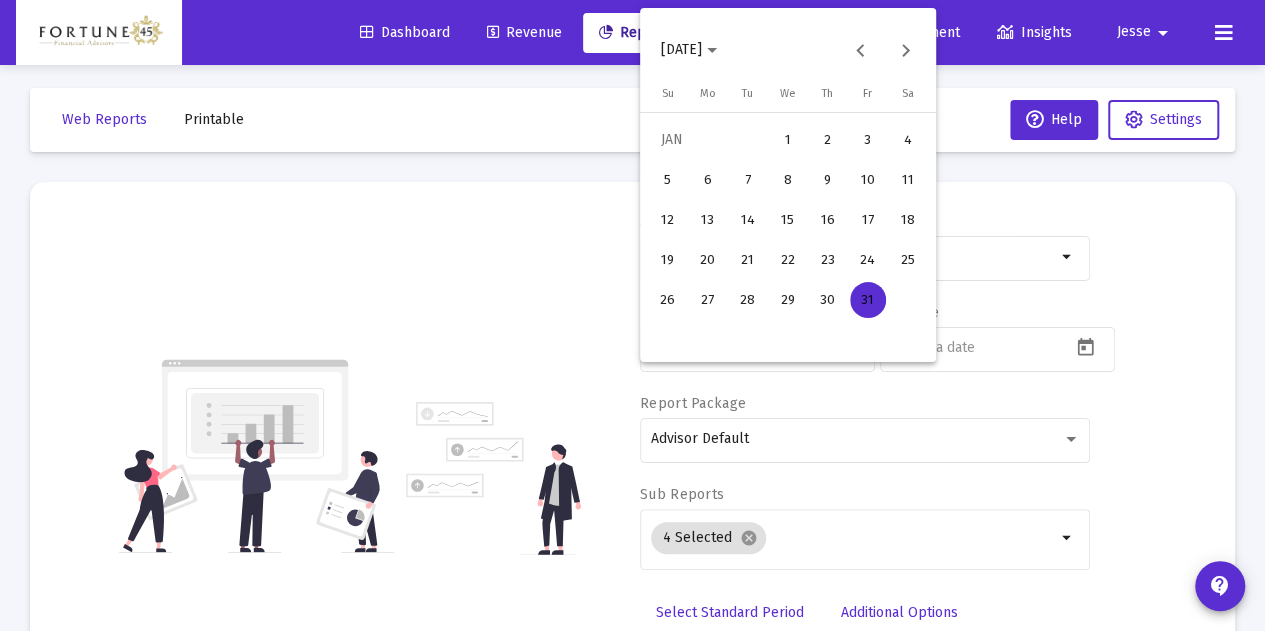 click on "1" at bounding box center [788, 140] 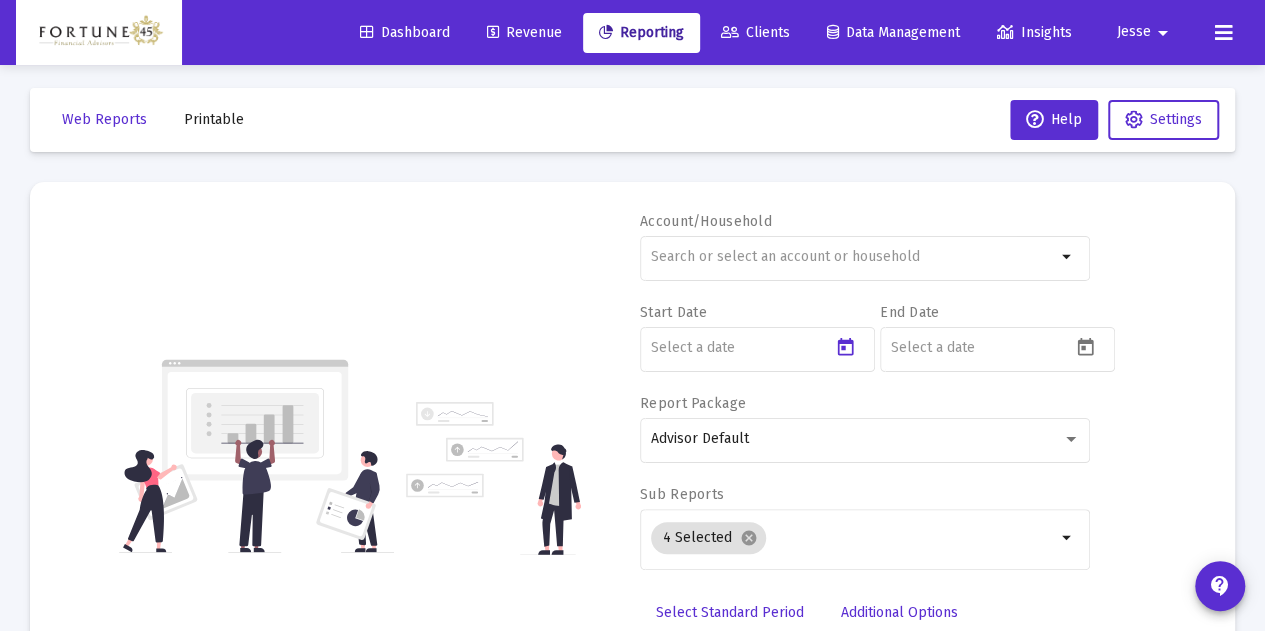 type on "2025-01-01" 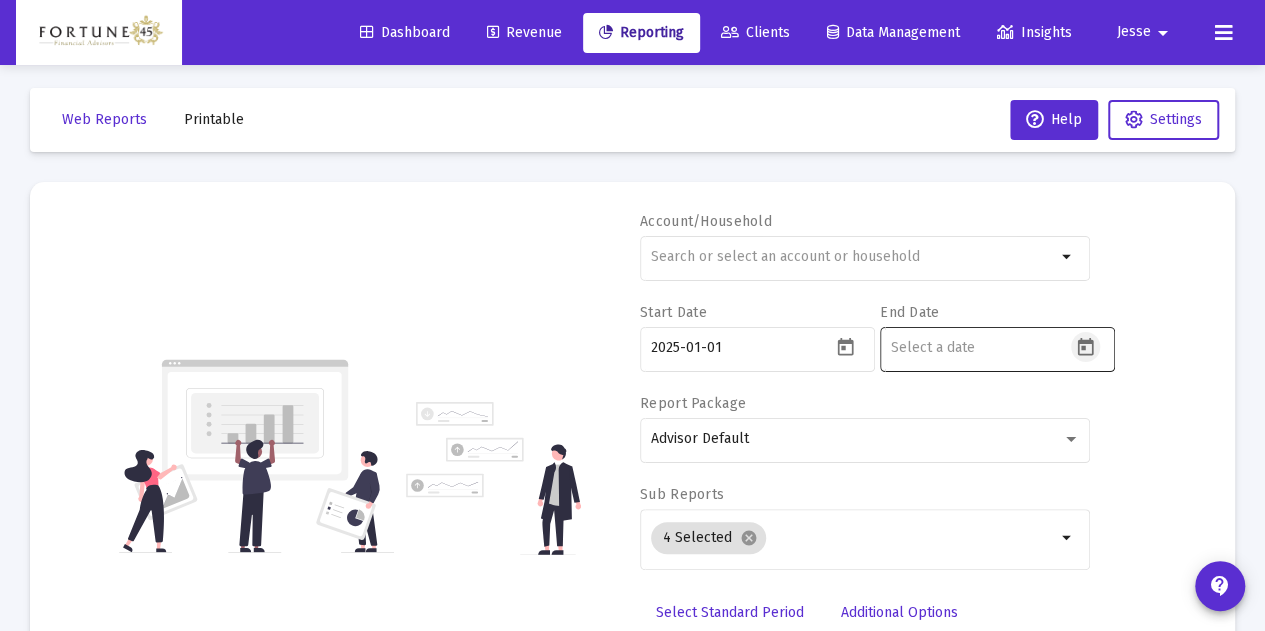 click 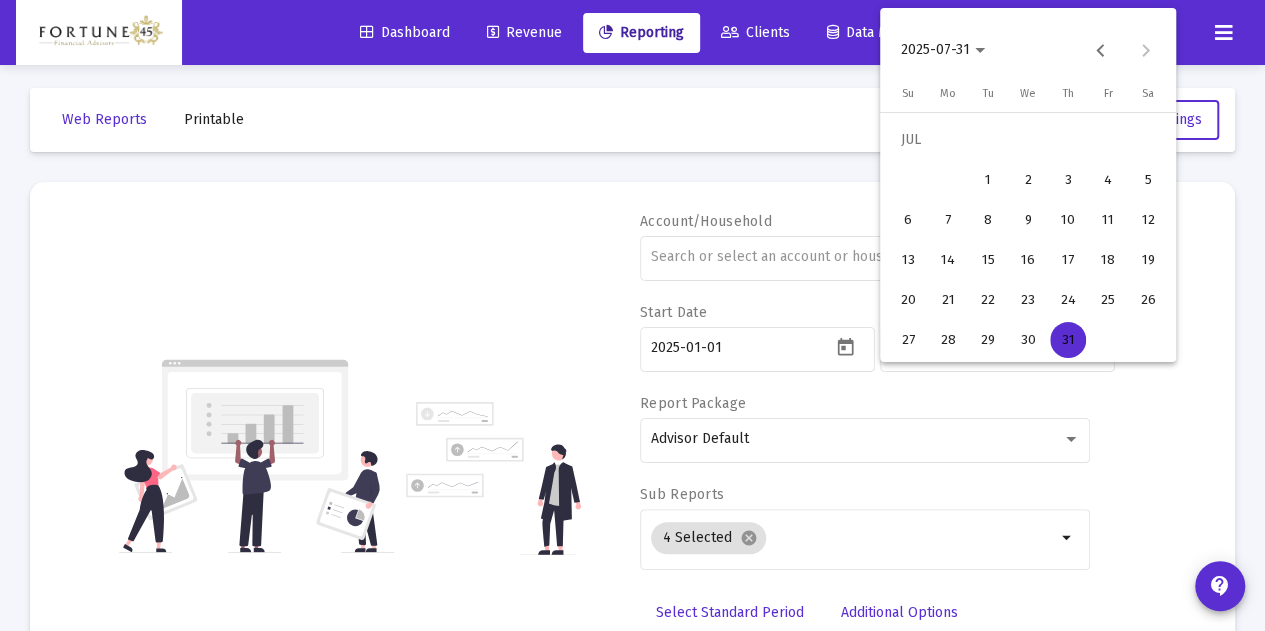 click on "31" at bounding box center [1068, 340] 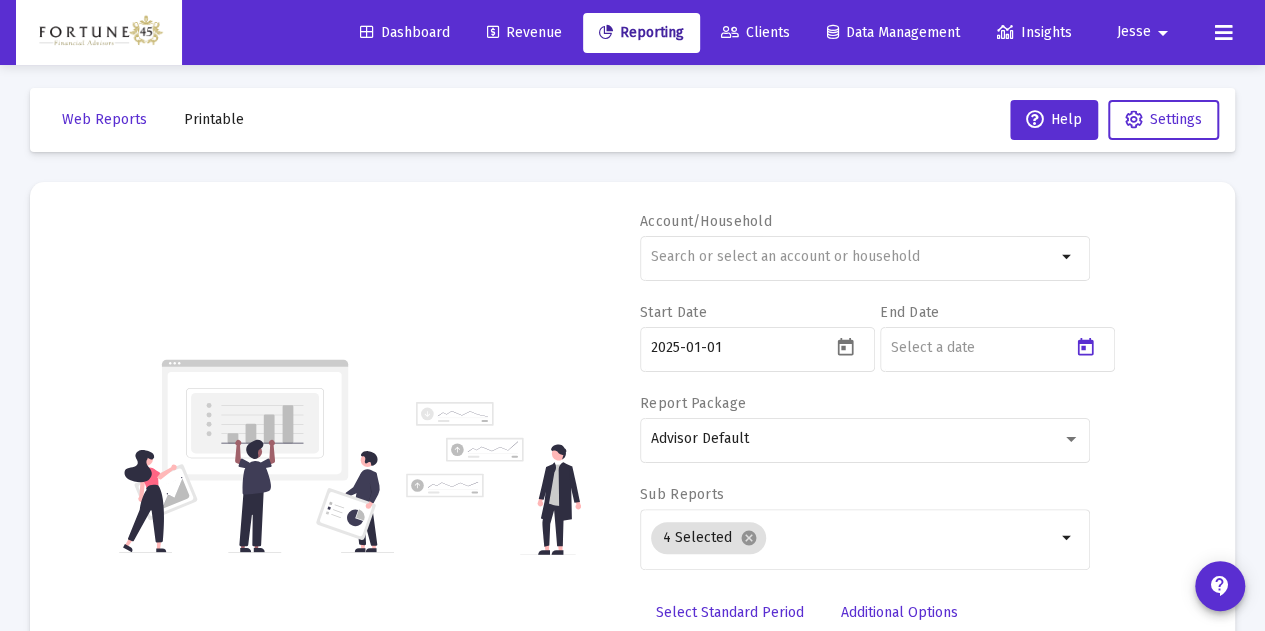 type on "2025-07-31" 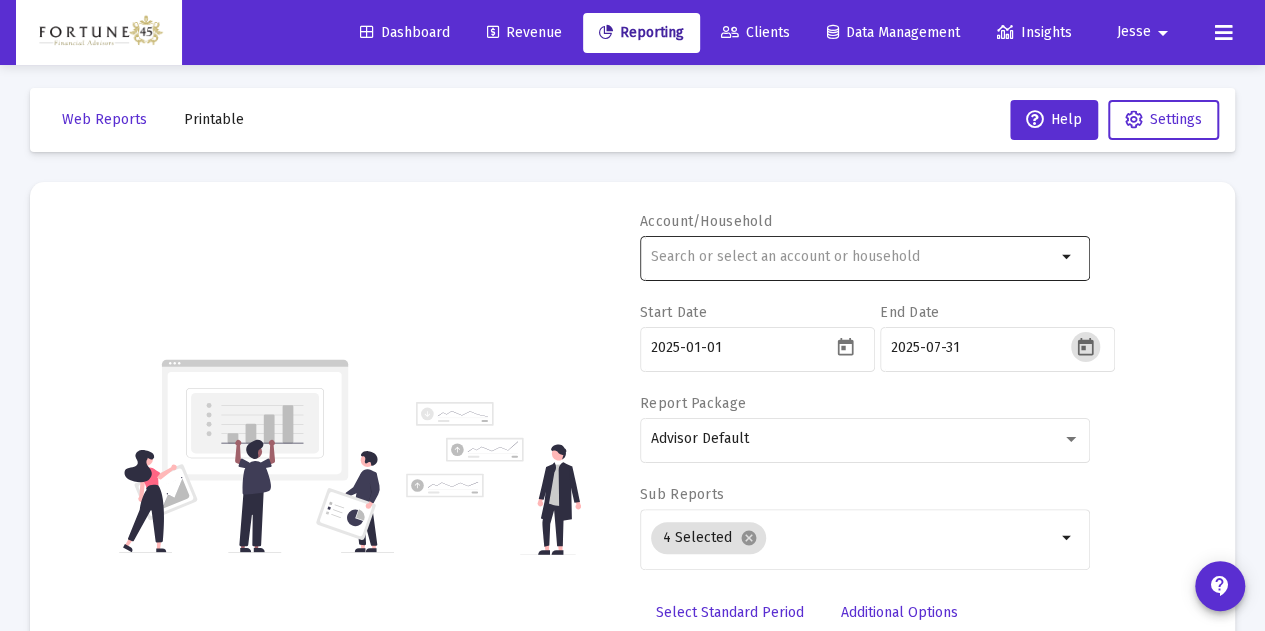 click 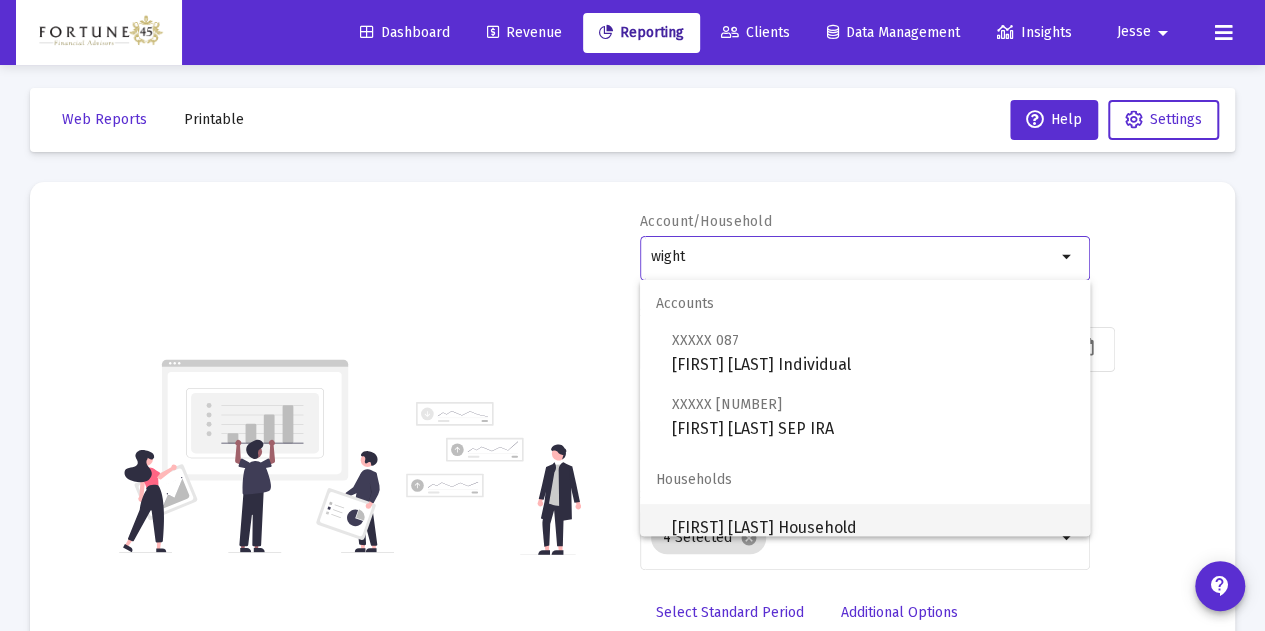 click on "Lura Laborde-Wight Household" at bounding box center [873, 528] 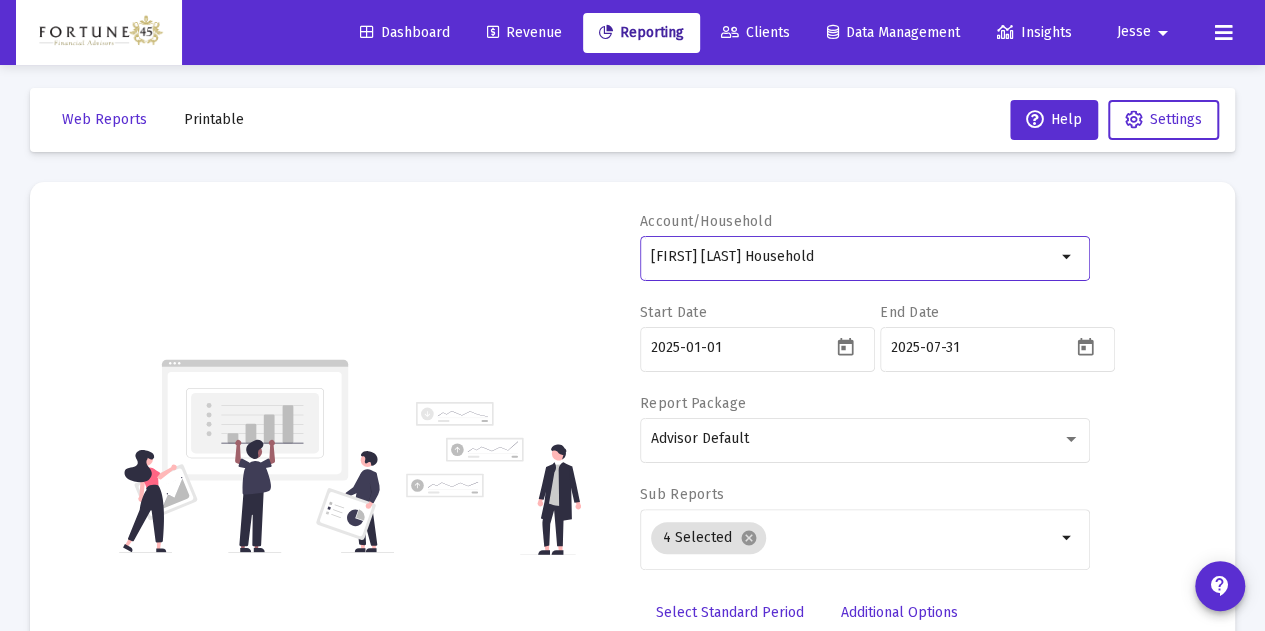 scroll, scrollTop: 98, scrollLeft: 0, axis: vertical 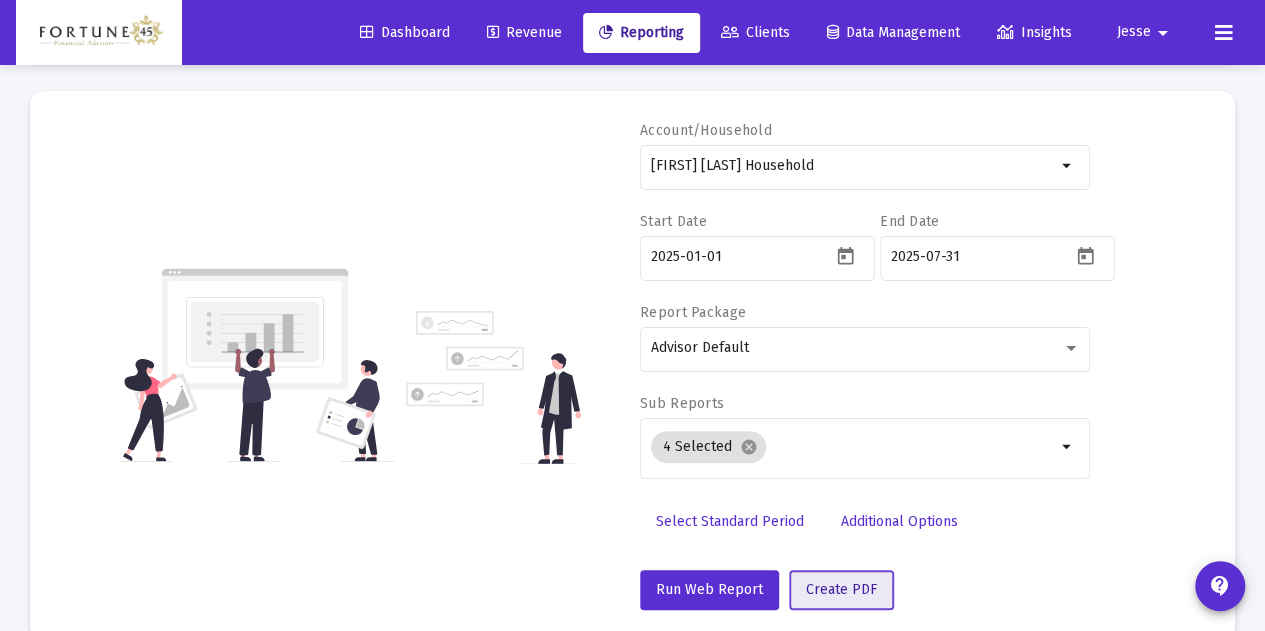 click on "Create PDF" 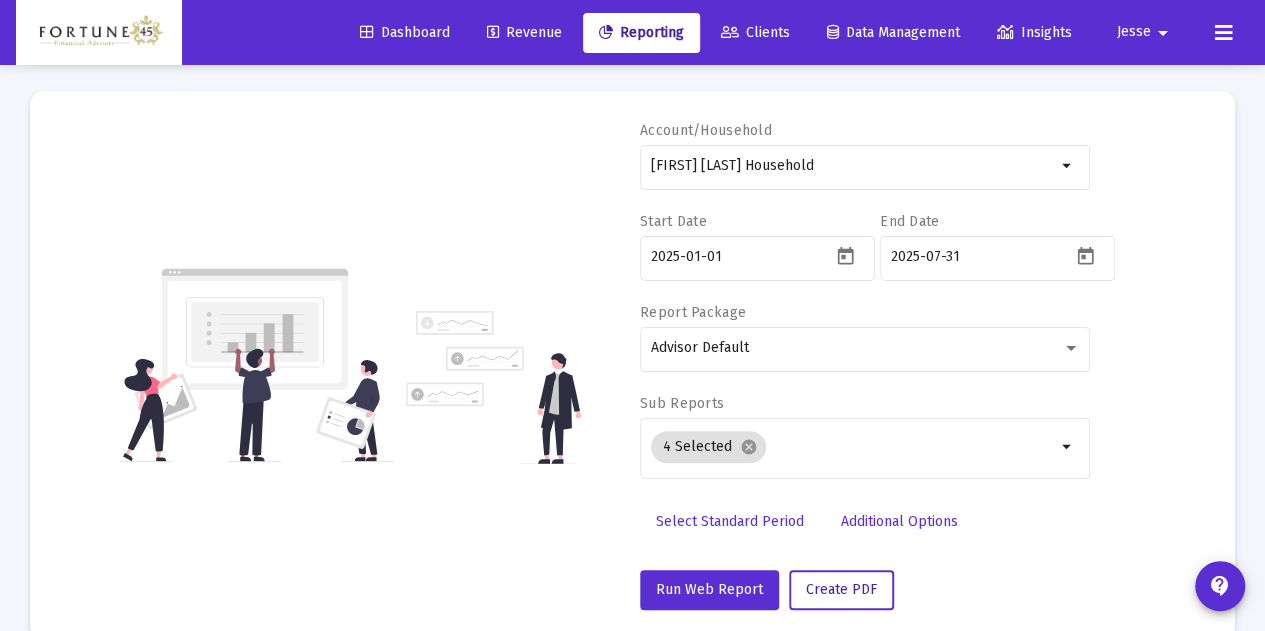 scroll, scrollTop: 0, scrollLeft: 0, axis: both 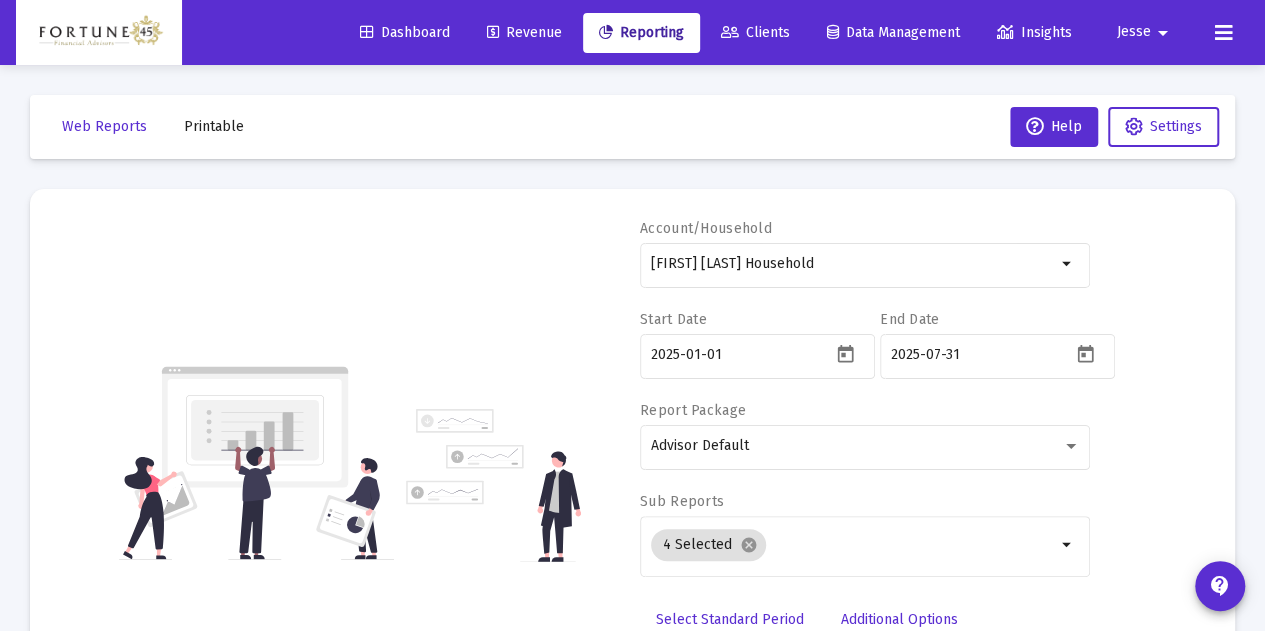 click on "Printable" 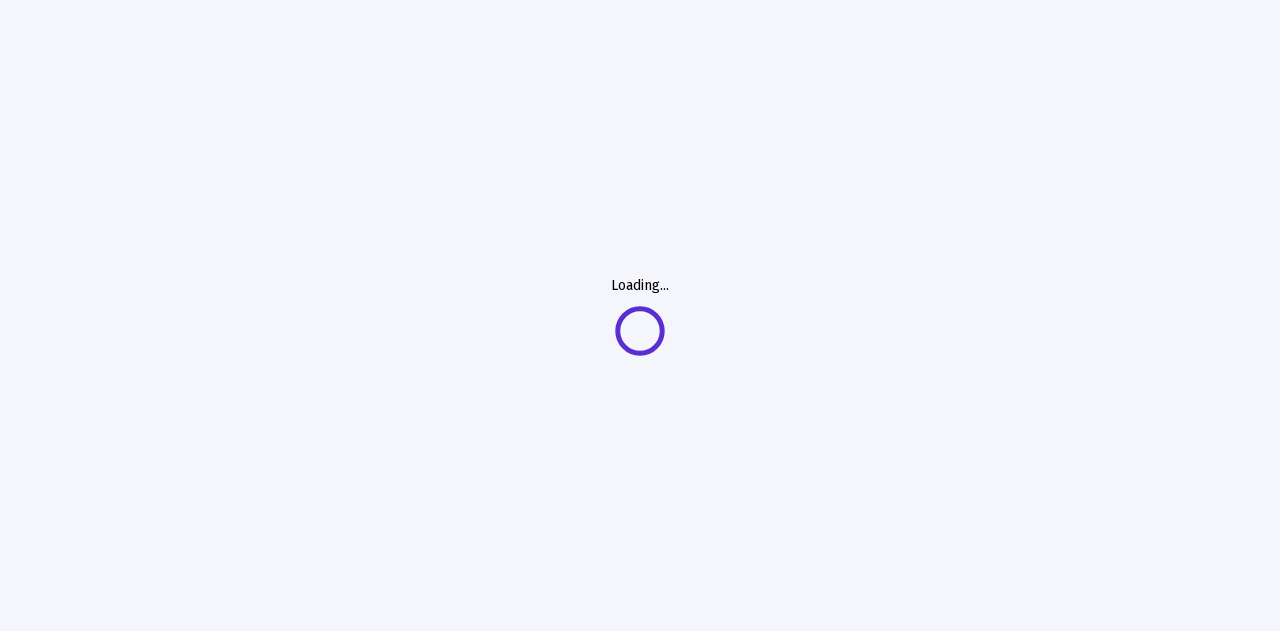 scroll, scrollTop: 0, scrollLeft: 0, axis: both 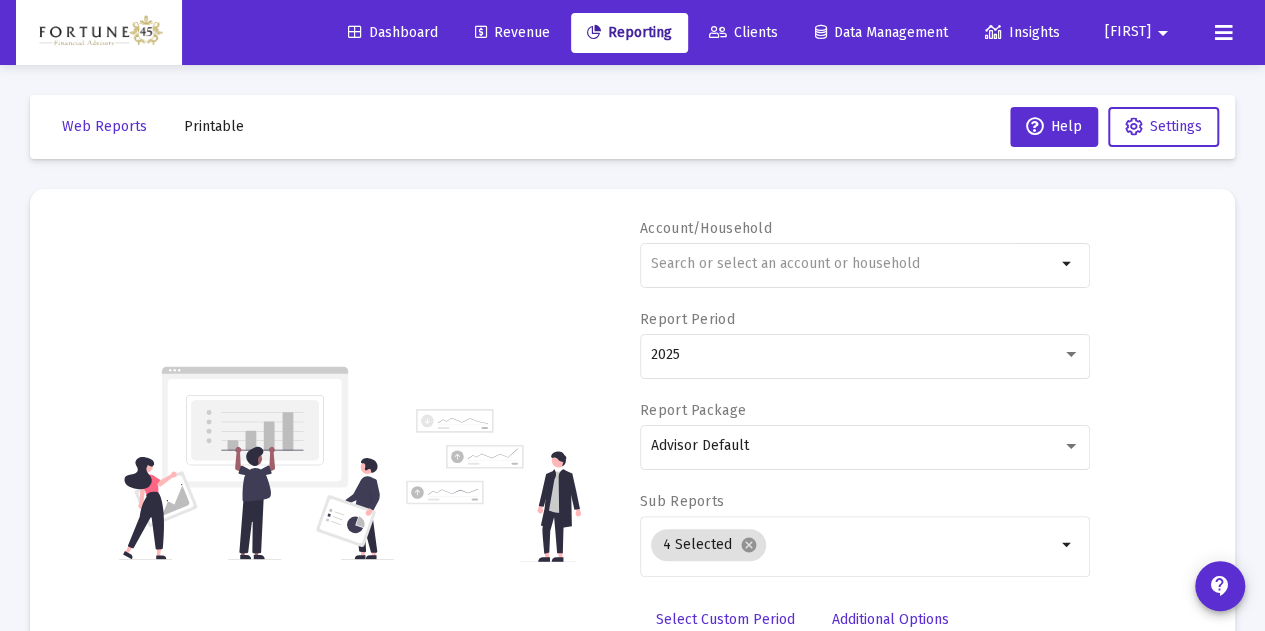 click on "Printable" 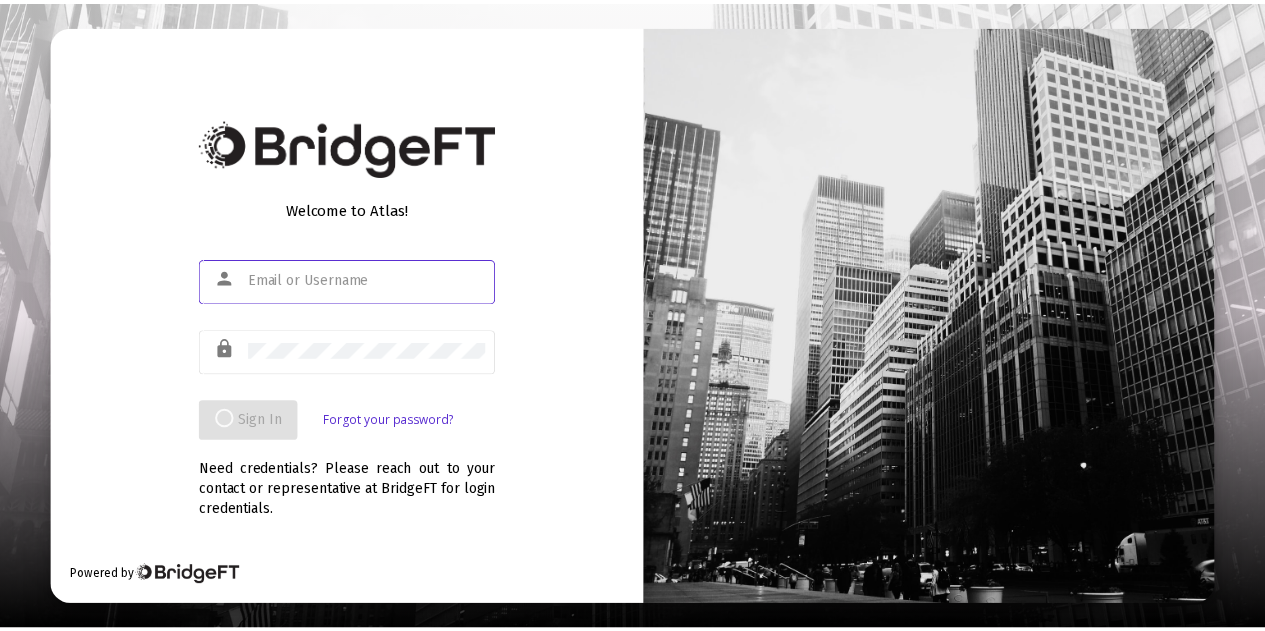 scroll, scrollTop: 0, scrollLeft: 0, axis: both 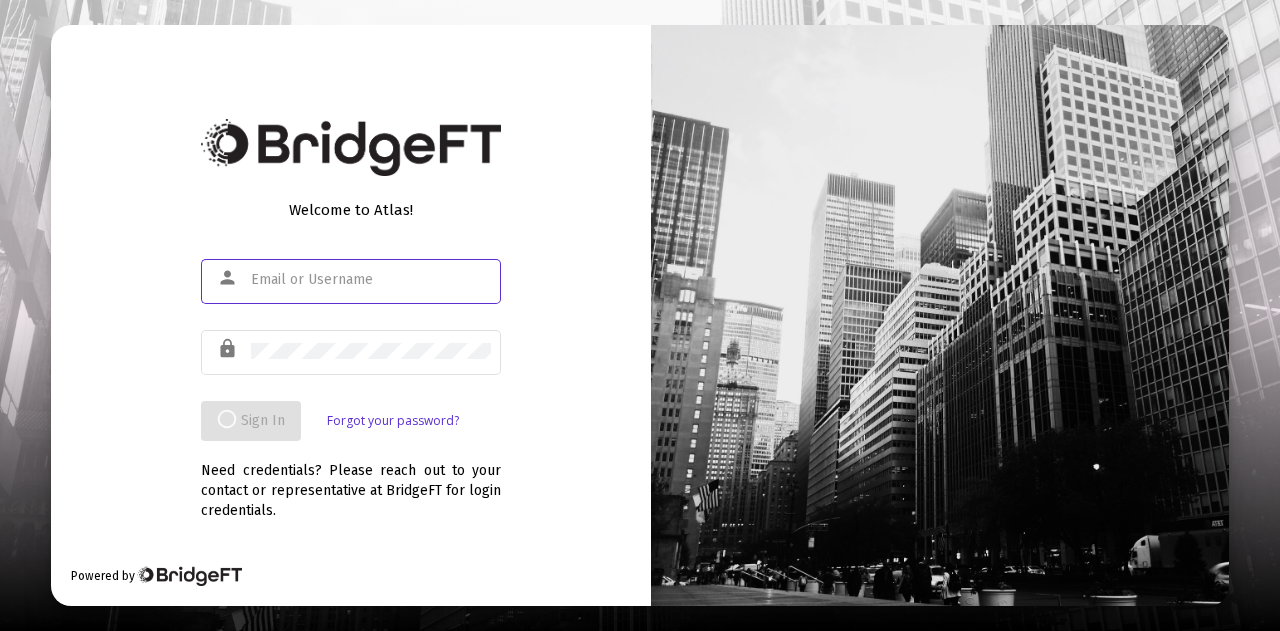 click at bounding box center (371, 280) 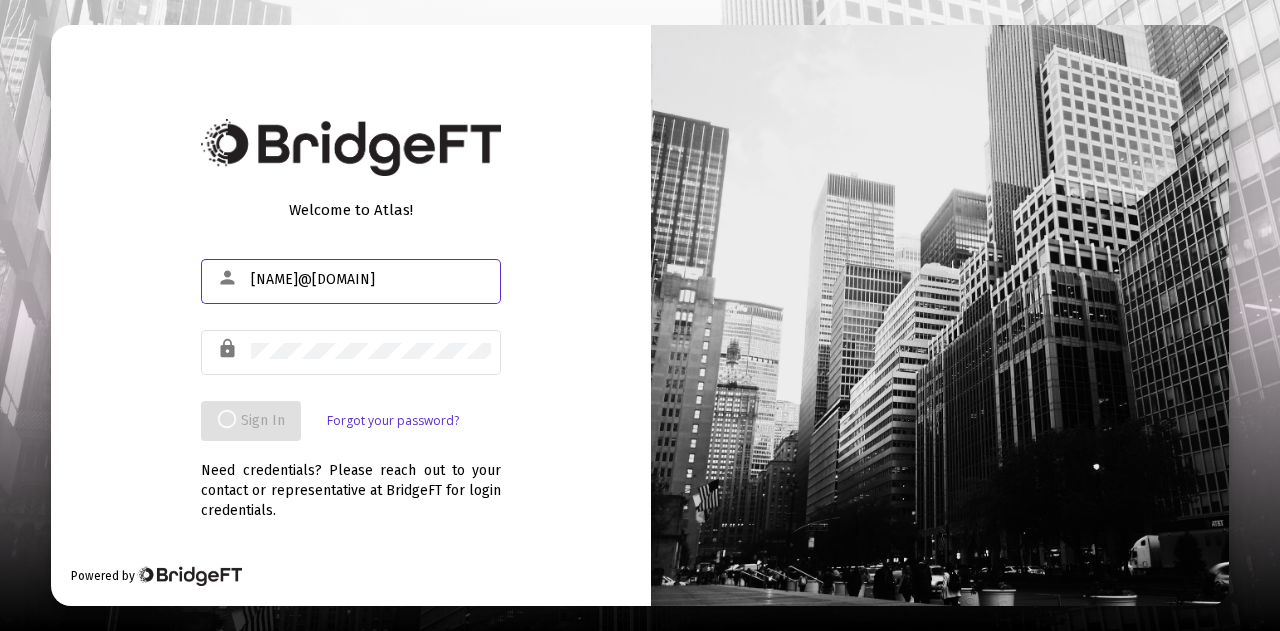 type on "[NAME]@[DOMAIN]" 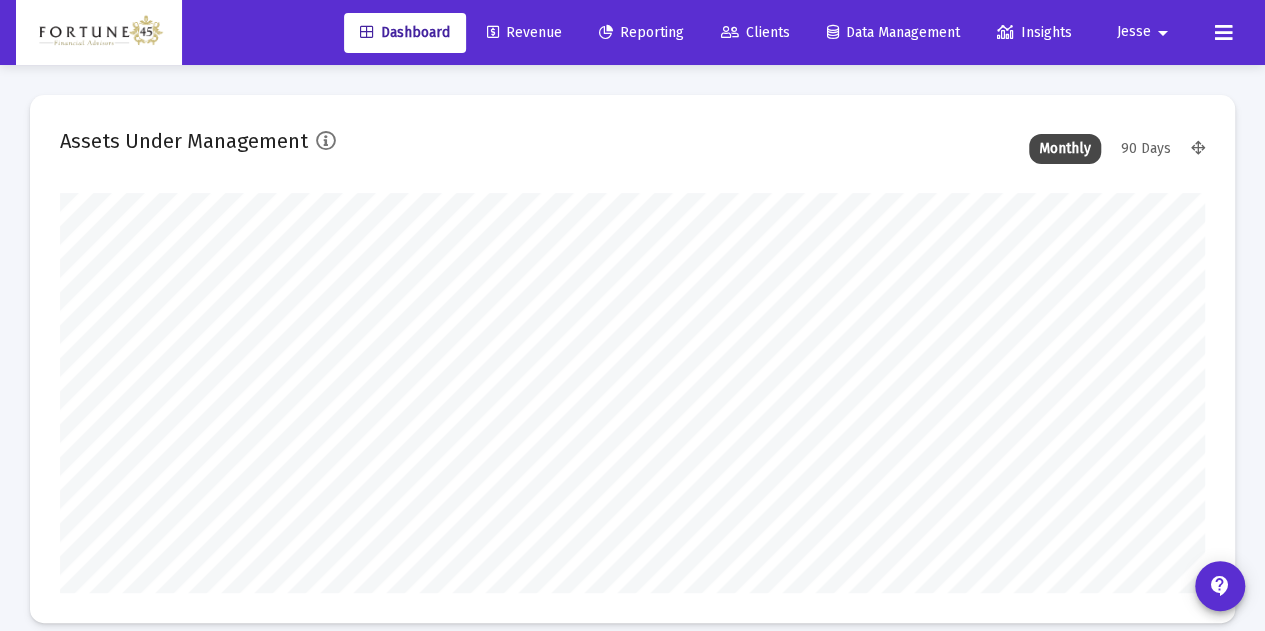 scroll, scrollTop: 999600, scrollLeft: 998855, axis: both 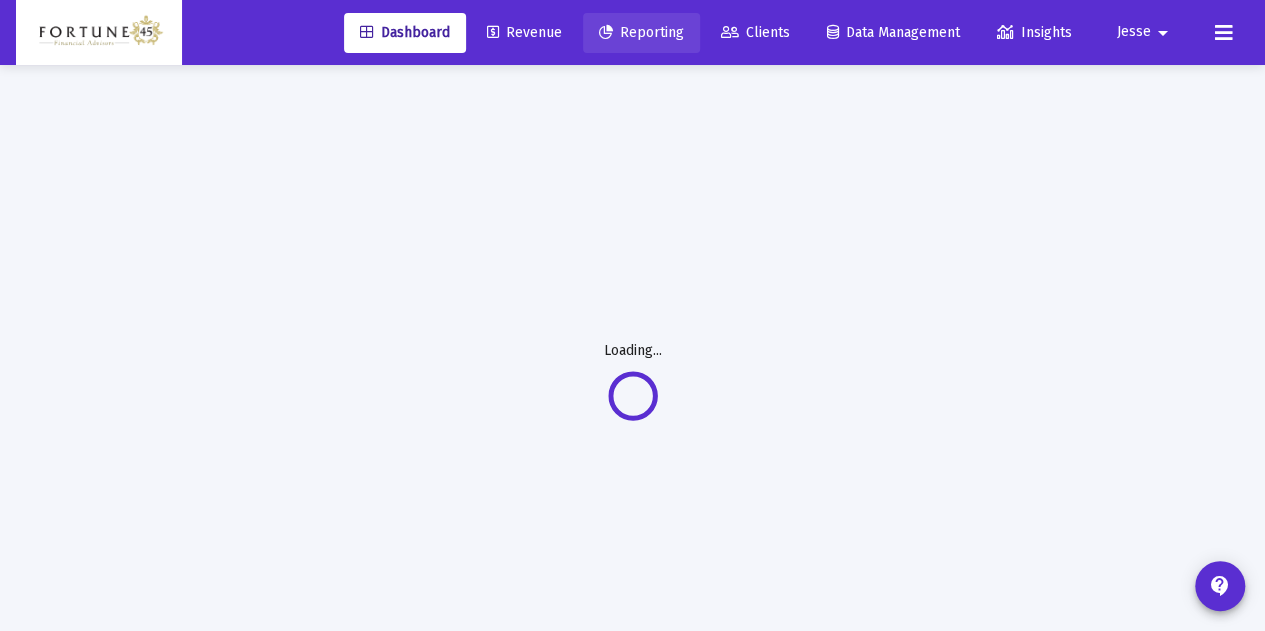 click on "Reporting" 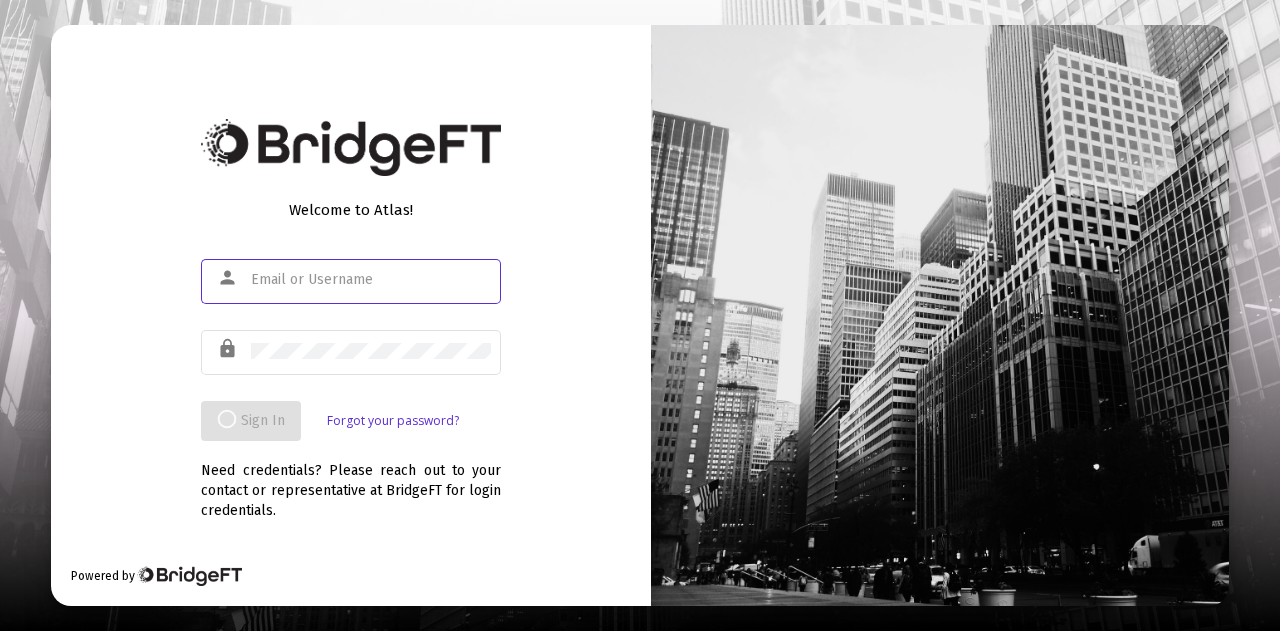 scroll, scrollTop: 0, scrollLeft: 0, axis: both 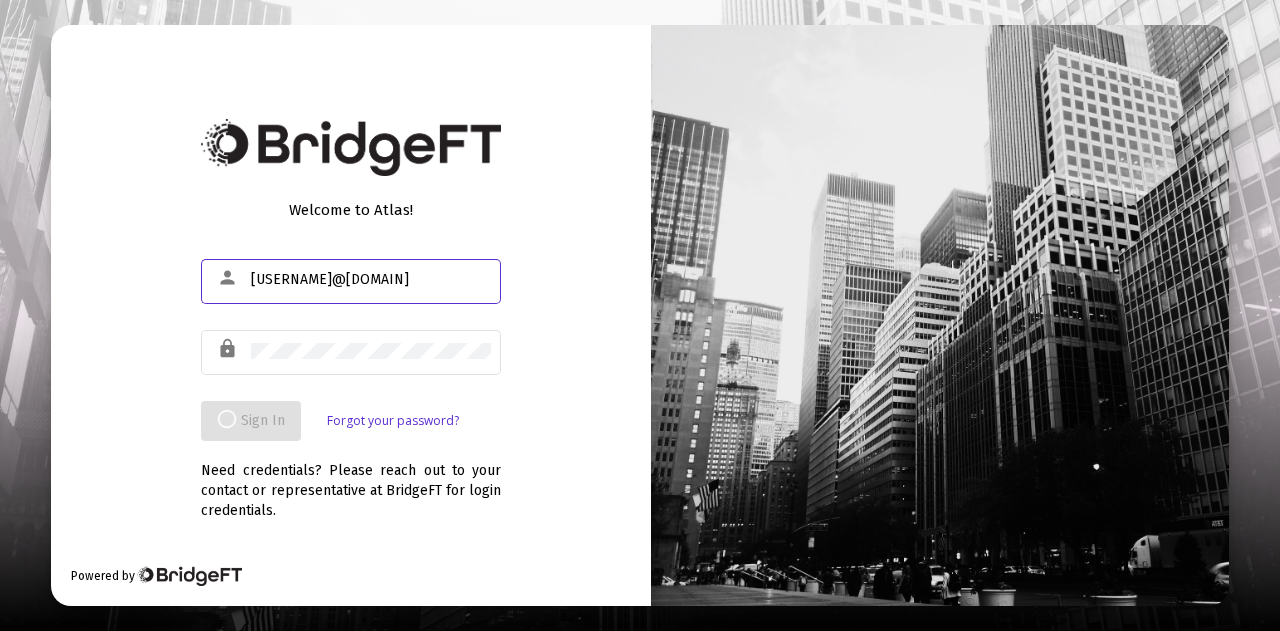 type on "[USERNAME]@[DOMAIN]" 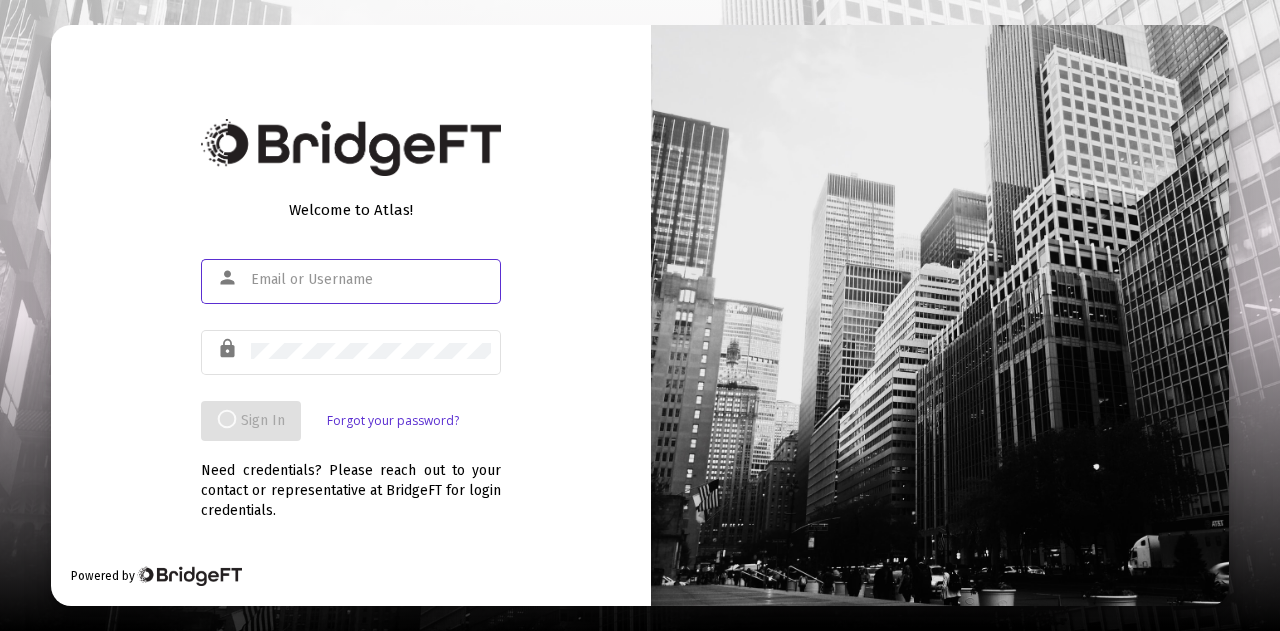 scroll, scrollTop: 0, scrollLeft: 0, axis: both 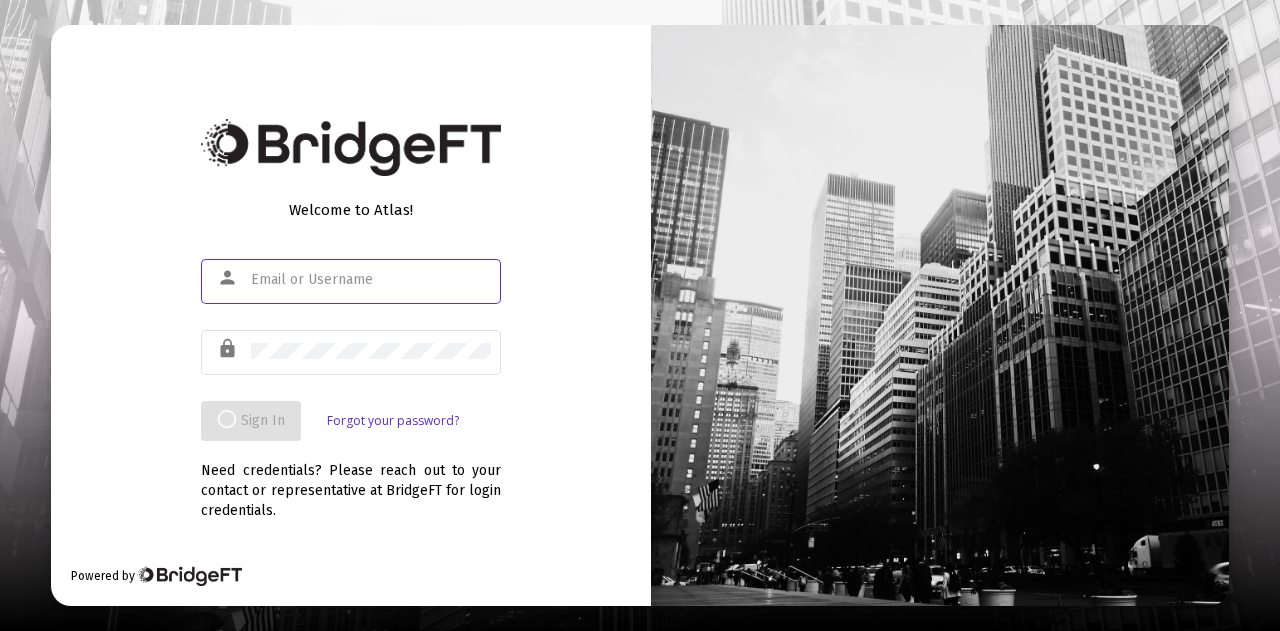 click 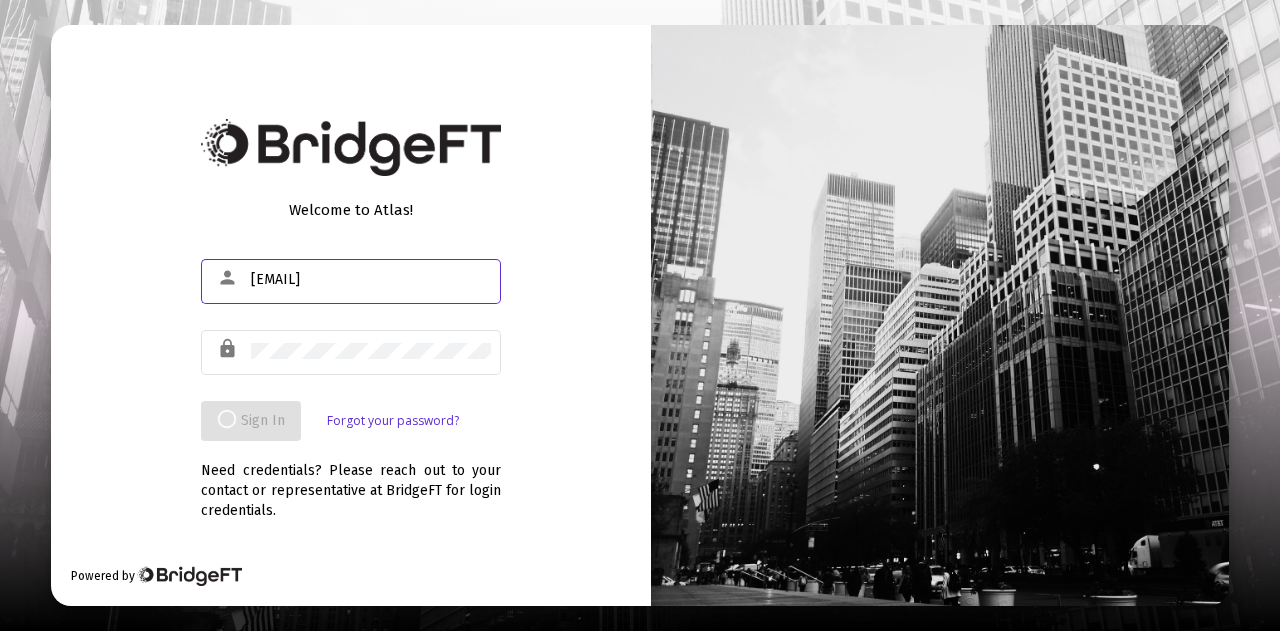 type on "[EMAIL]" 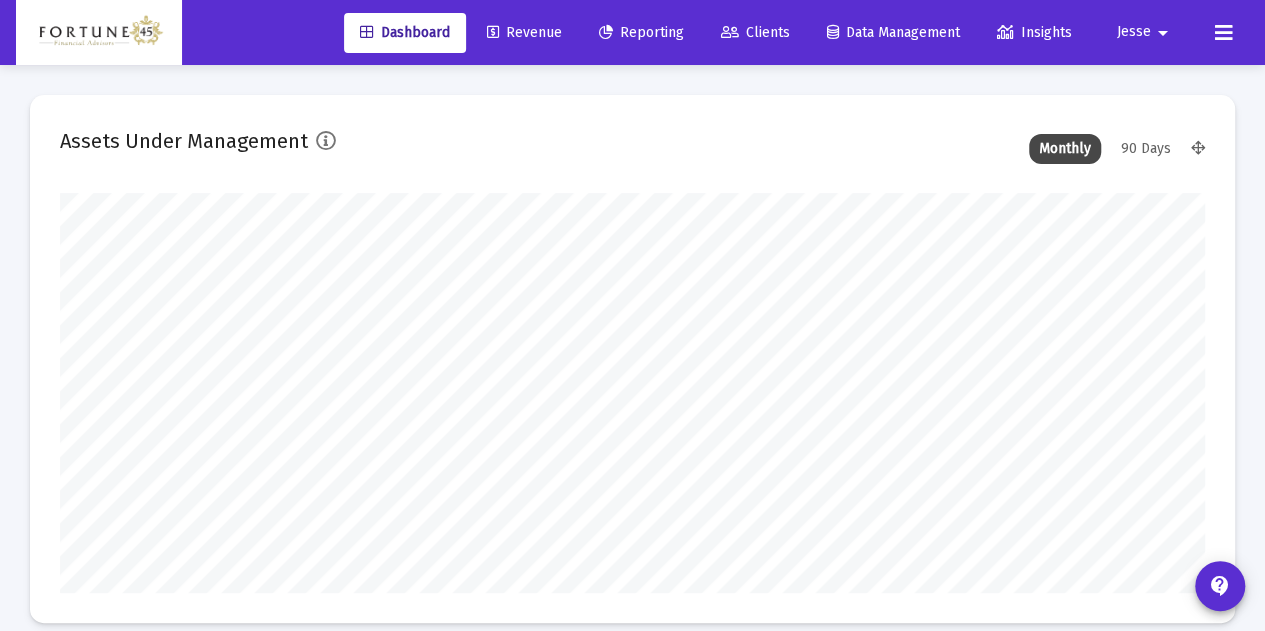 scroll, scrollTop: 999600, scrollLeft: 998855, axis: both 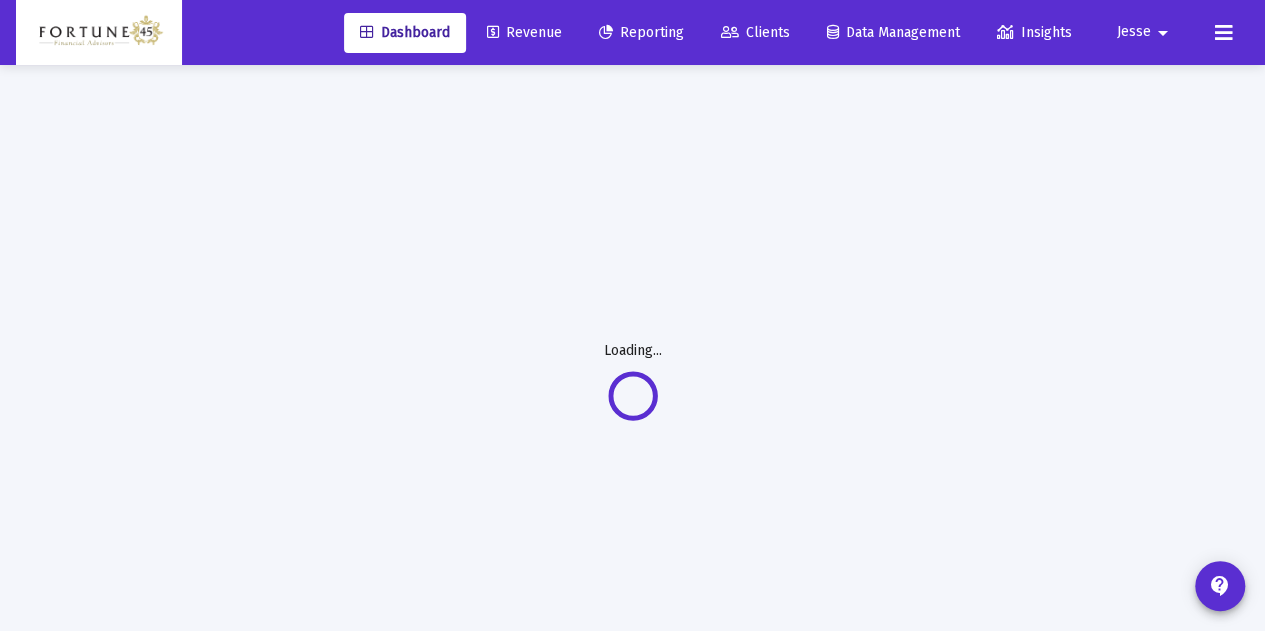 click on "Reporting" 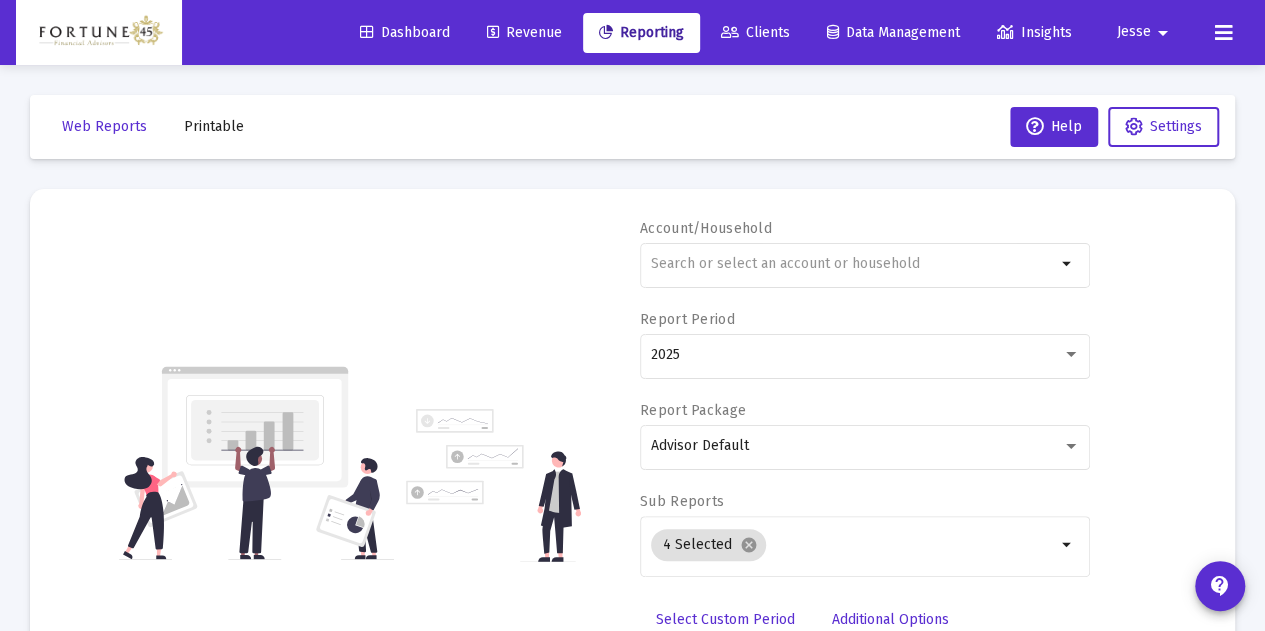 click on "Printable" 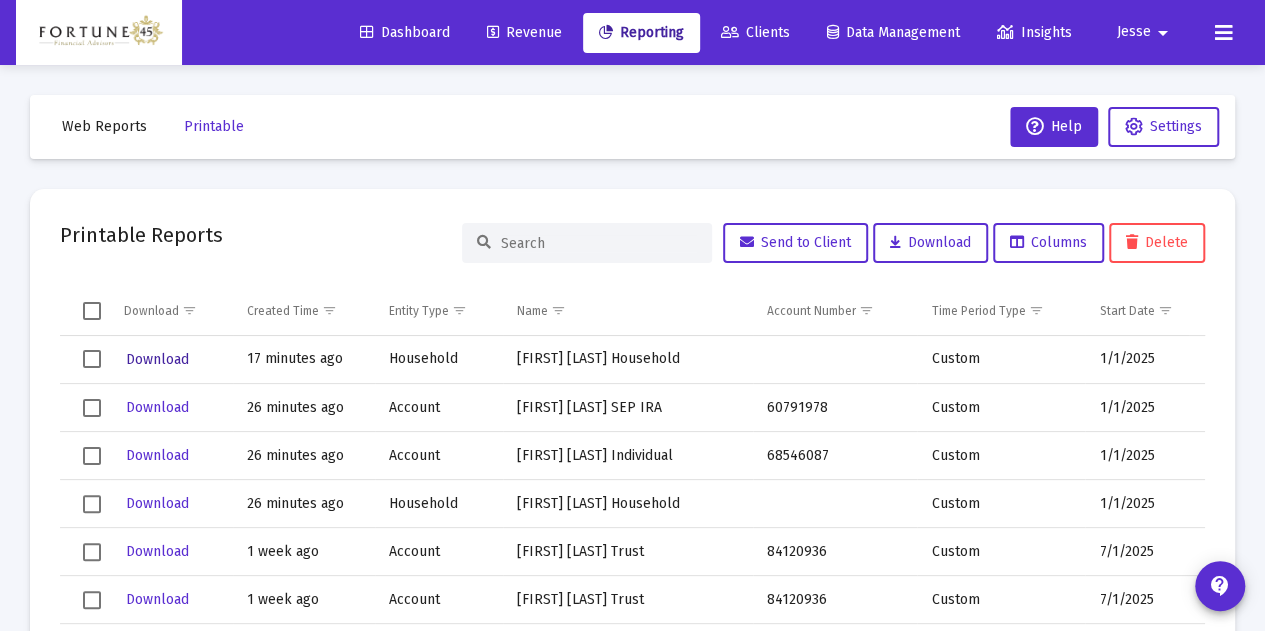 click on "Download" 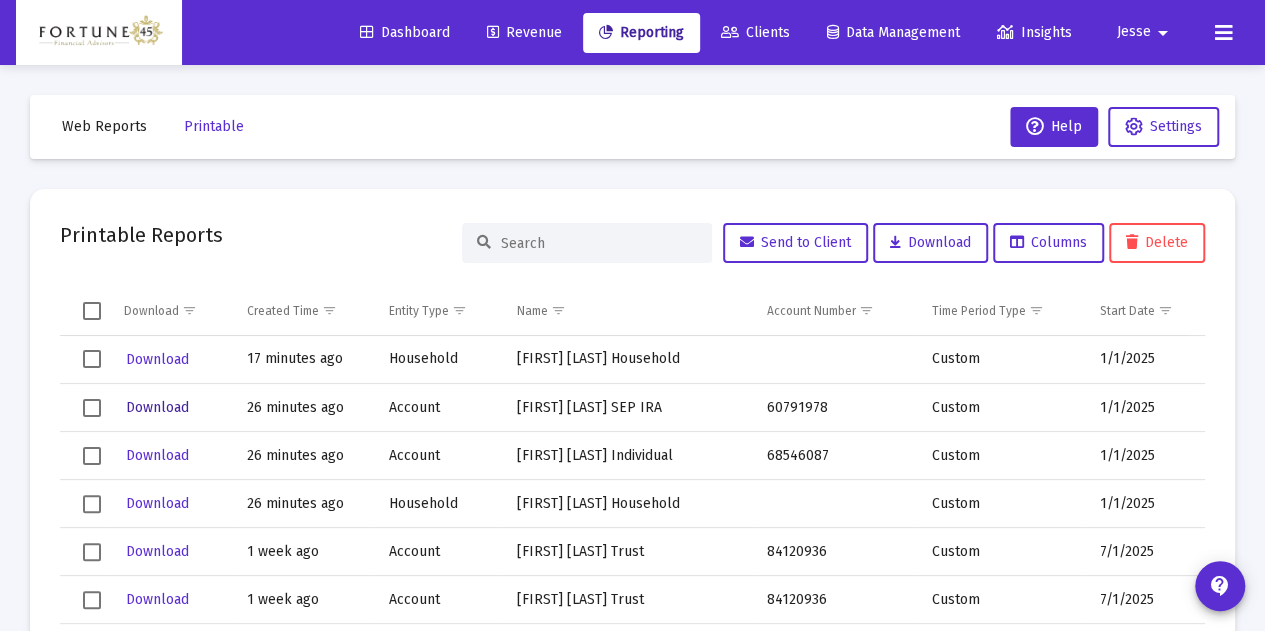 click on "Download" 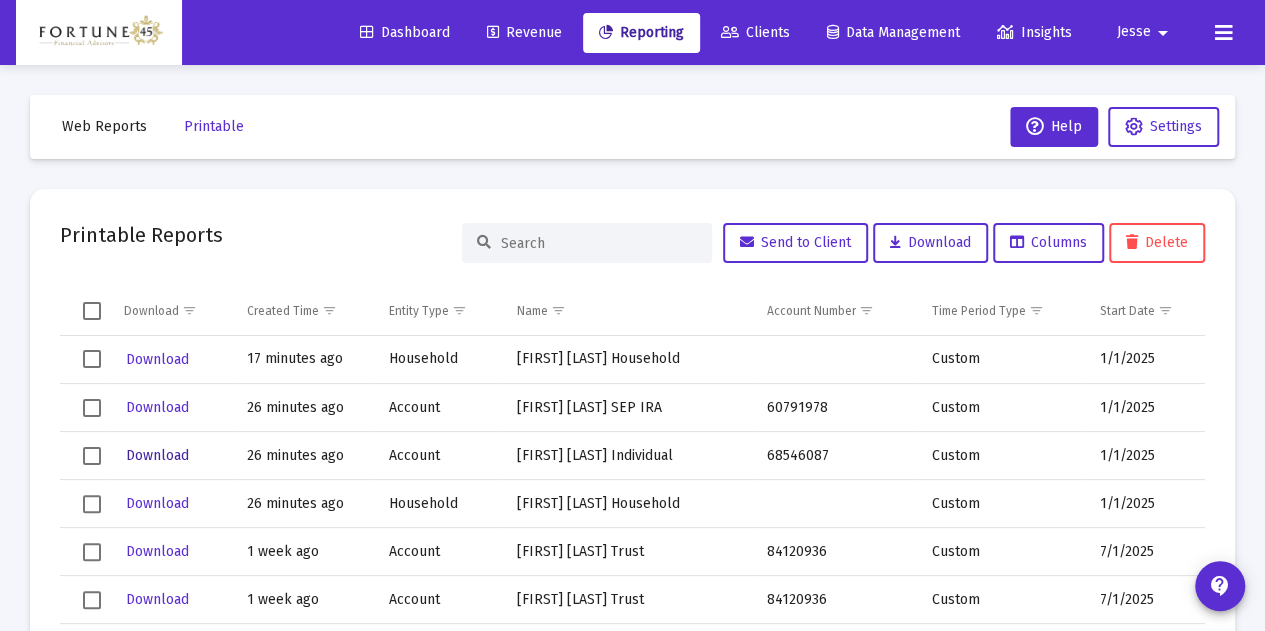 click on "Download" 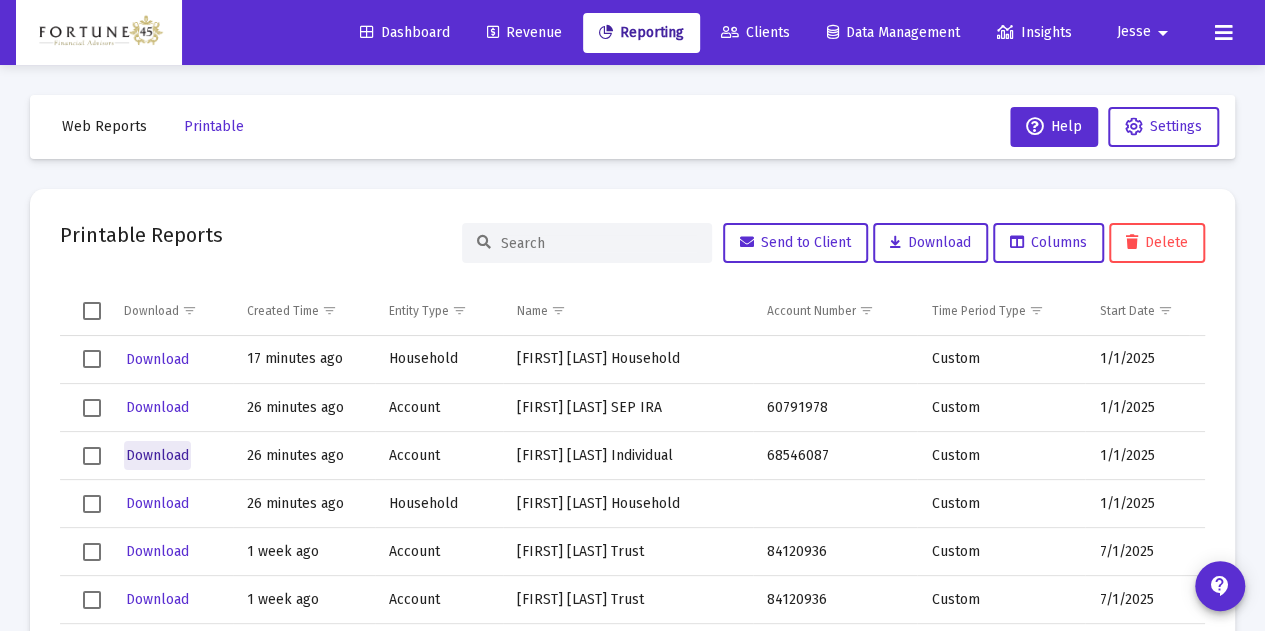 click on "Download" 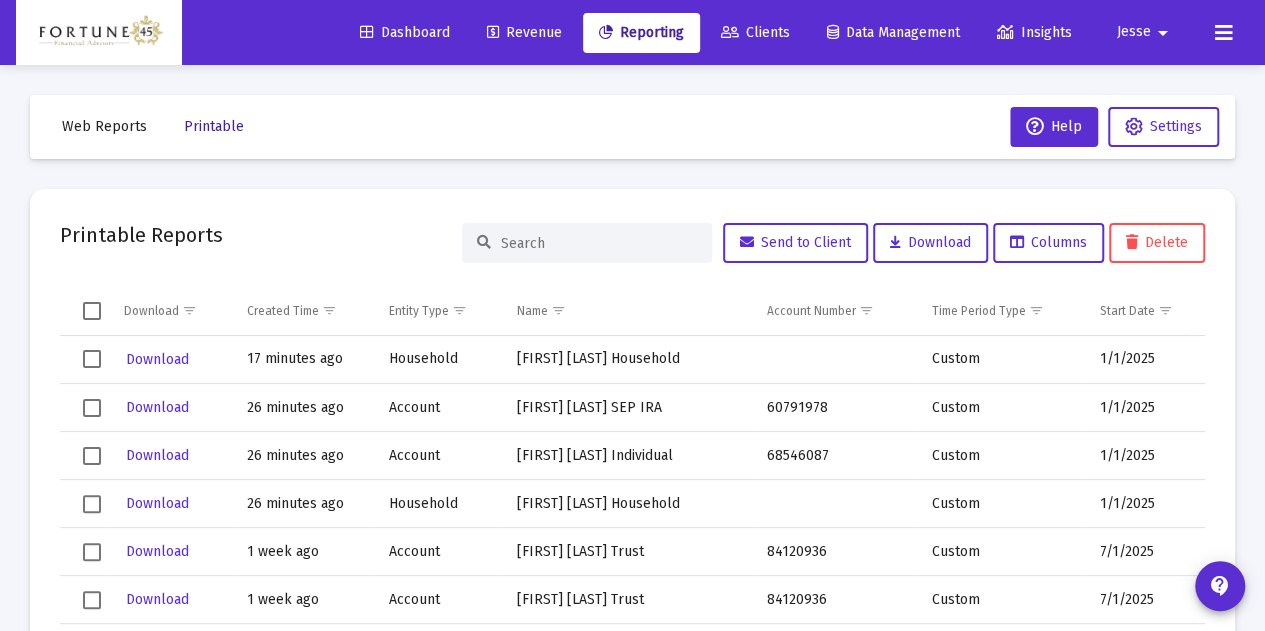 click on "Printable" 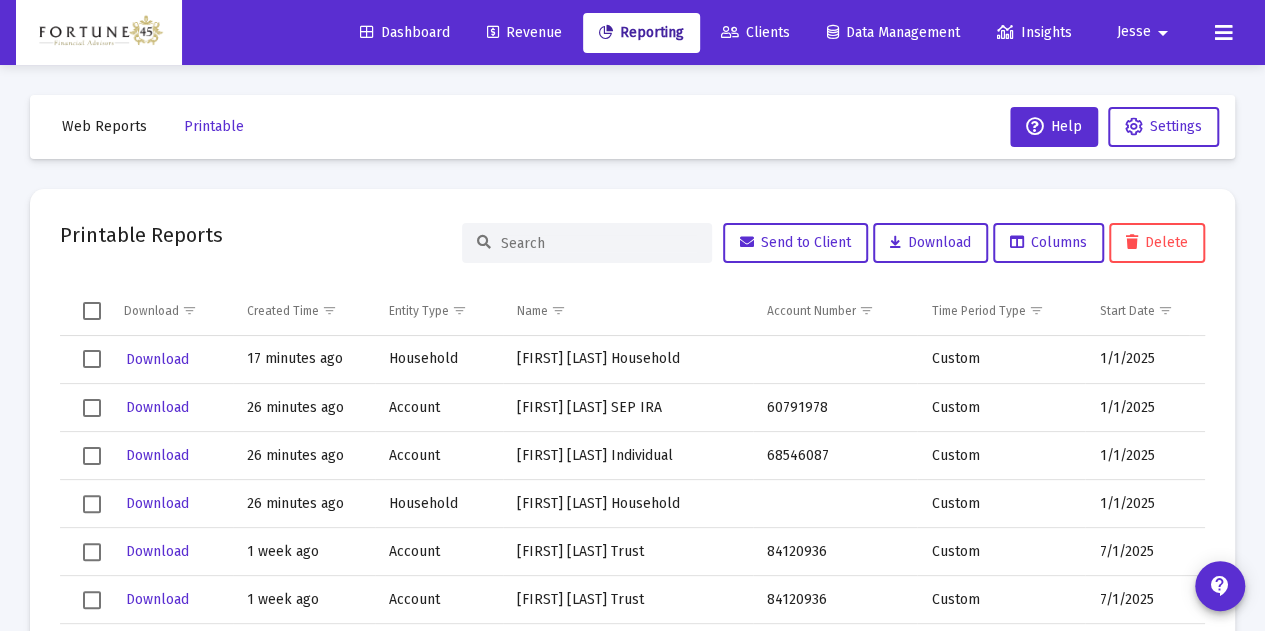 click on "Web Reports" 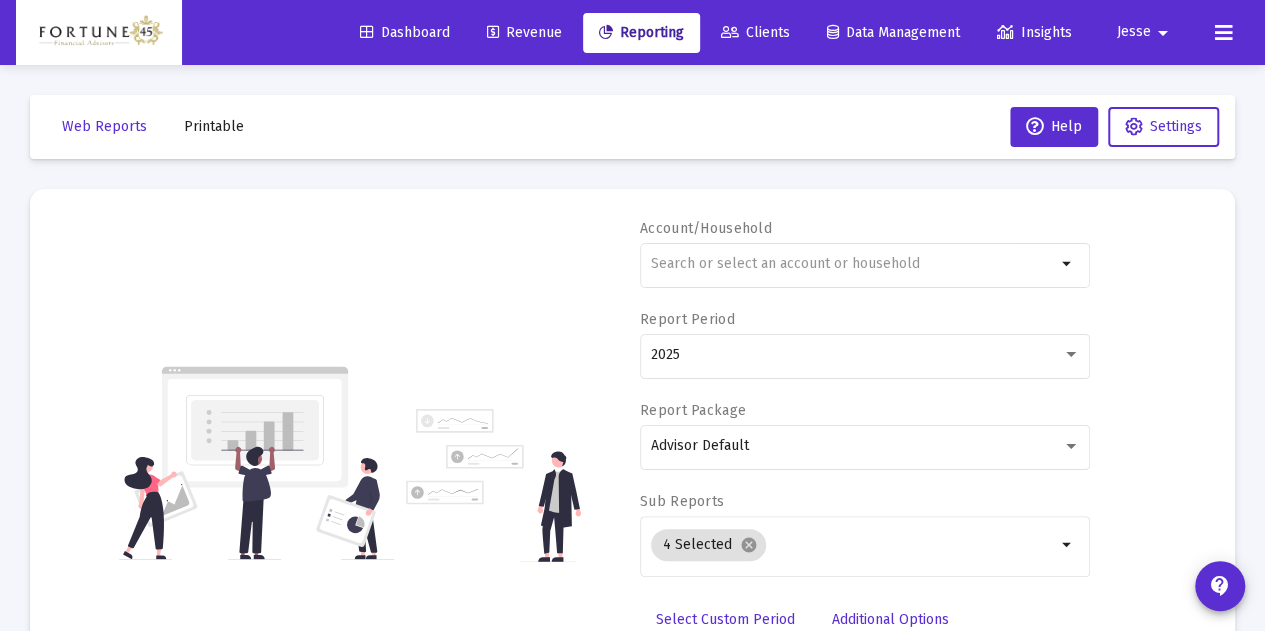 click on "Printable" 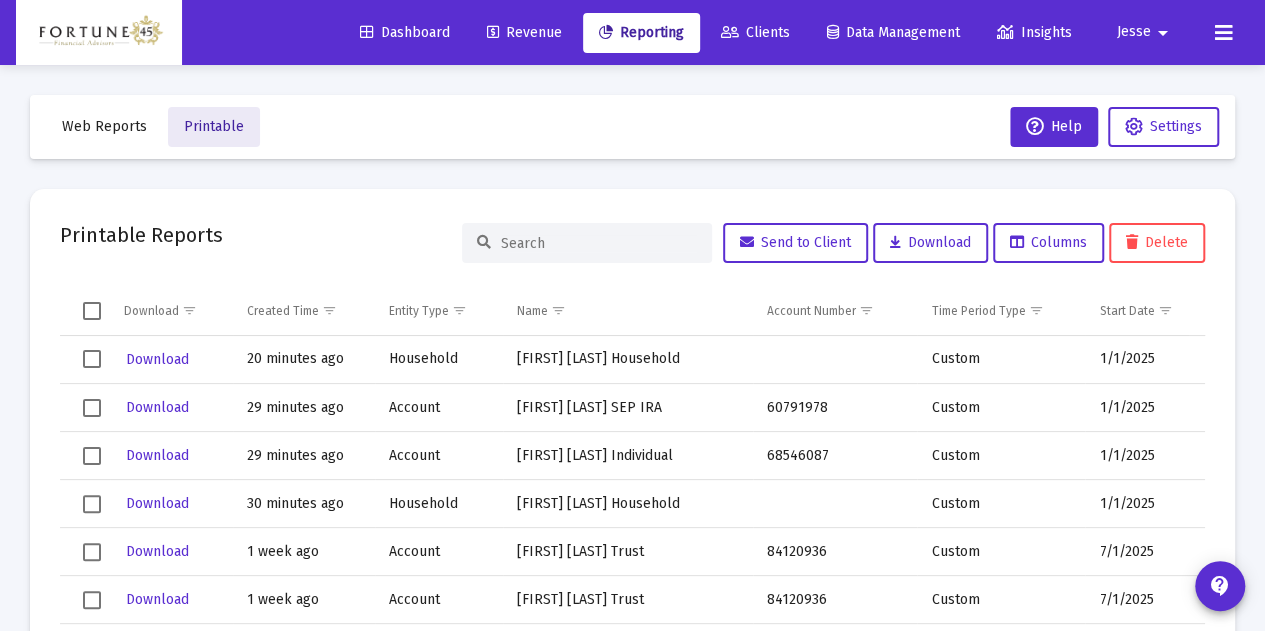 click on "Printable" 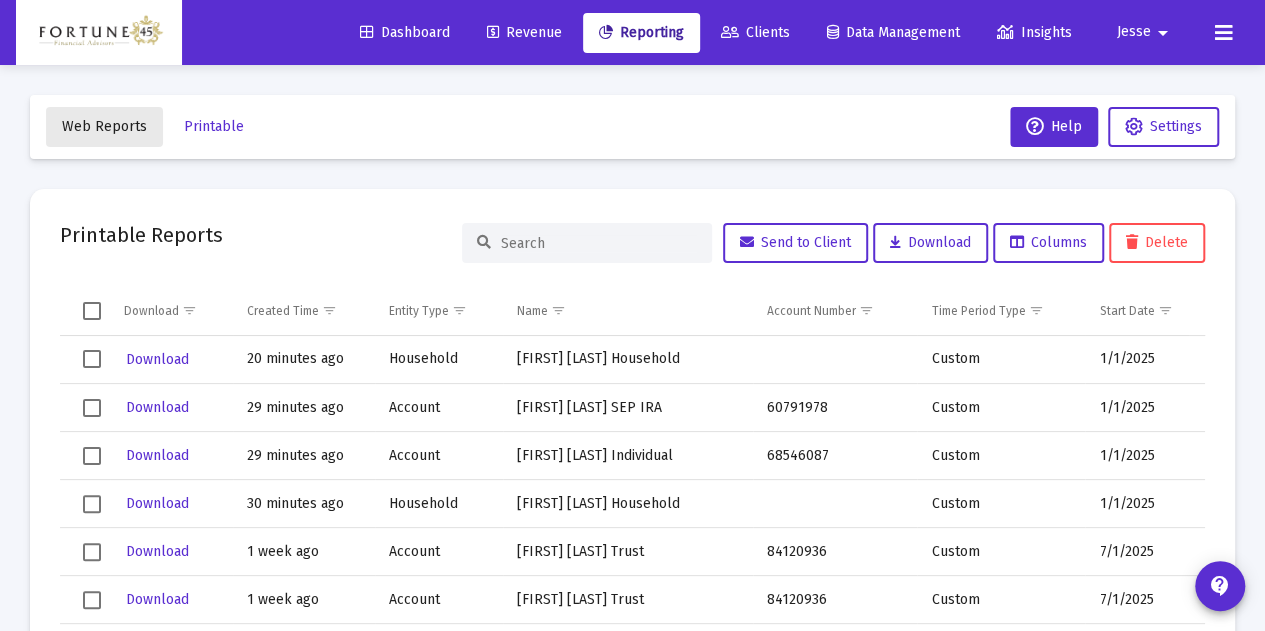 click on "Web Reports" 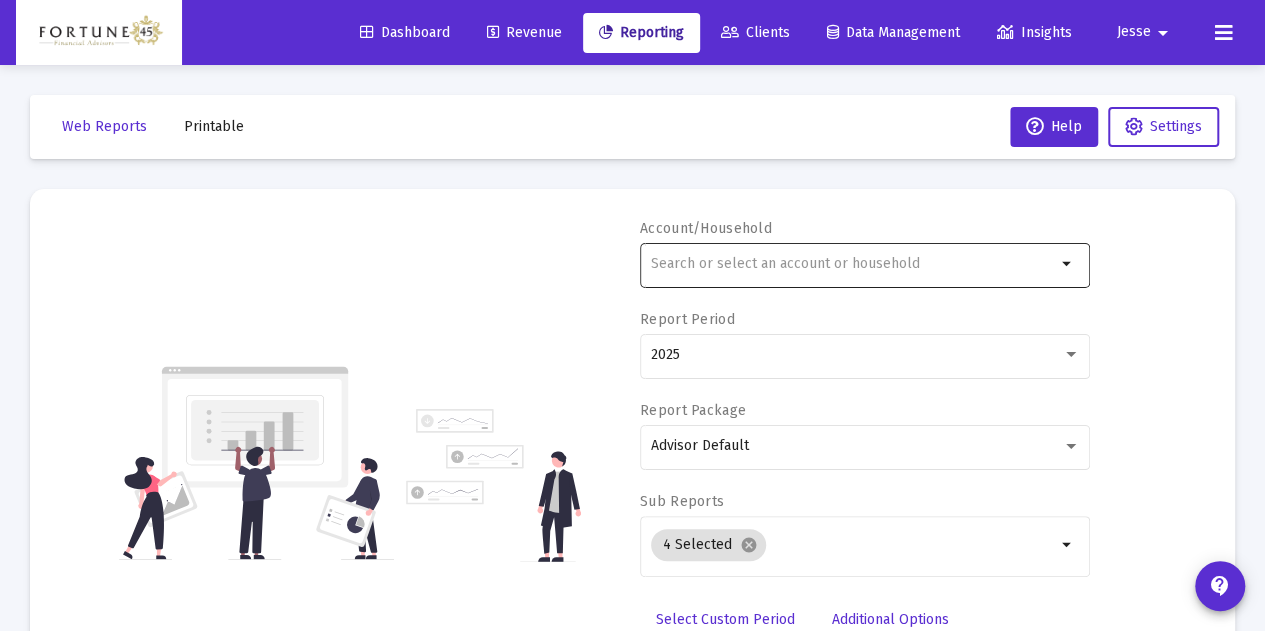 click 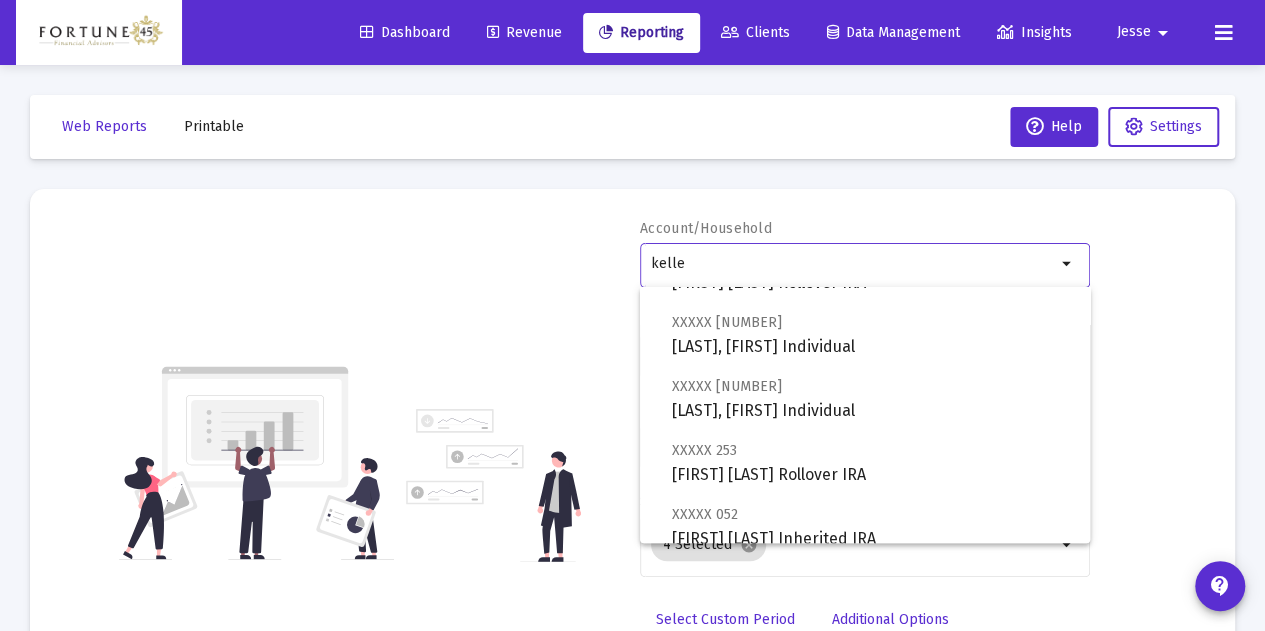 scroll, scrollTop: 432, scrollLeft: 0, axis: vertical 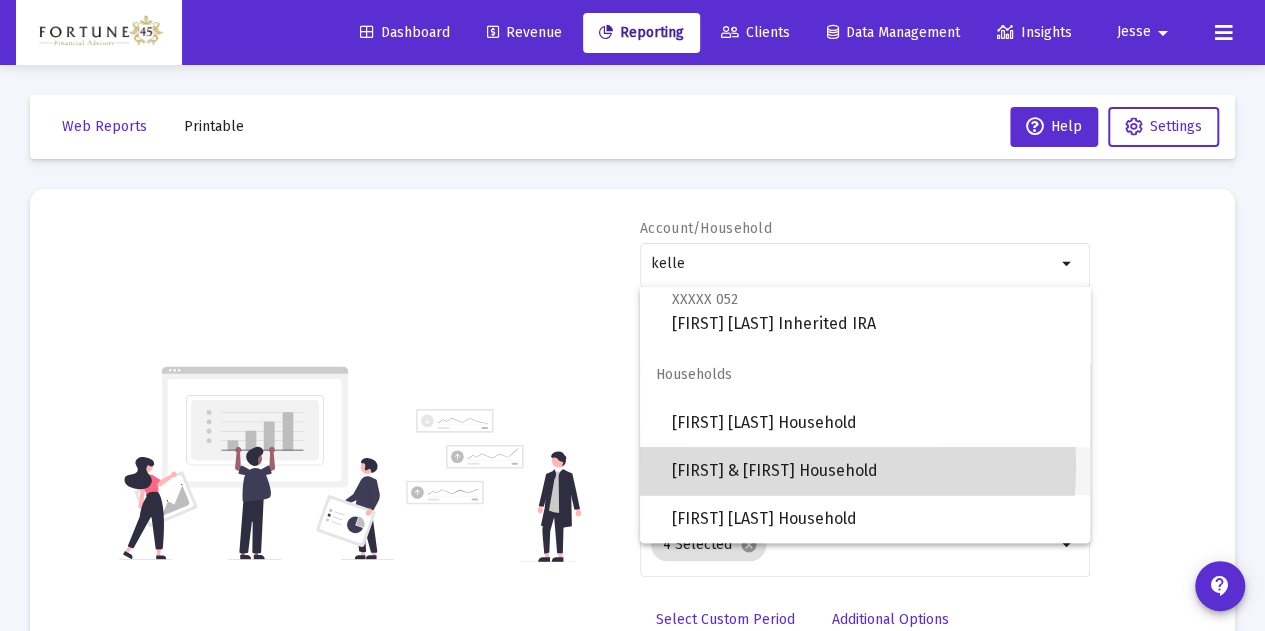 click on "[FIRST] & [FIRST] Household" at bounding box center (873, 471) 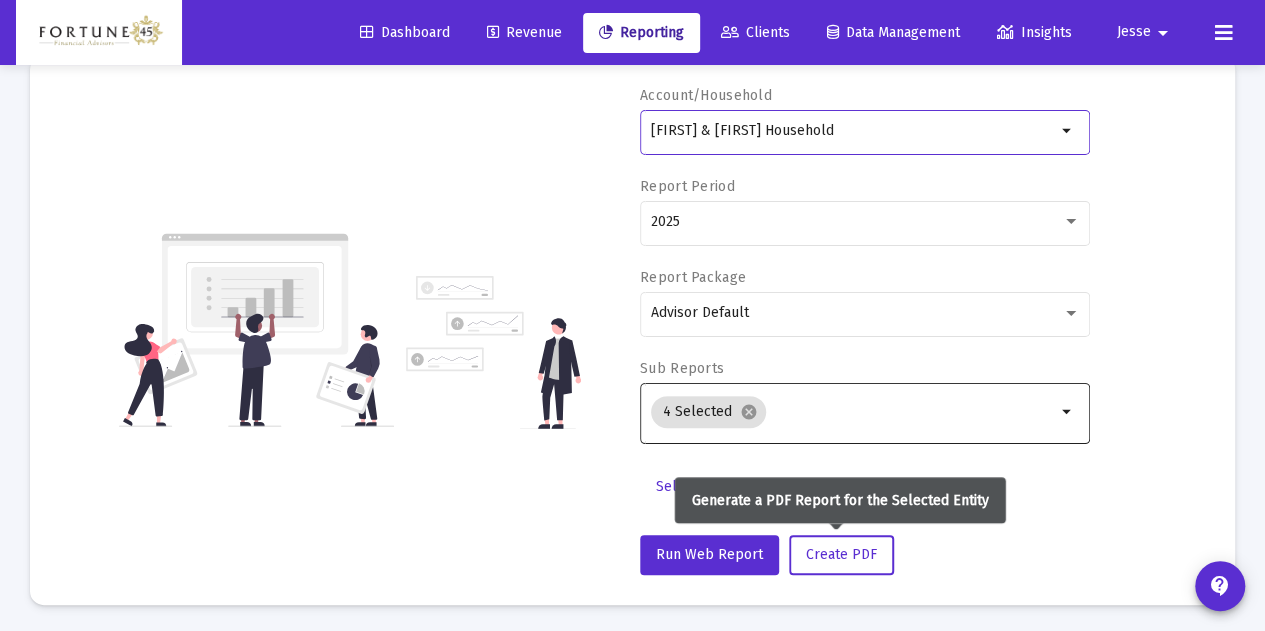 scroll, scrollTop: 134, scrollLeft: 0, axis: vertical 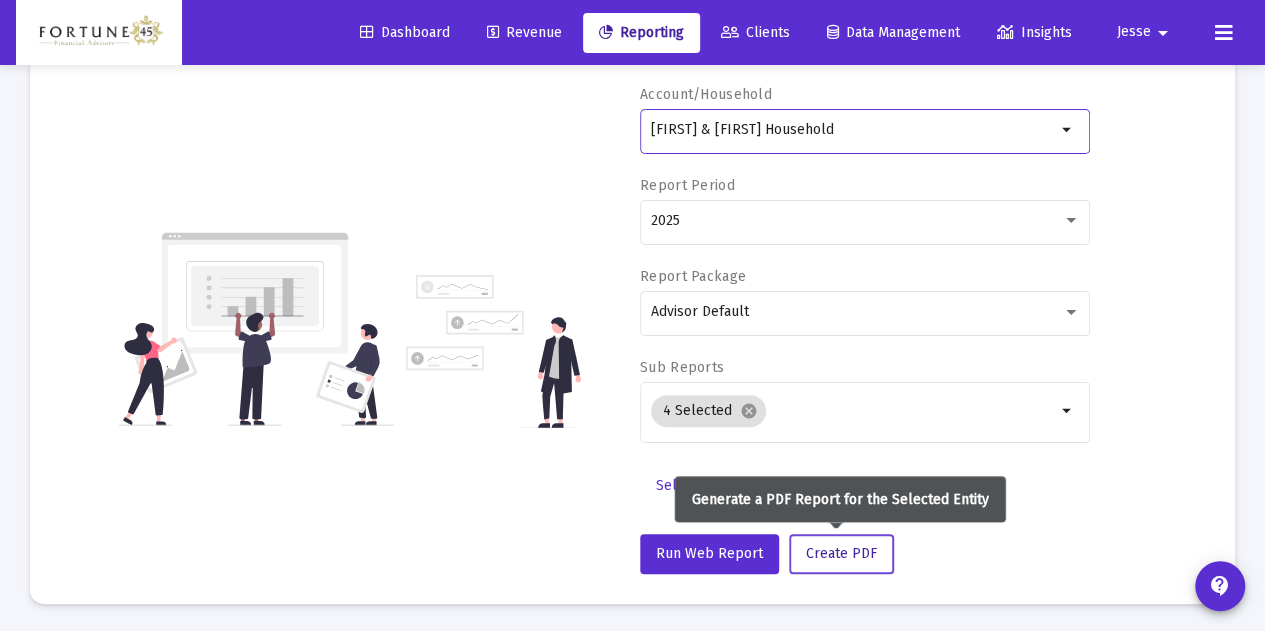 click on "Create PDF" 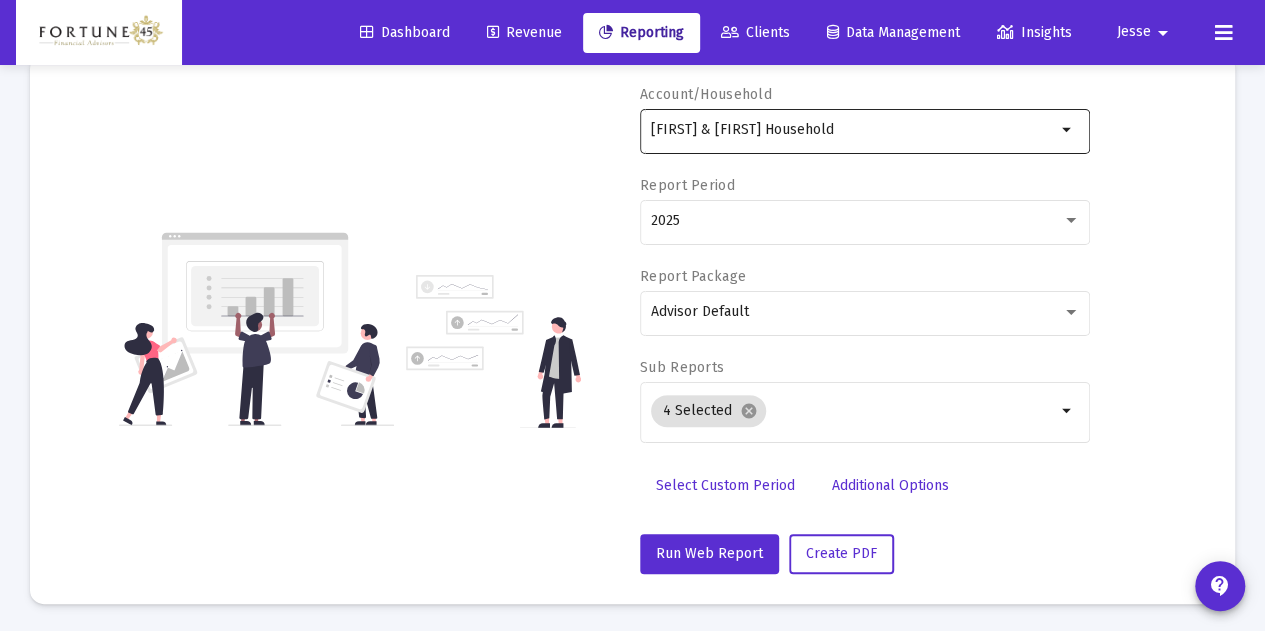 click on "[FIRST] & [FIRST] Household" 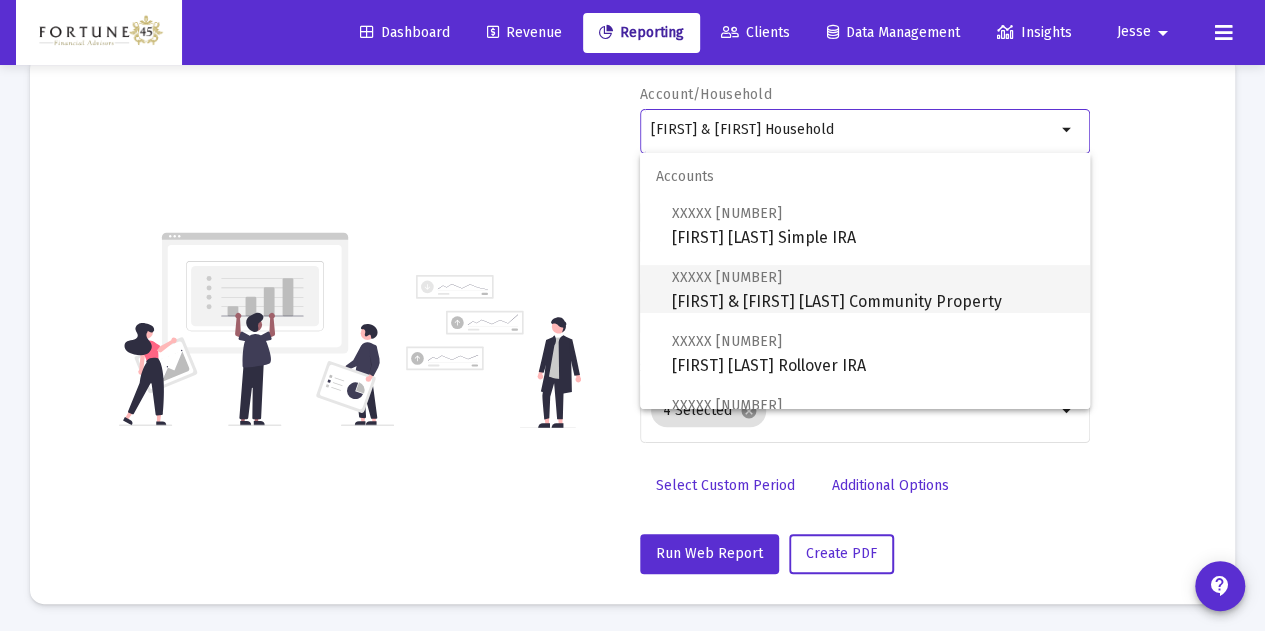 click on "XXXXX [NUMBER] [FIRST] & [FIRST] [LAST] Community Property" at bounding box center [873, 289] 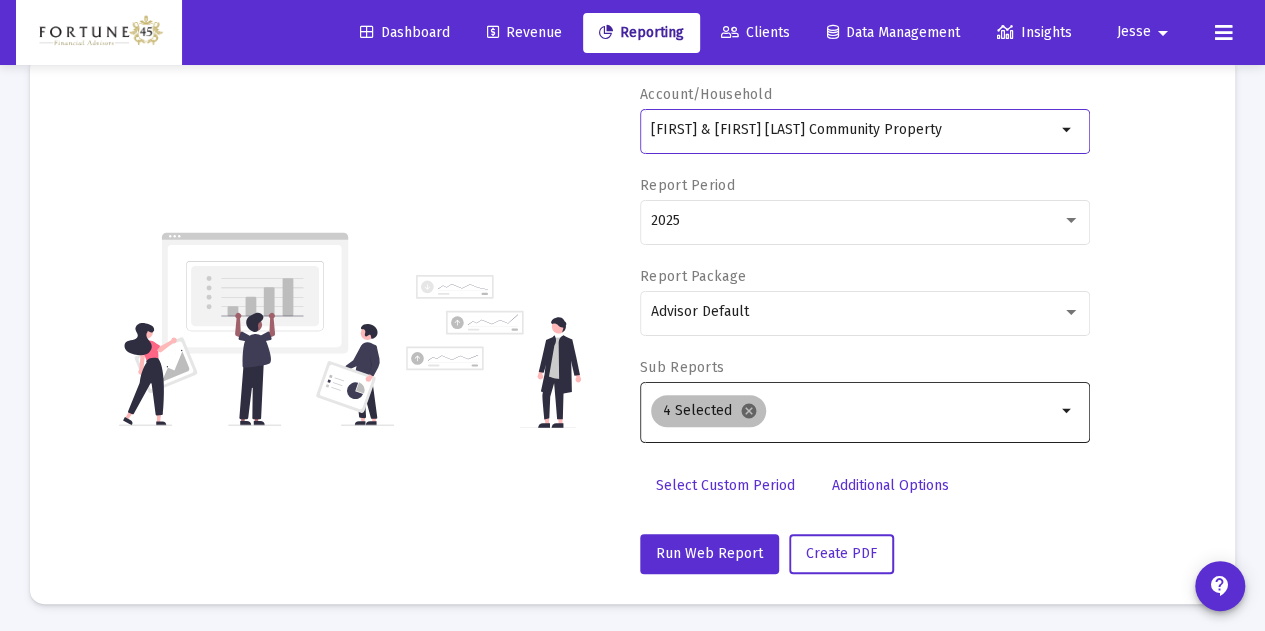 click on "cancel" at bounding box center (749, 411) 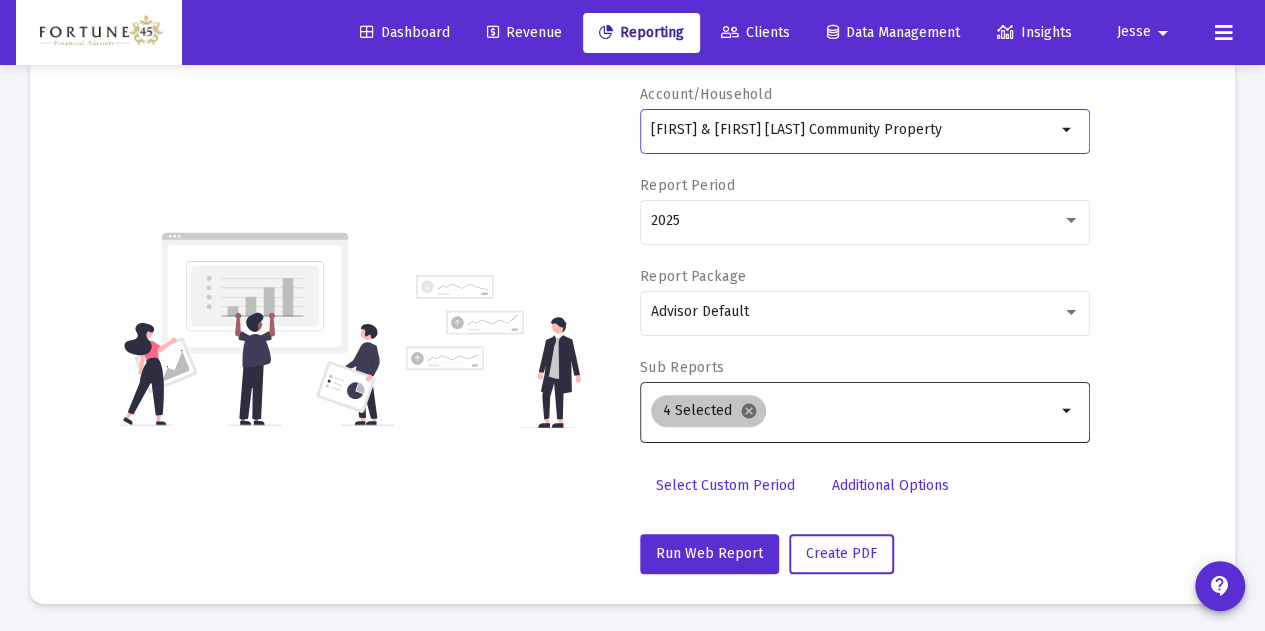 scroll, scrollTop: 118, scrollLeft: 0, axis: vertical 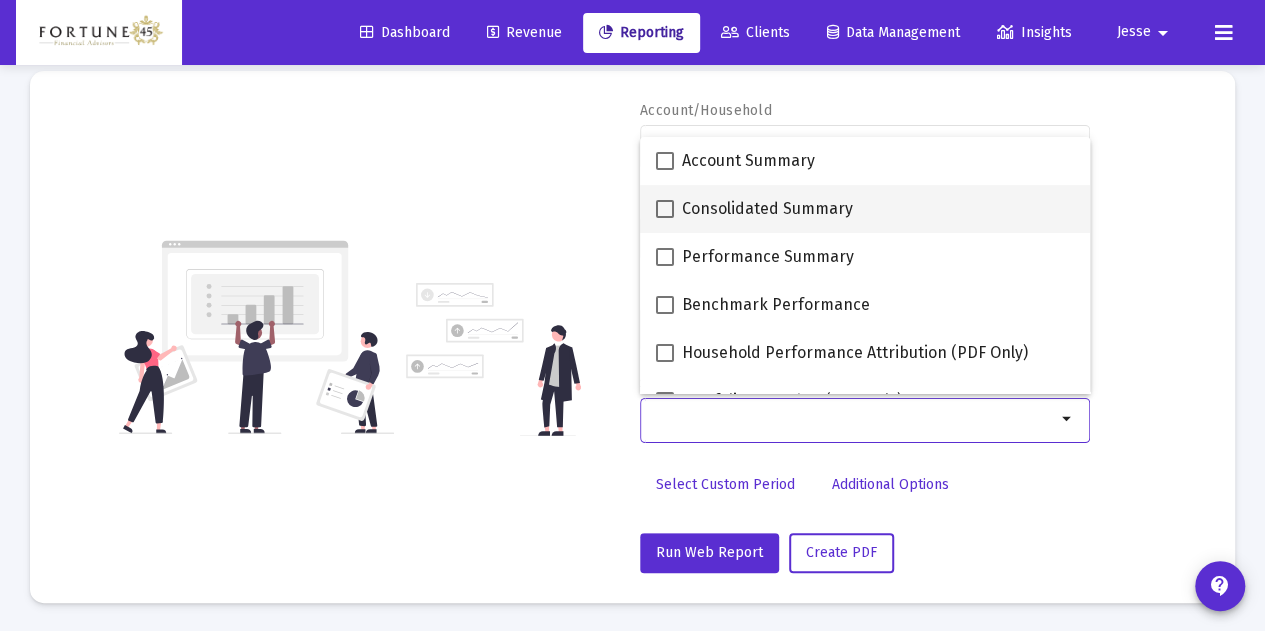 click on "Consolidated Summary" at bounding box center (767, 209) 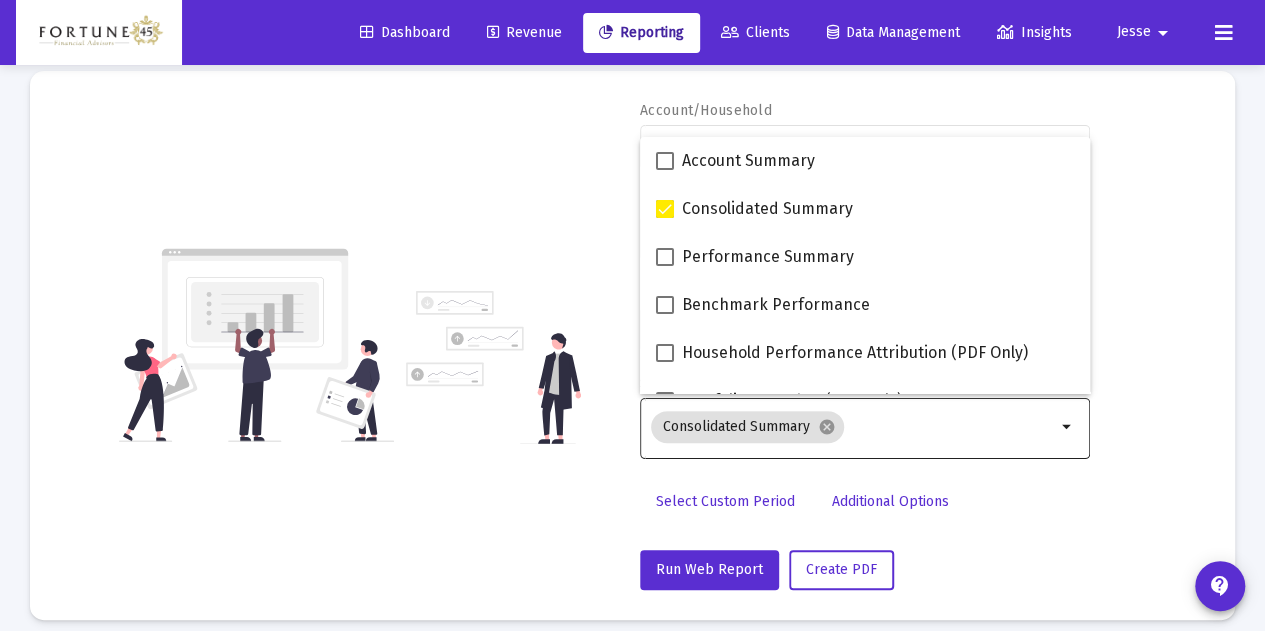 click on "Run Web Report Create PDF" 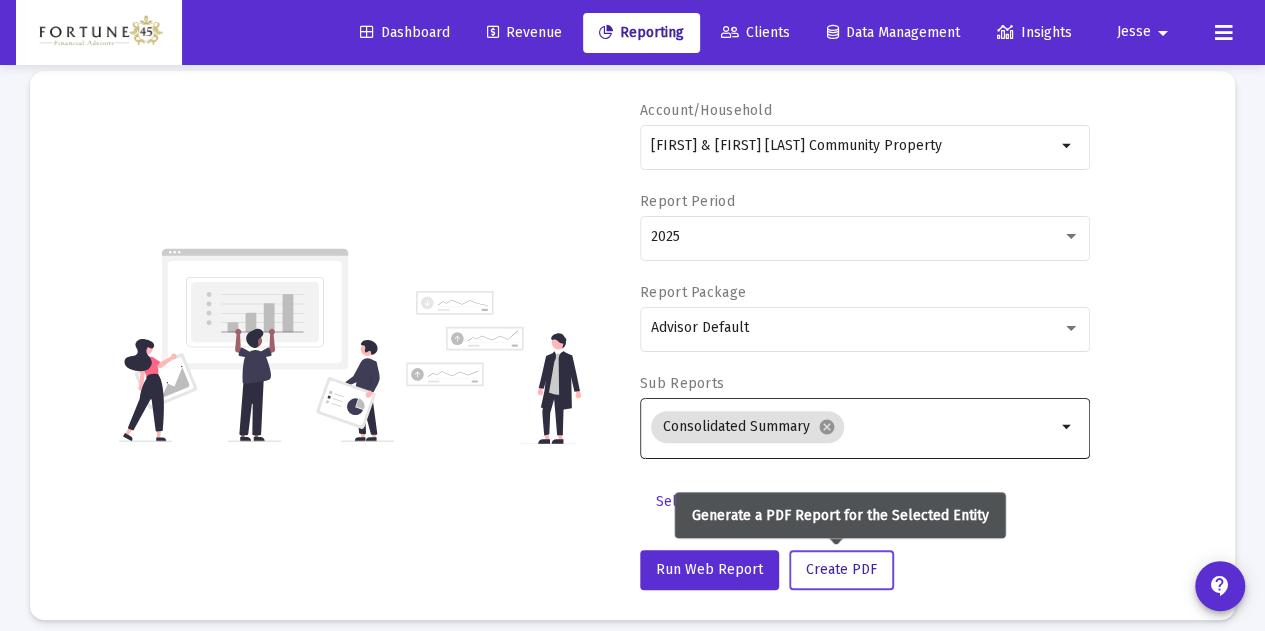 click on "Create PDF" 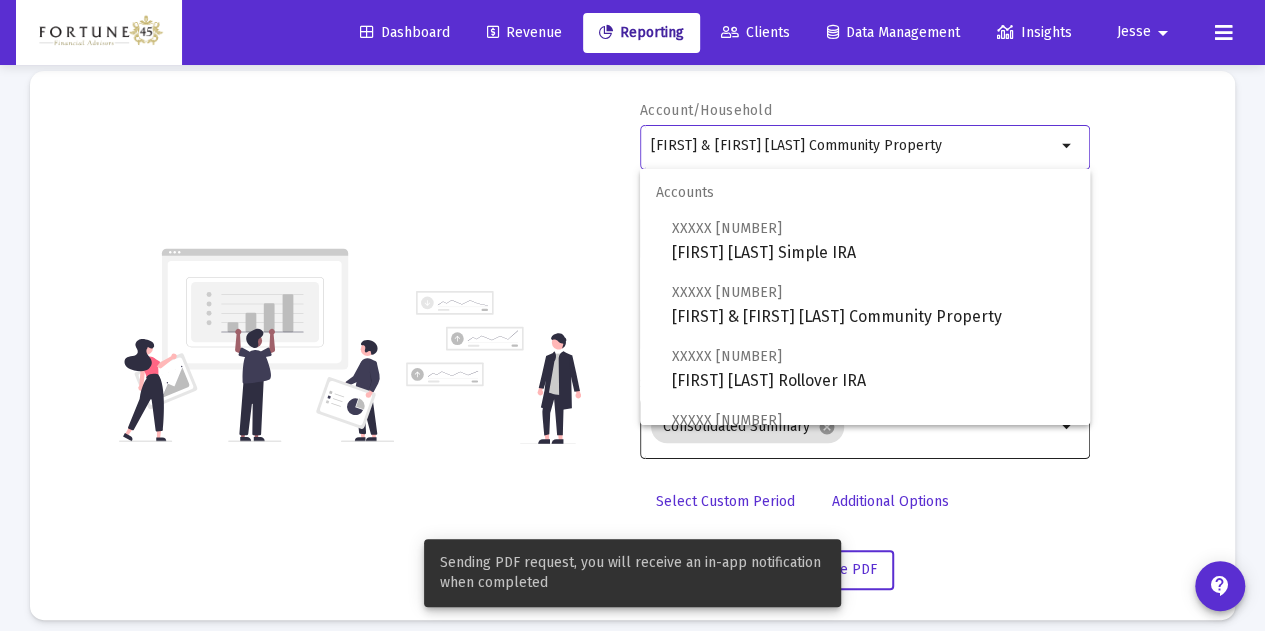 click on "[FIRST] & [FIRST] [LAST] Community Property" at bounding box center [853, 146] 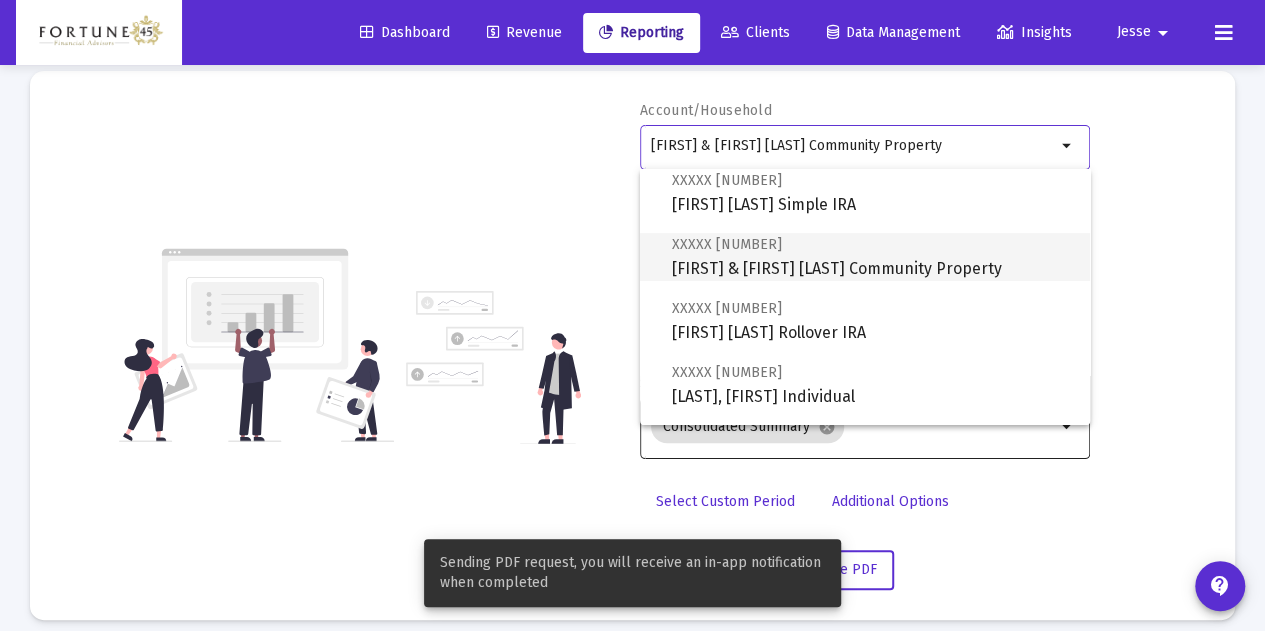 scroll, scrollTop: 58, scrollLeft: 0, axis: vertical 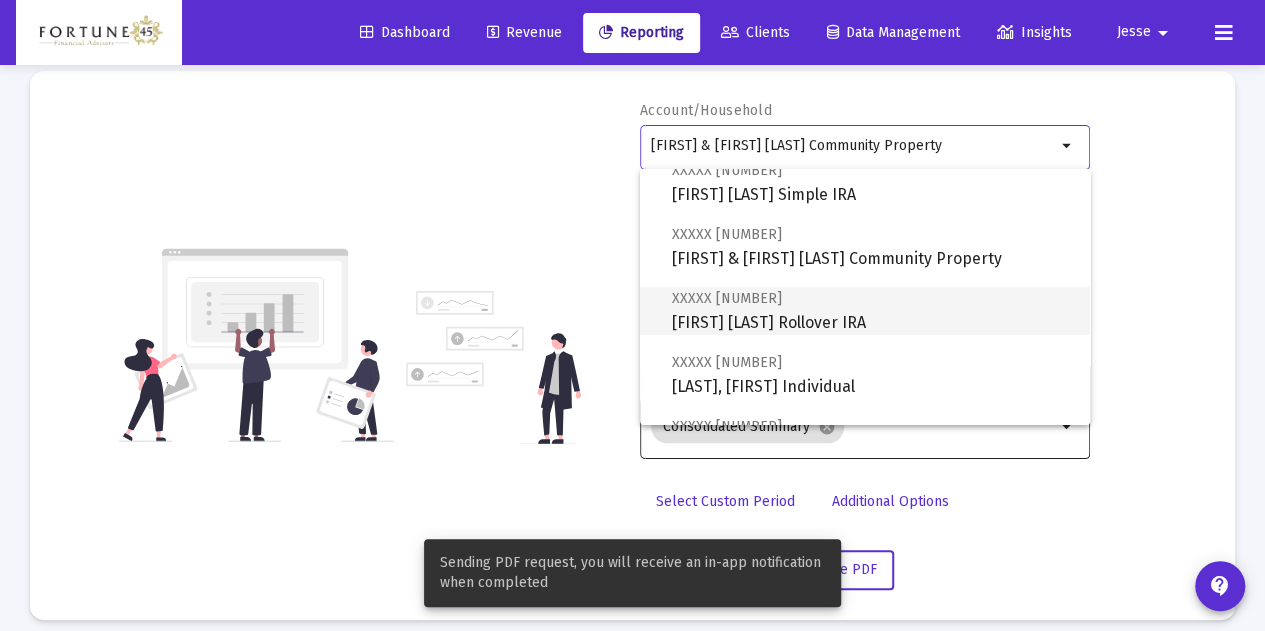 click on "XXXXX [NUMBER] [FIRST] [LAST] Rollover IRA" at bounding box center [873, 310] 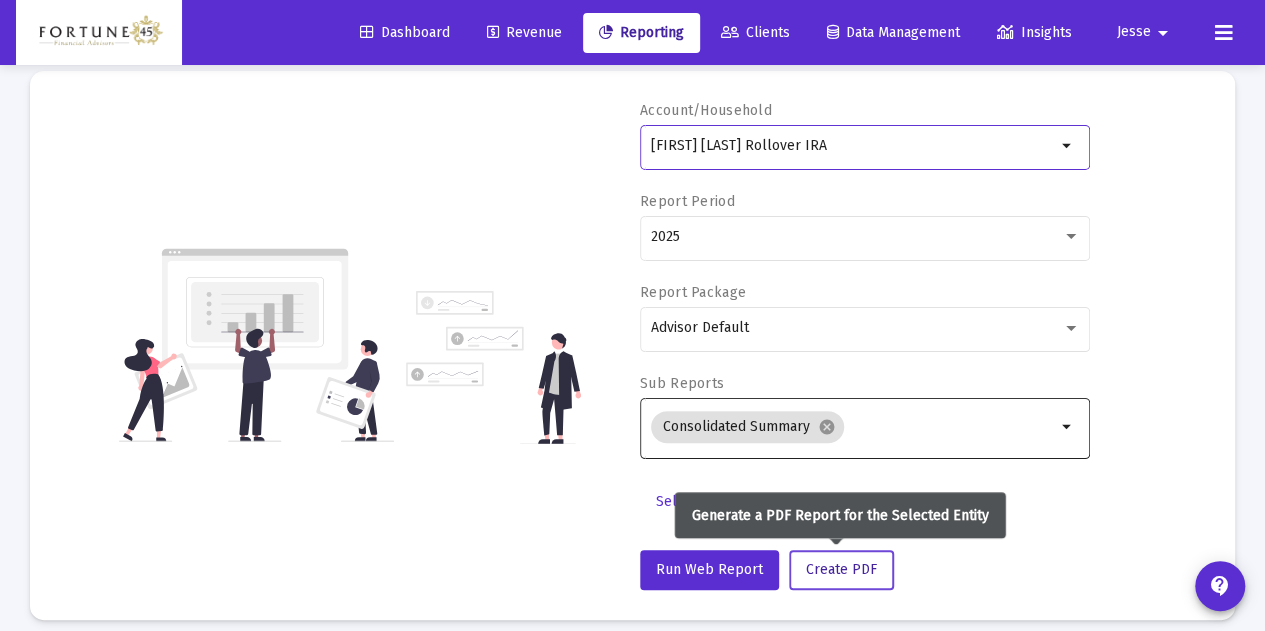 click on "Create PDF" 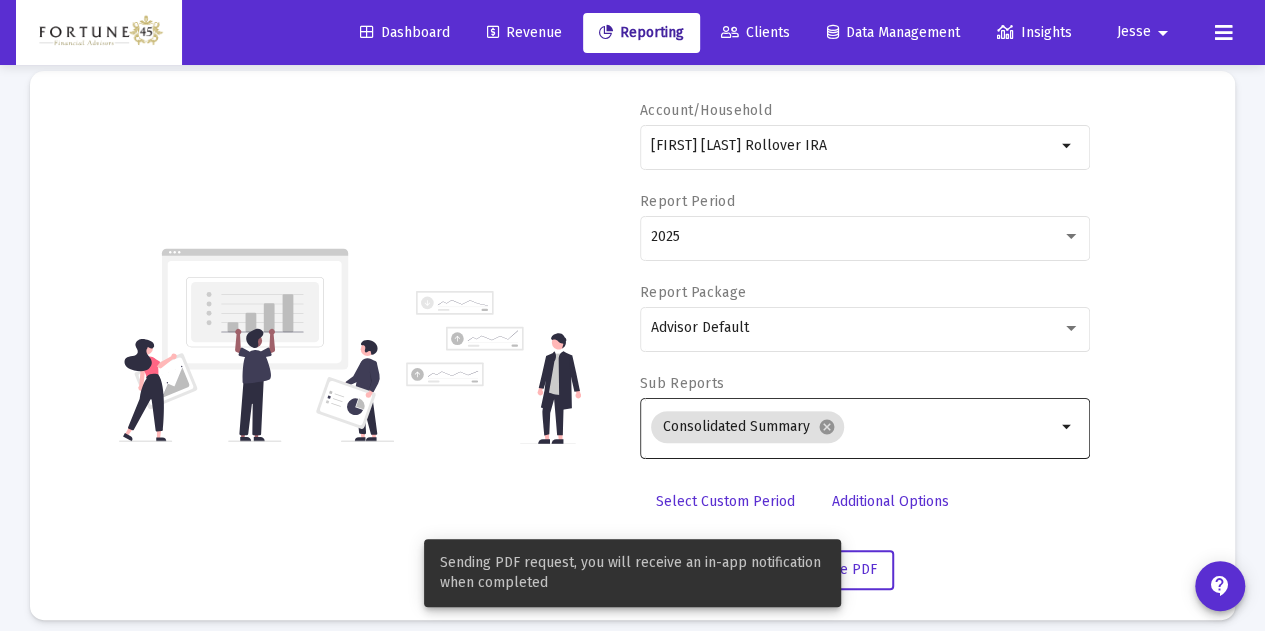 click on "[FIRST] [LAST] Rollover IRA arrow_drop_down" 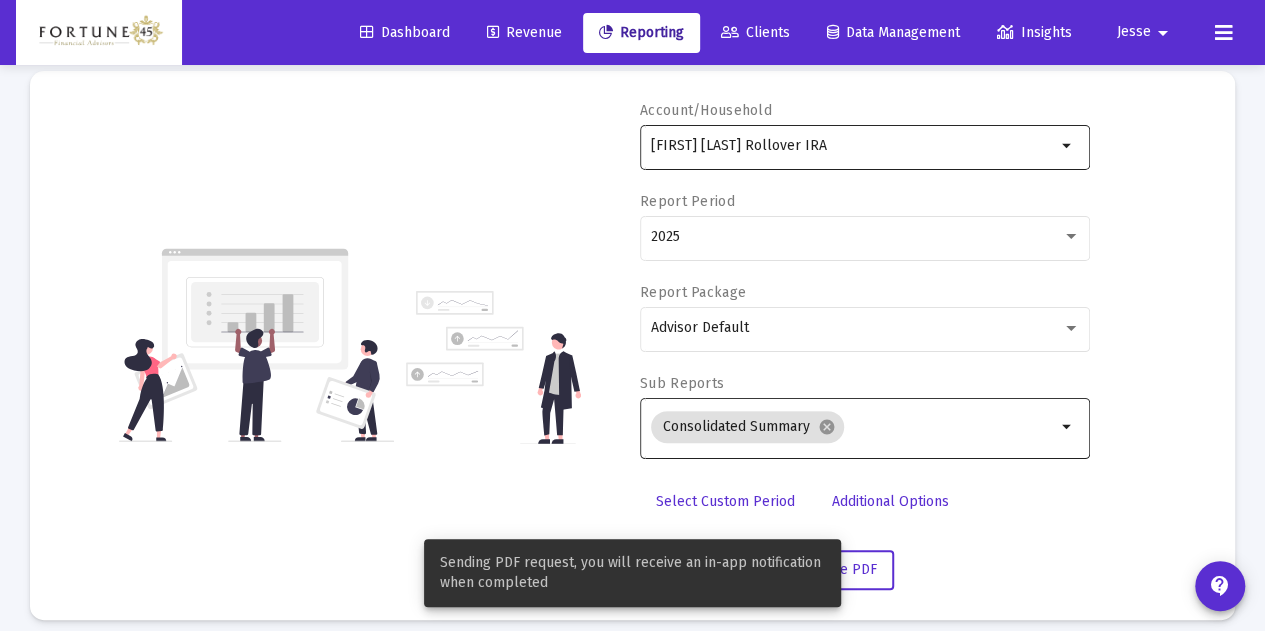 click on "[FIRST] [LAST] Rollover IRA" 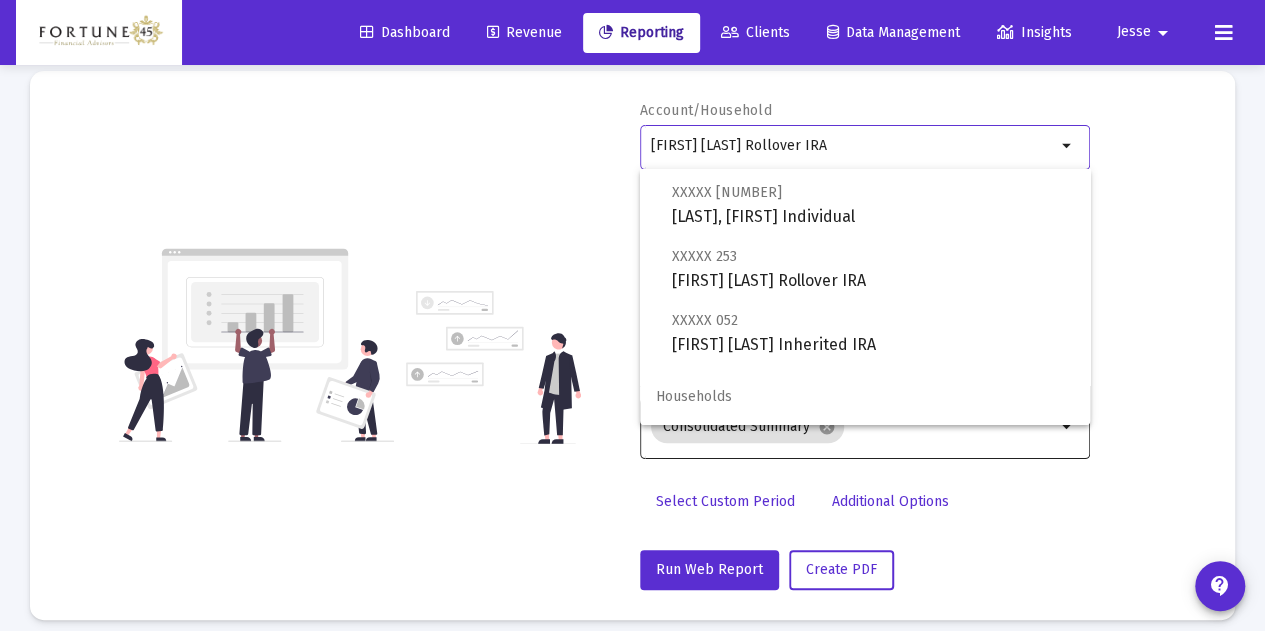 scroll, scrollTop: 293, scrollLeft: 0, axis: vertical 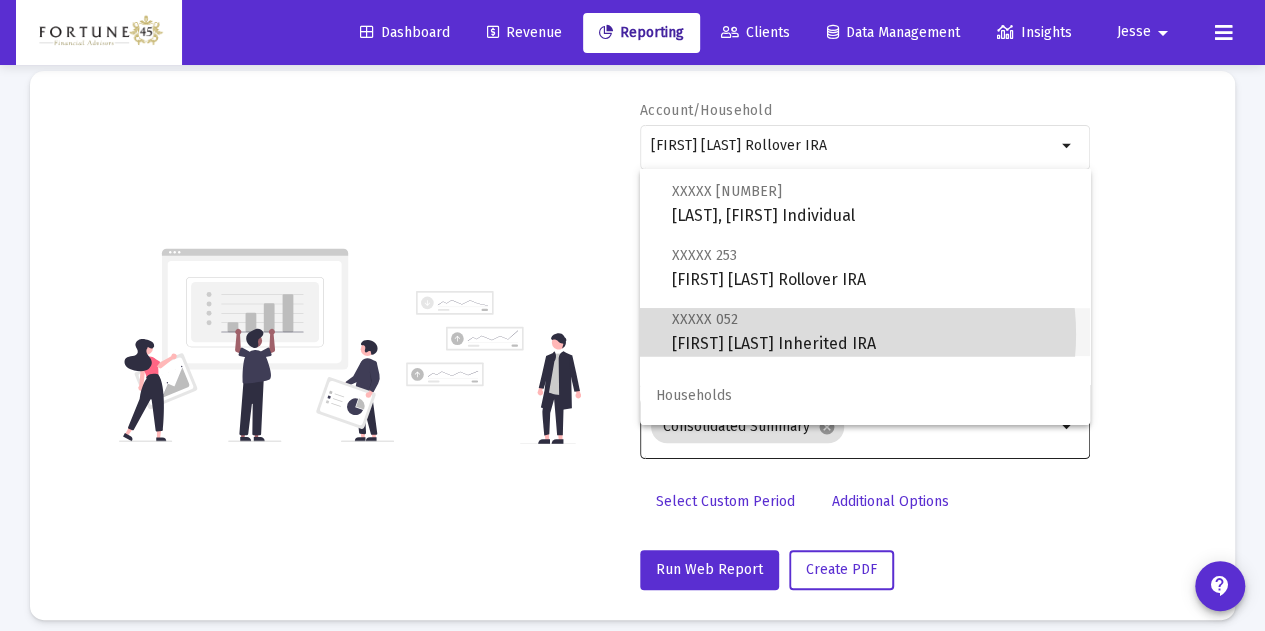 click on "XXXXX [NUMBER] [FIRST] [LAST] Inherited IRA" at bounding box center (873, 331) 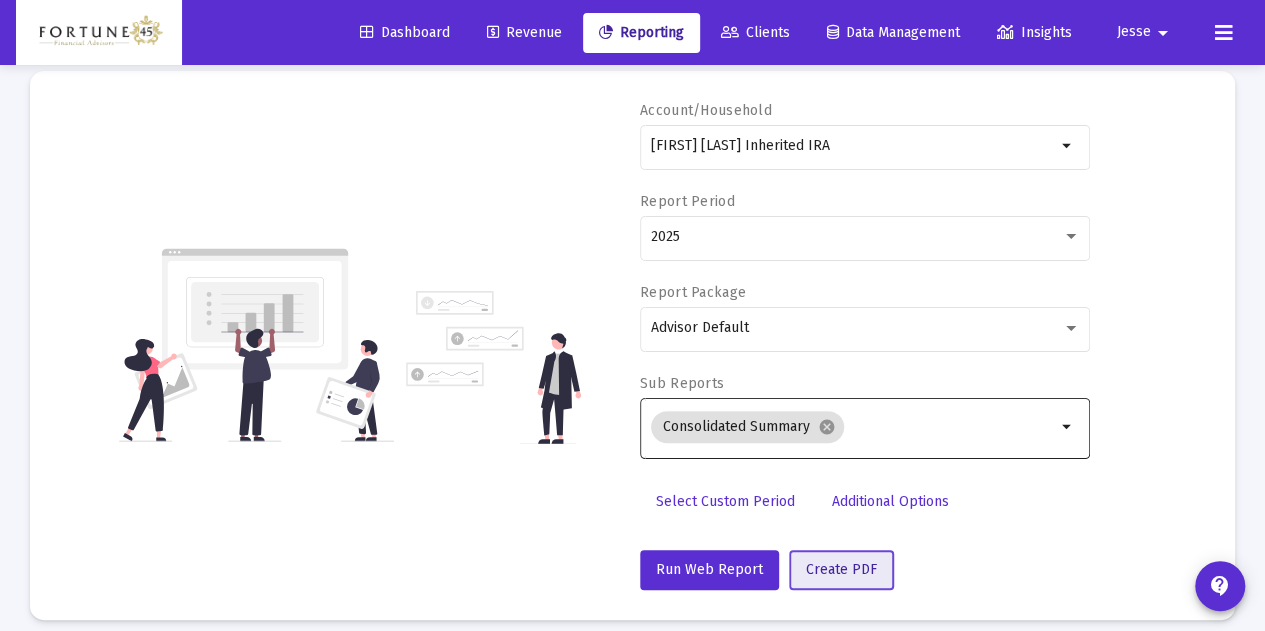 click on "Create PDF" 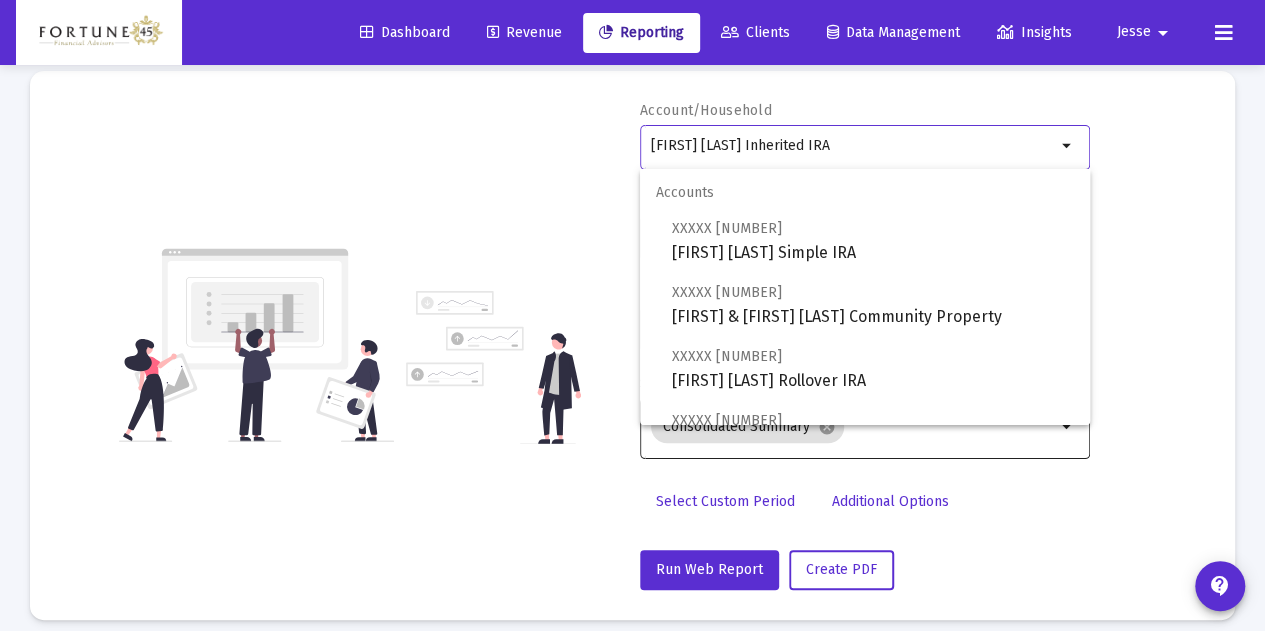 click on "[FIRST] [LAST] Inherited IRA" at bounding box center [853, 146] 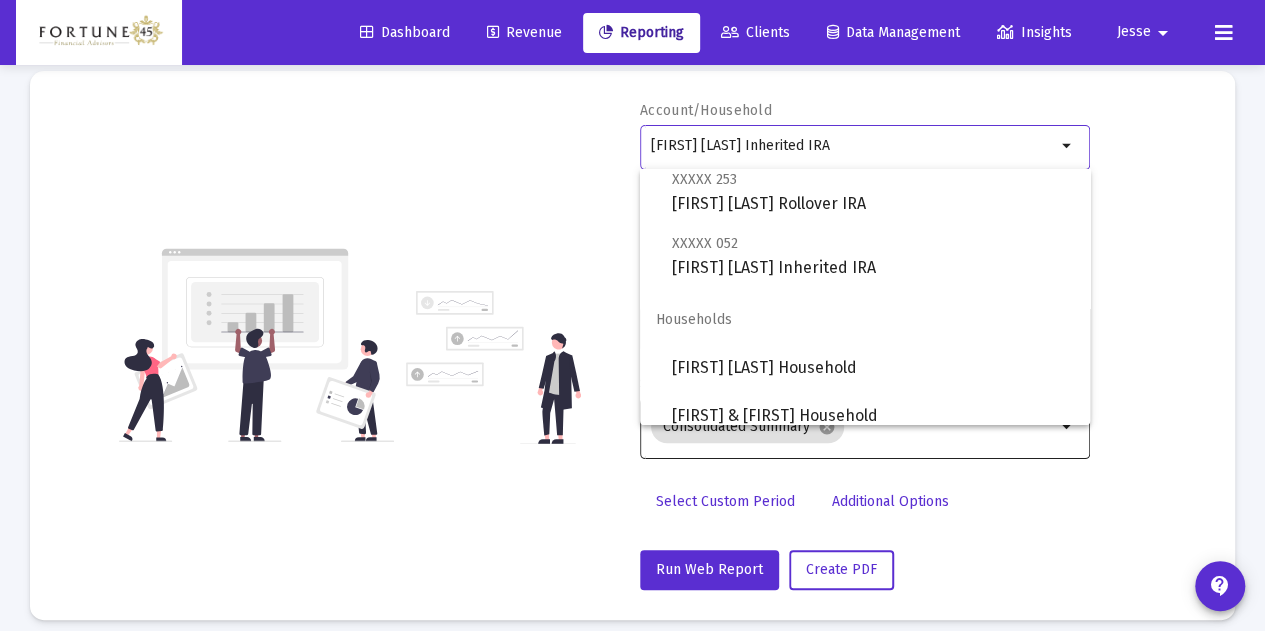 scroll, scrollTop: 432, scrollLeft: 0, axis: vertical 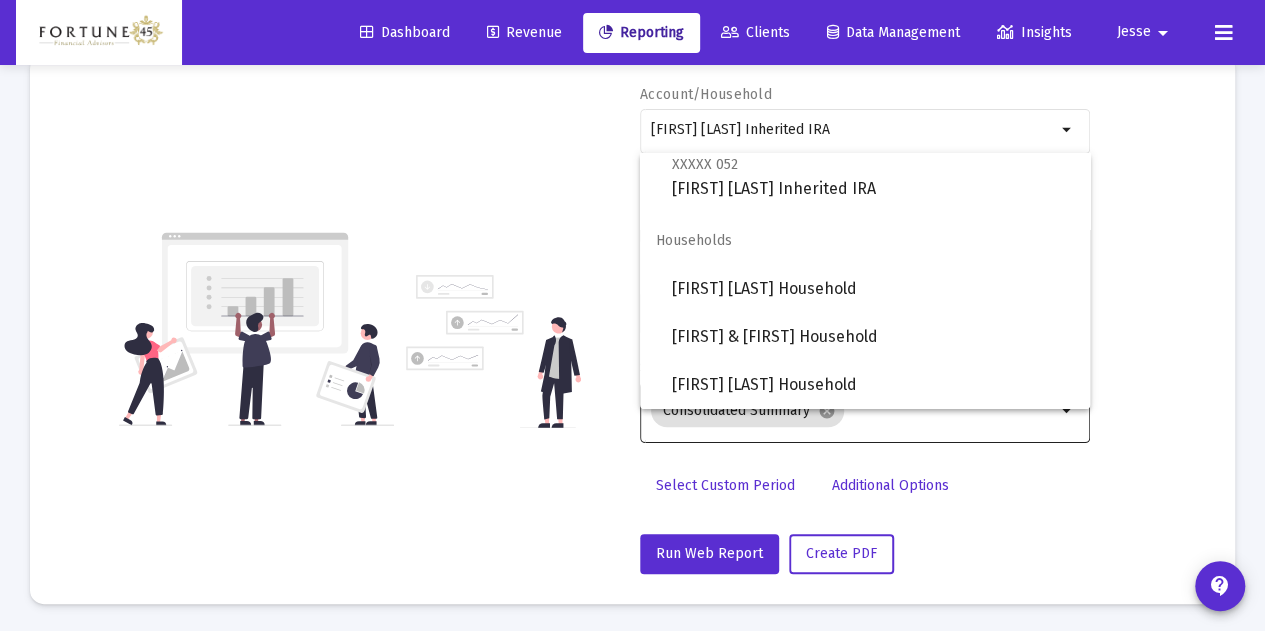 click 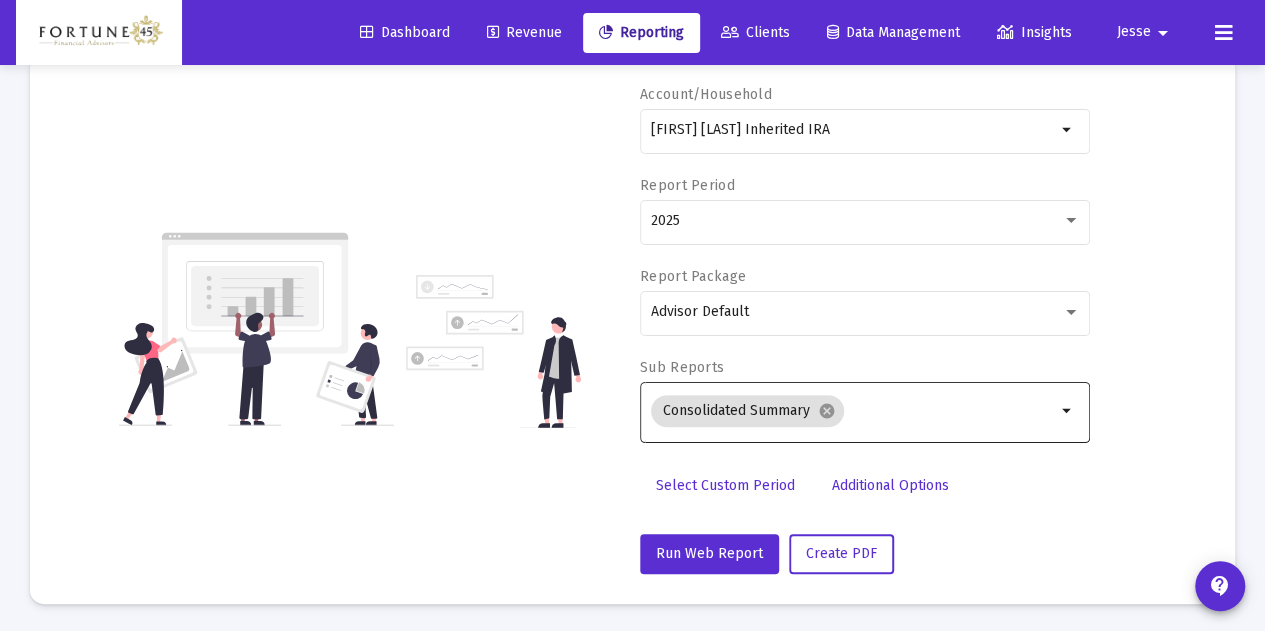 scroll, scrollTop: 0, scrollLeft: 0, axis: both 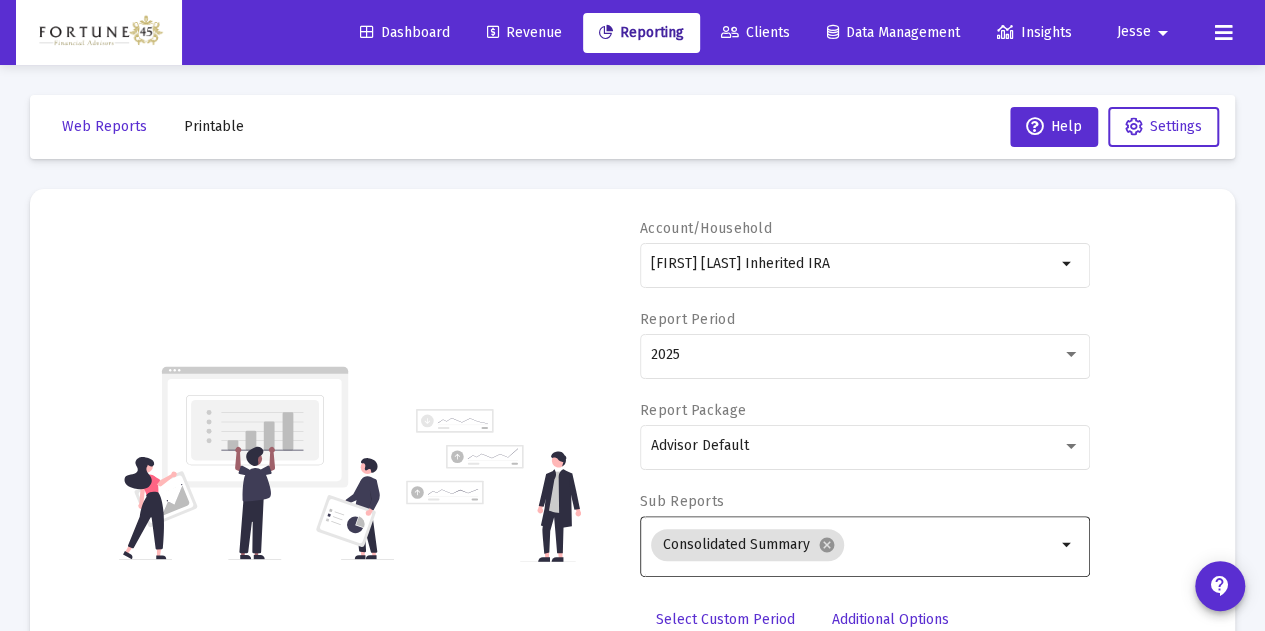 click on "Printable" 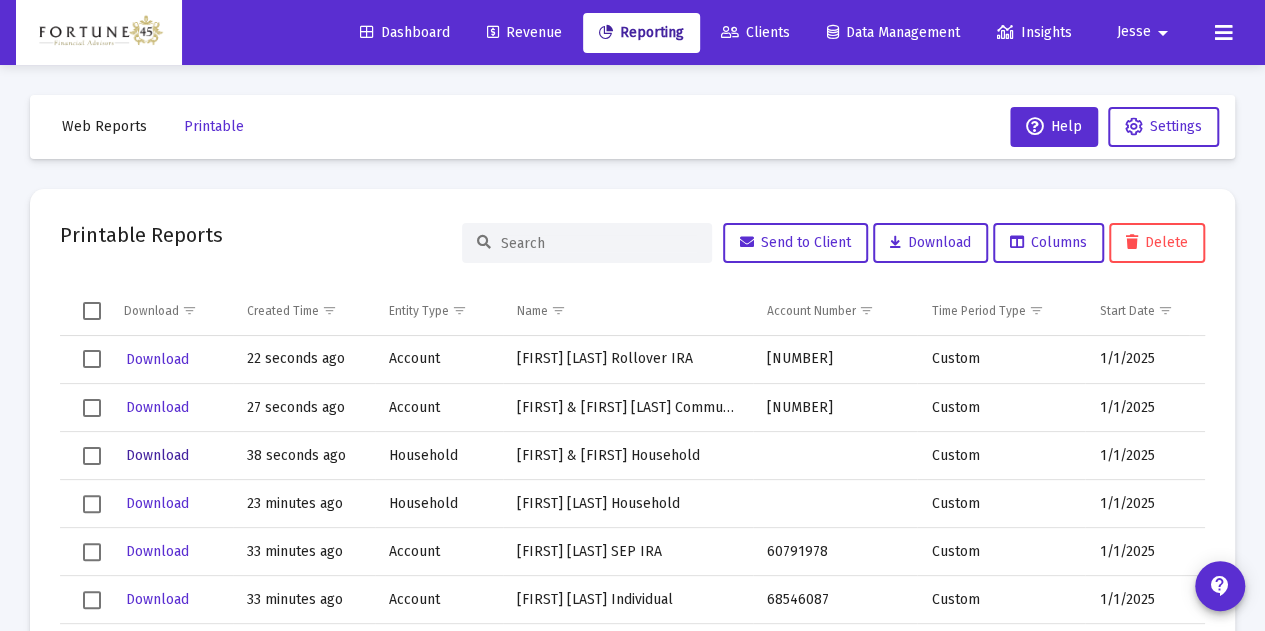 click on "Download" 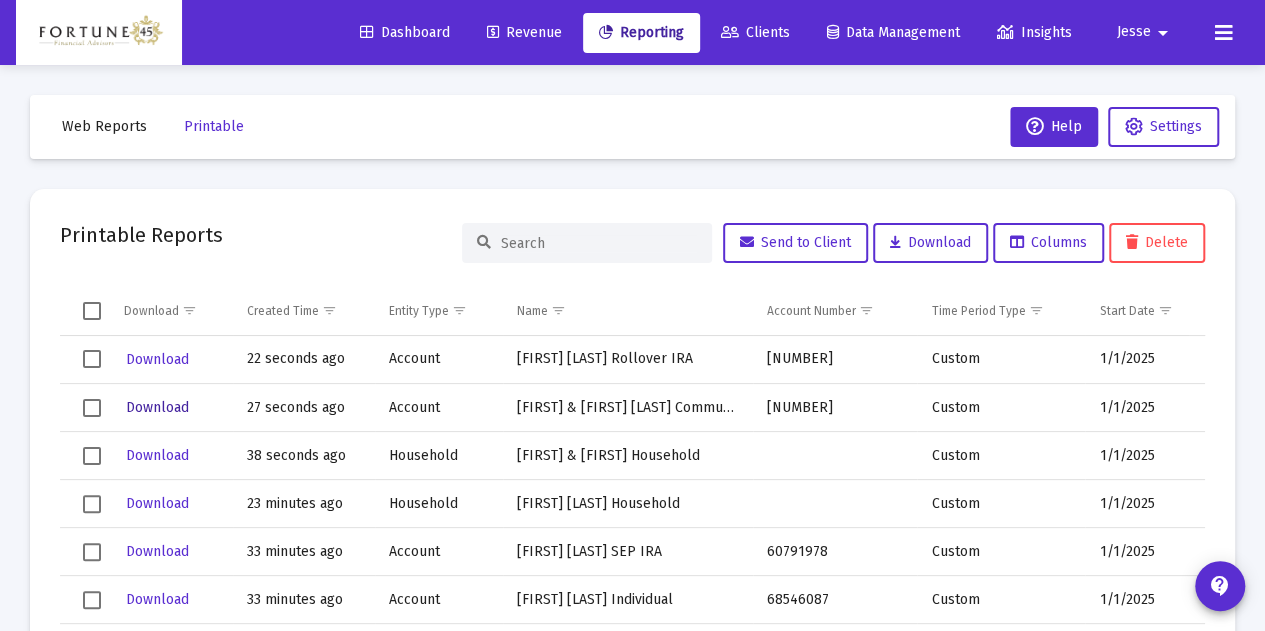 click on "Download" 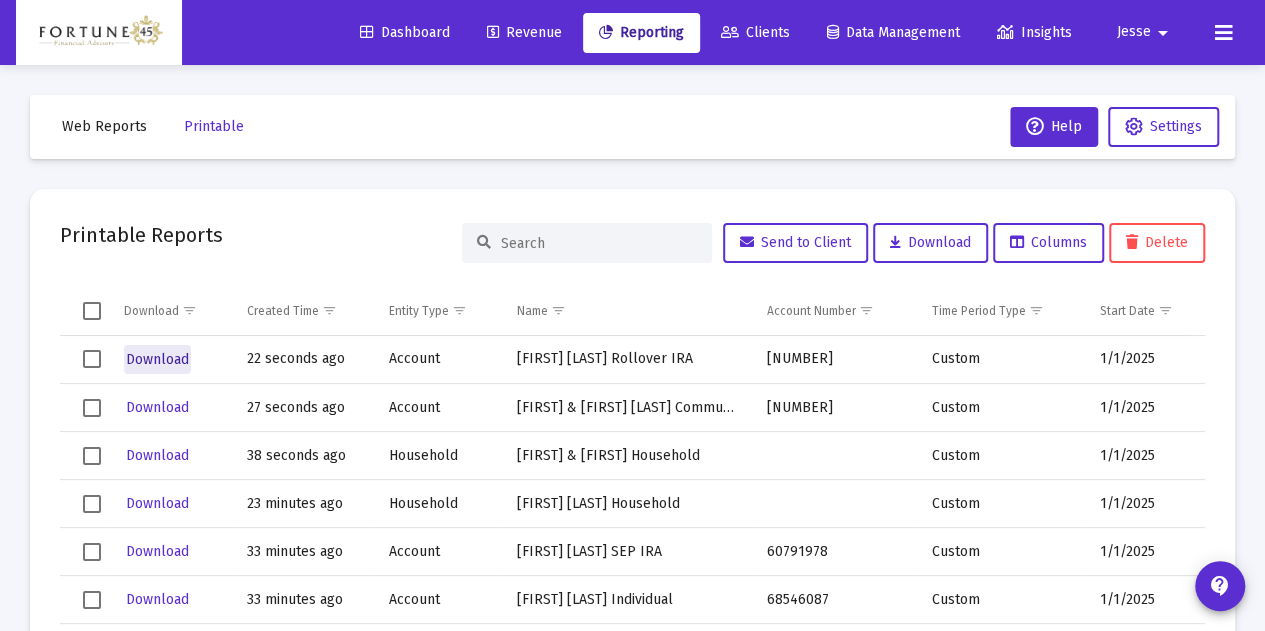 click on "Download" 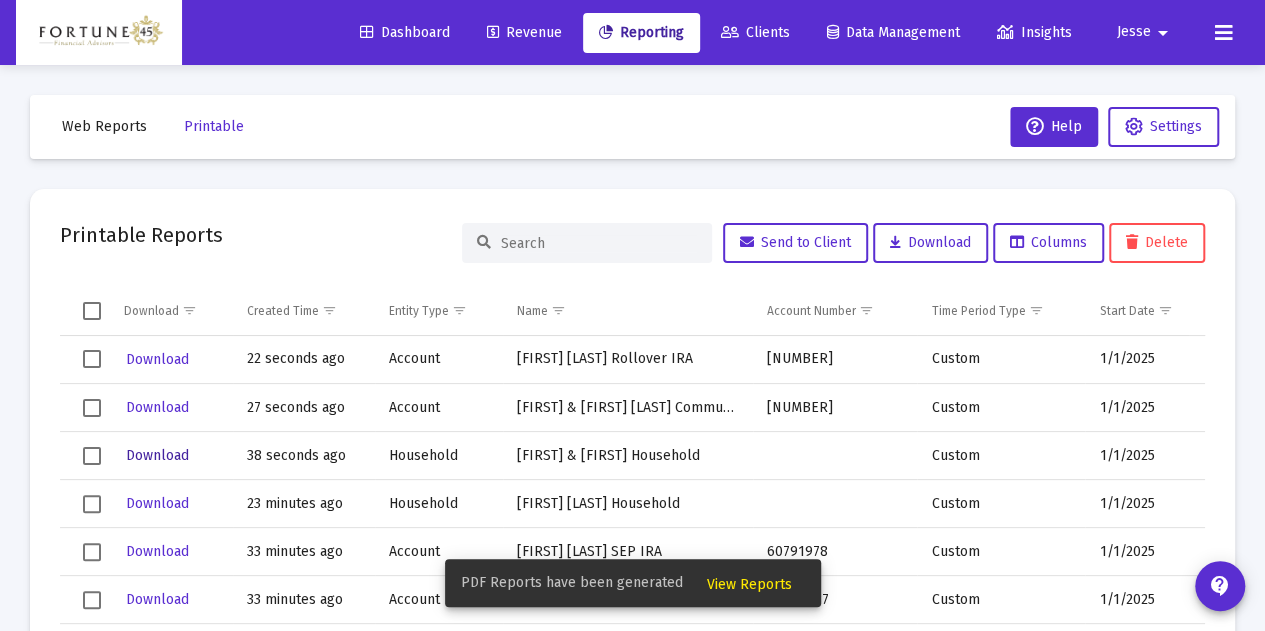 click on "Download" 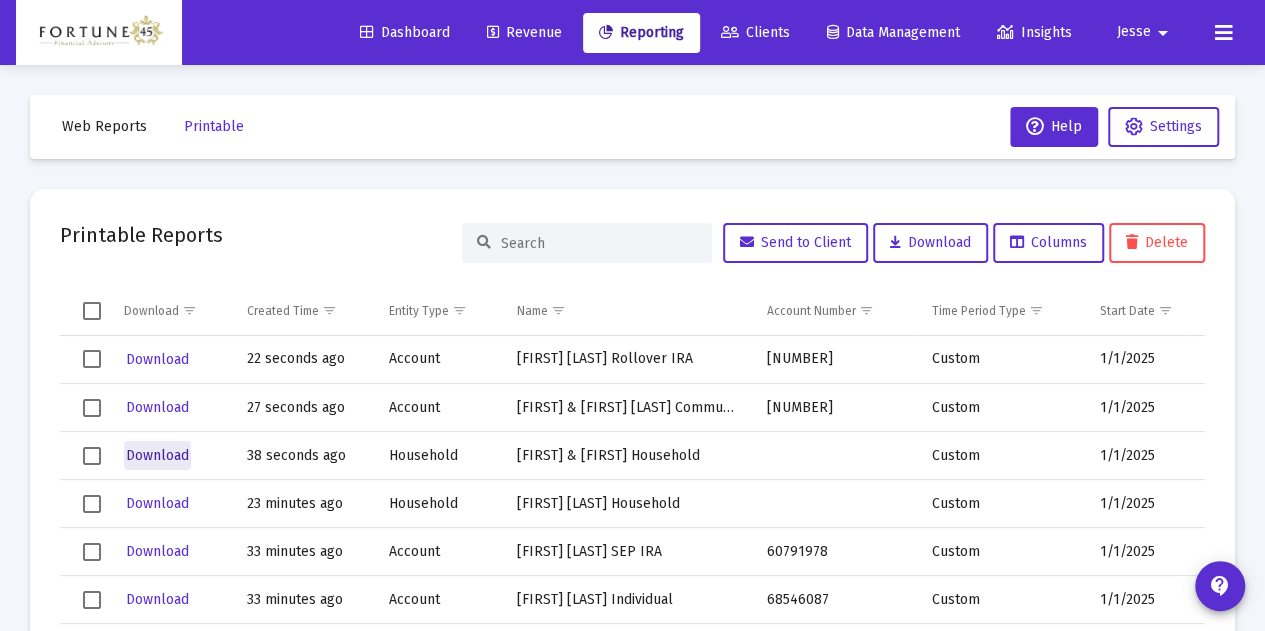 click on "Download" 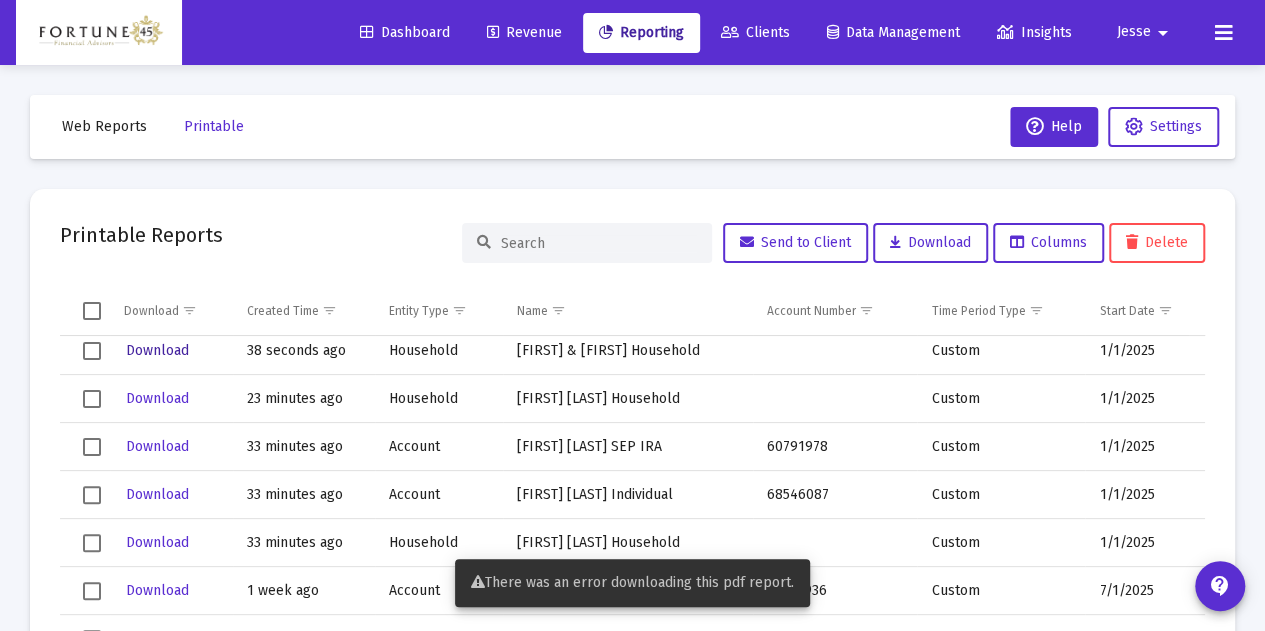 scroll, scrollTop: 0, scrollLeft: 0, axis: both 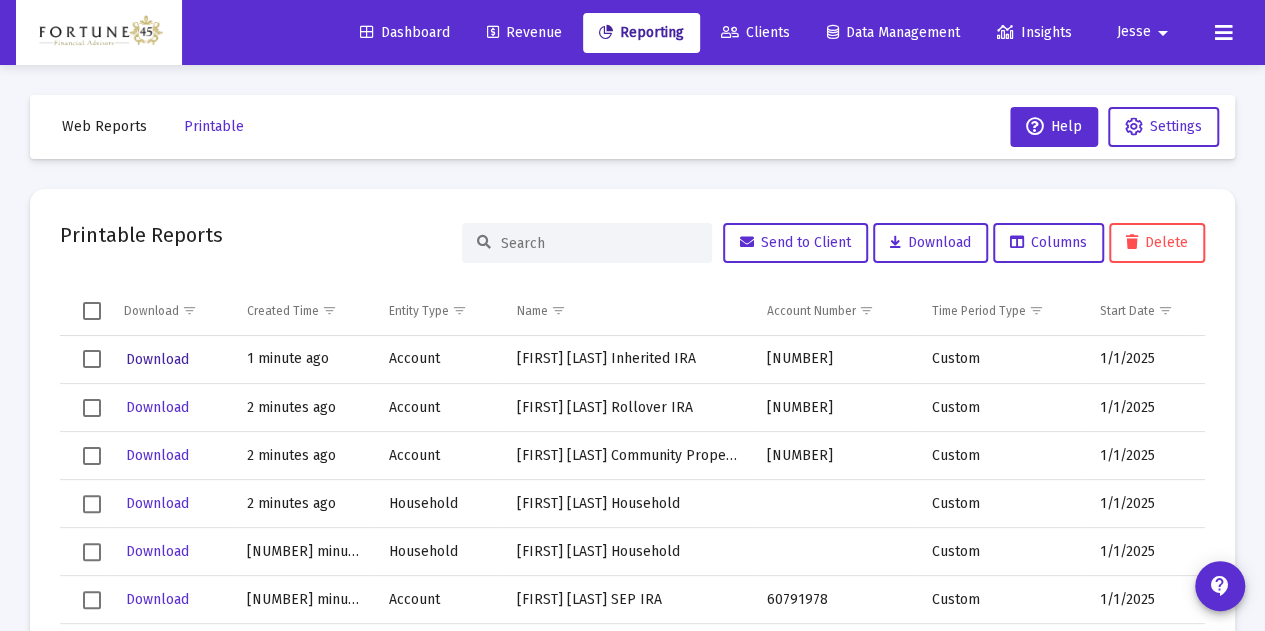 click on "Download" 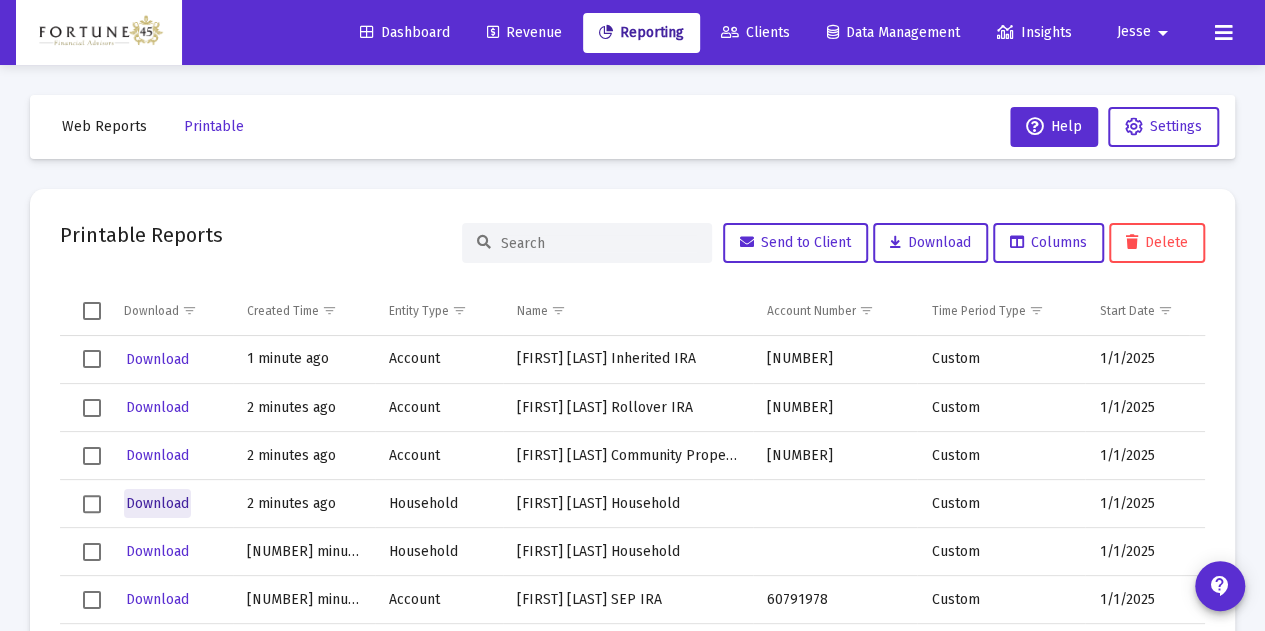 click on "Download" 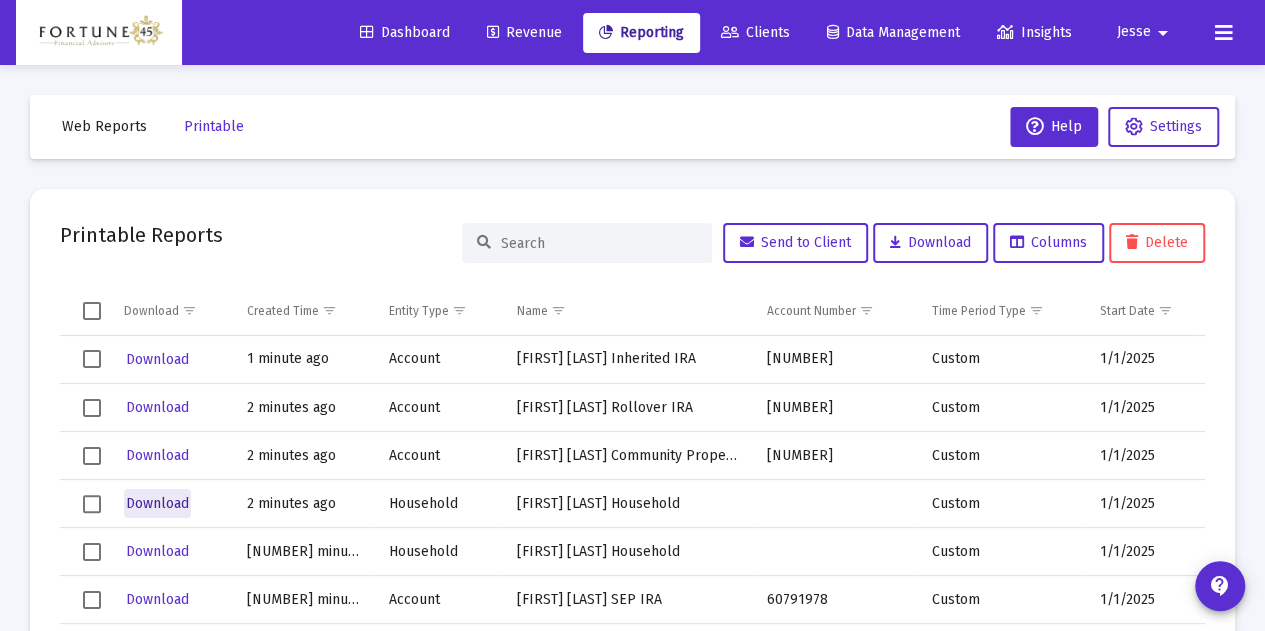 click on "Download" 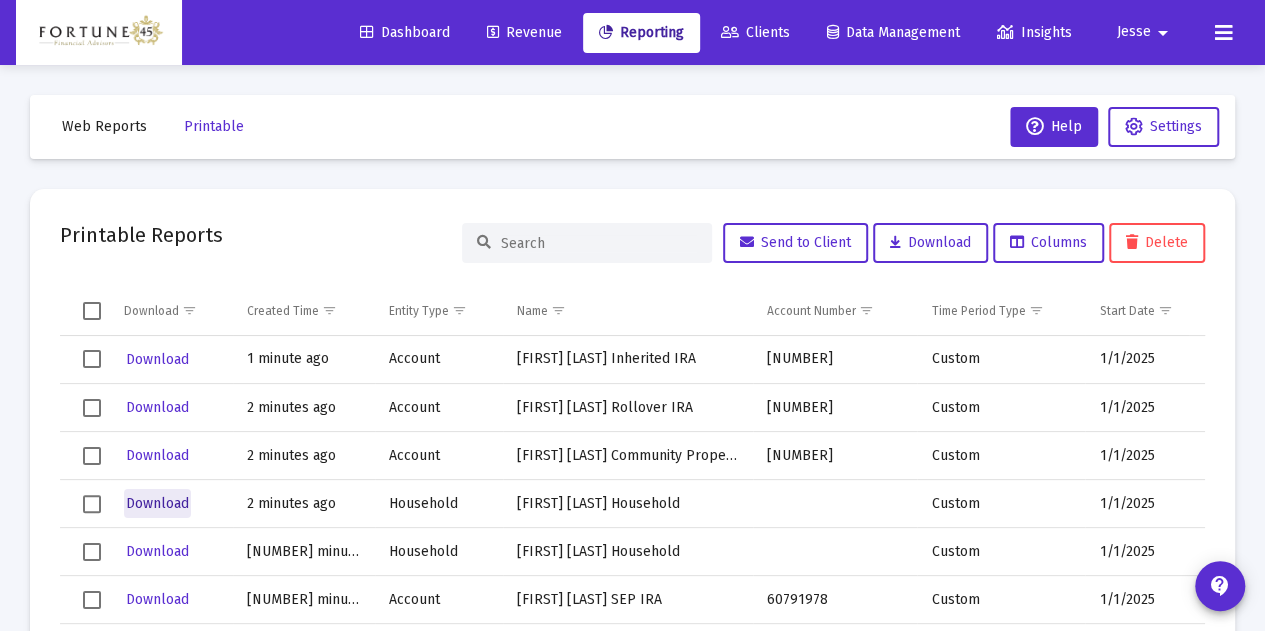 click on "Download" 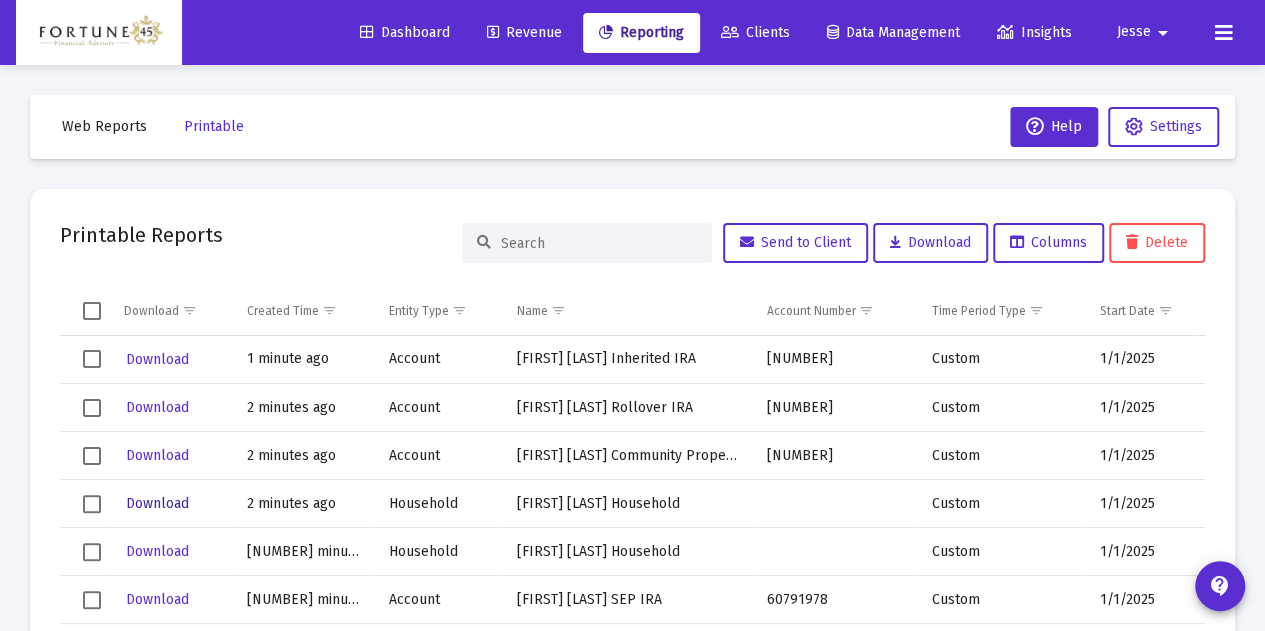 click on "Download" 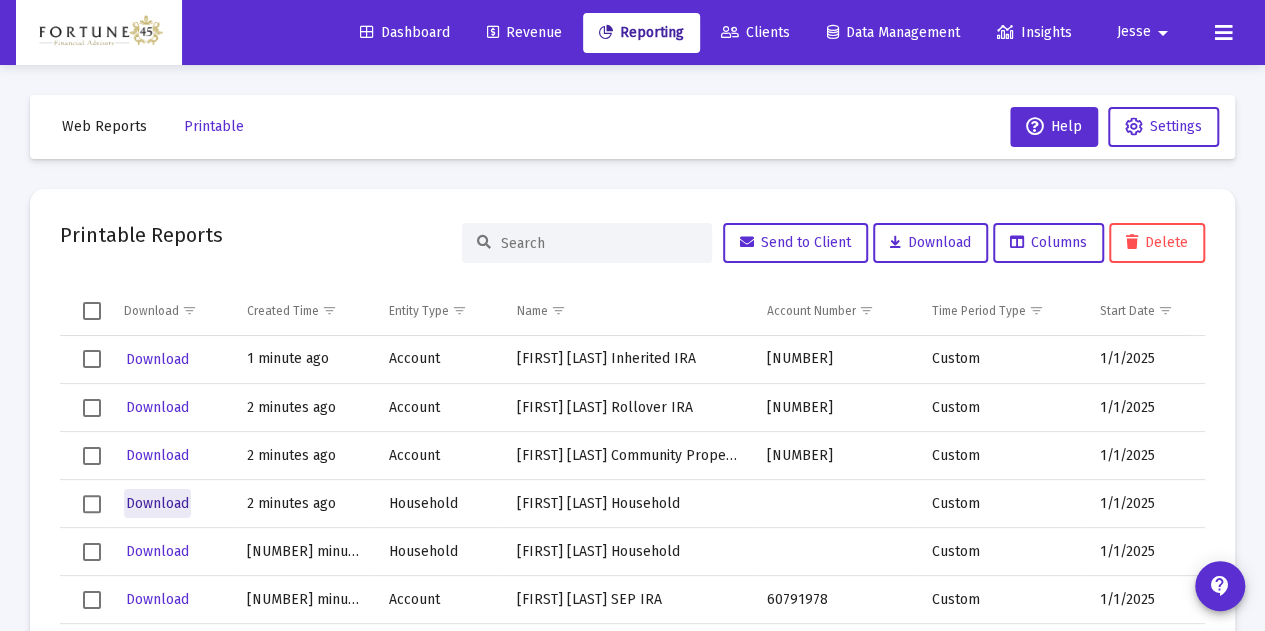 click on "Download" 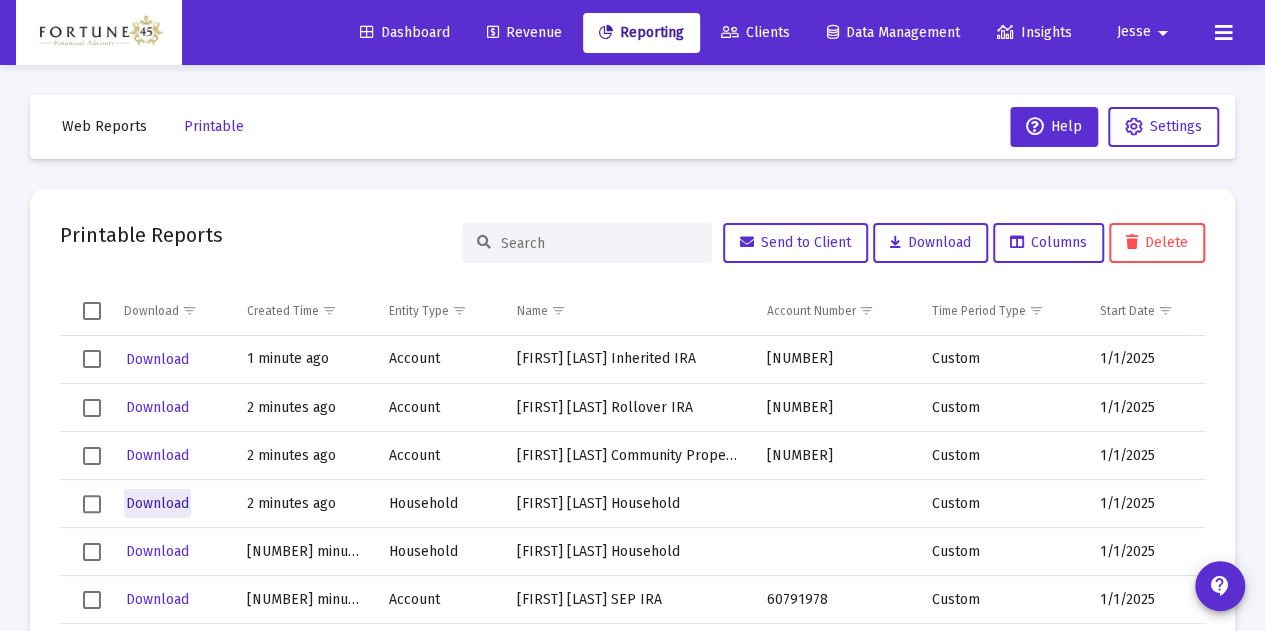 click on "Download" 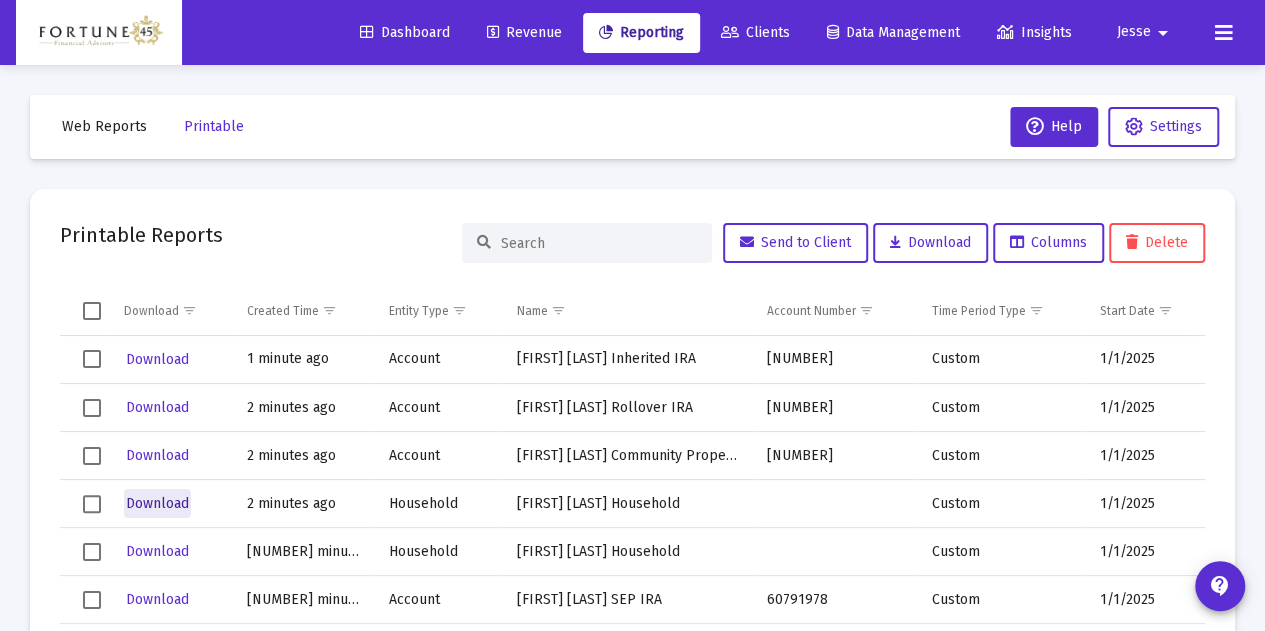 click on "Download" 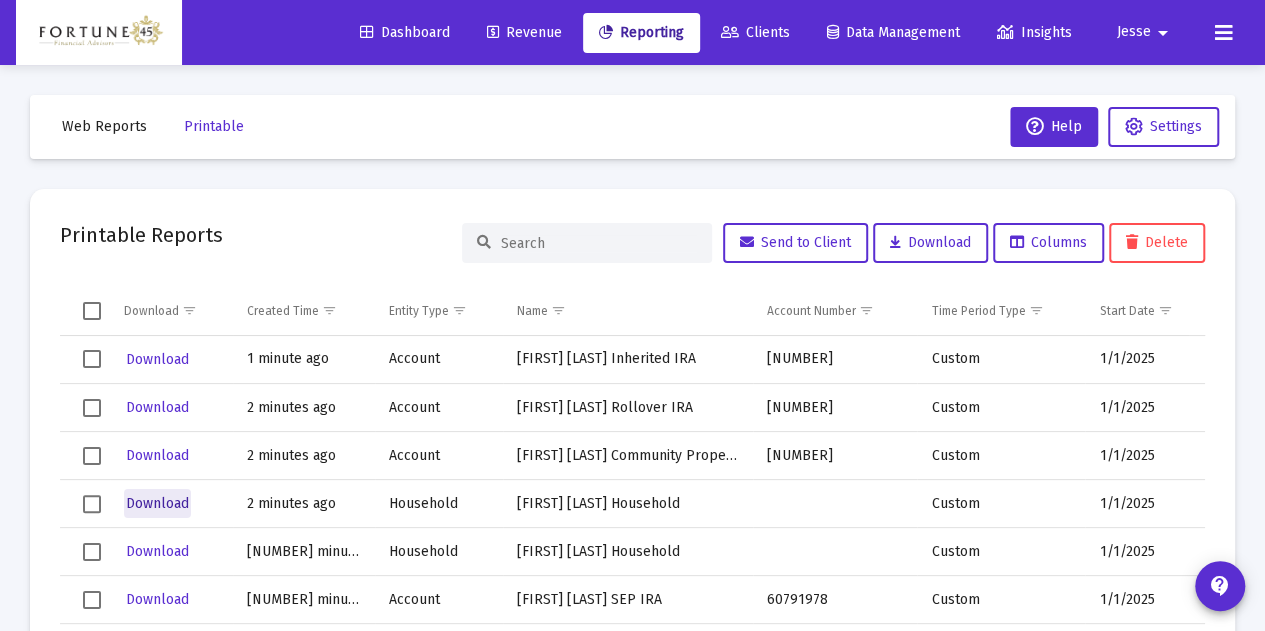 click on "Download" 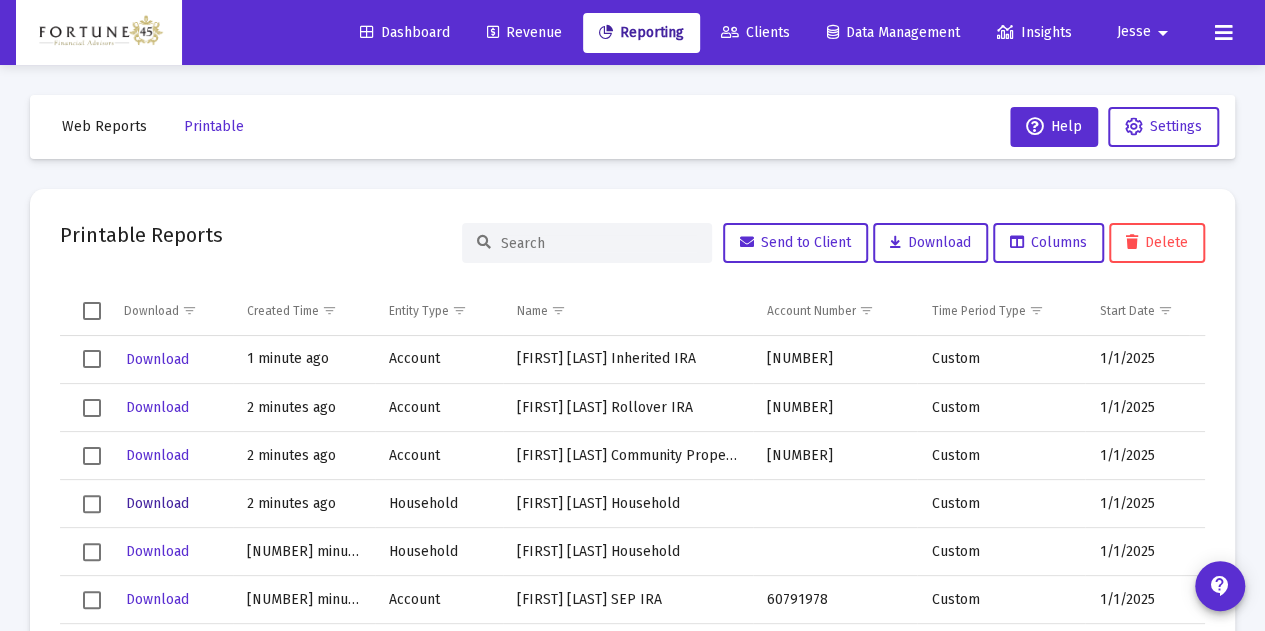 click on "Download" 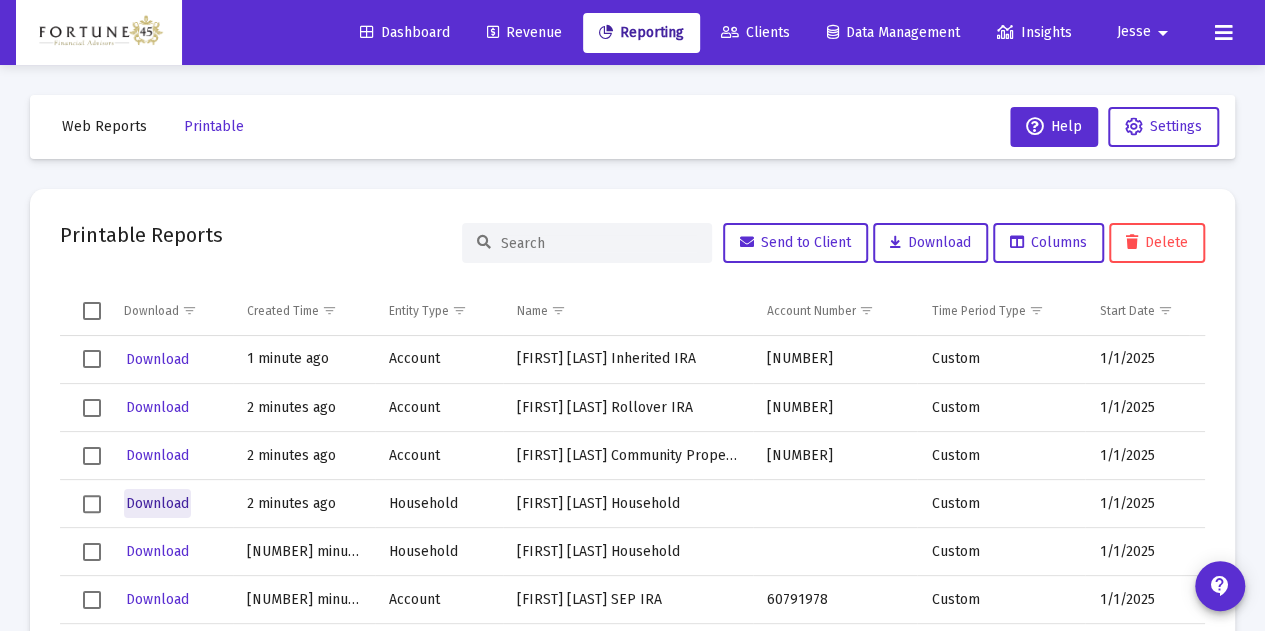 click on "Download" 